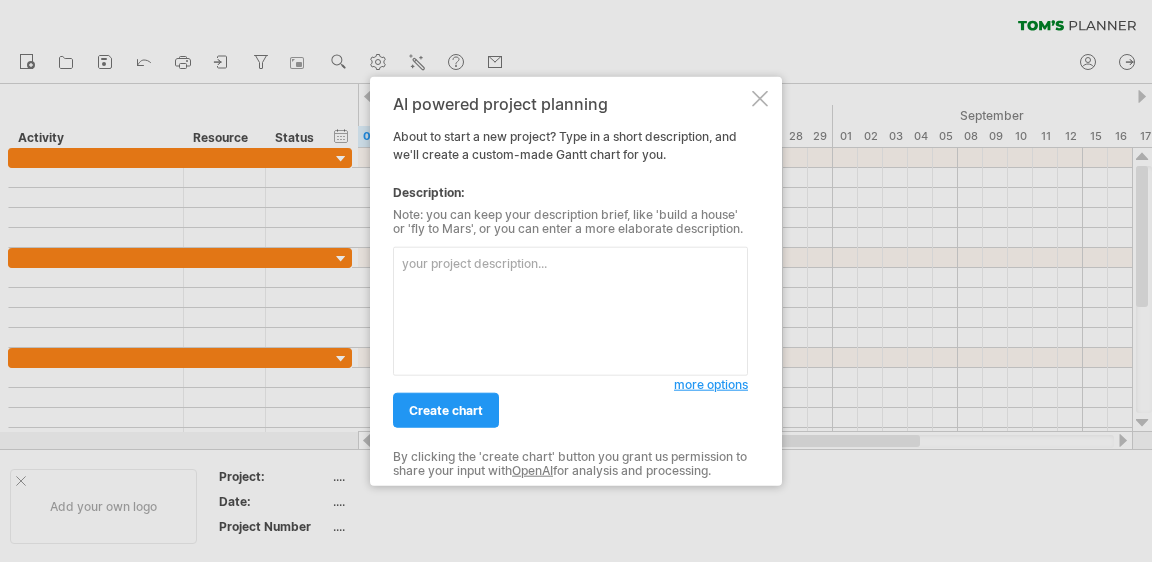 scroll, scrollTop: 0, scrollLeft: 0, axis: both 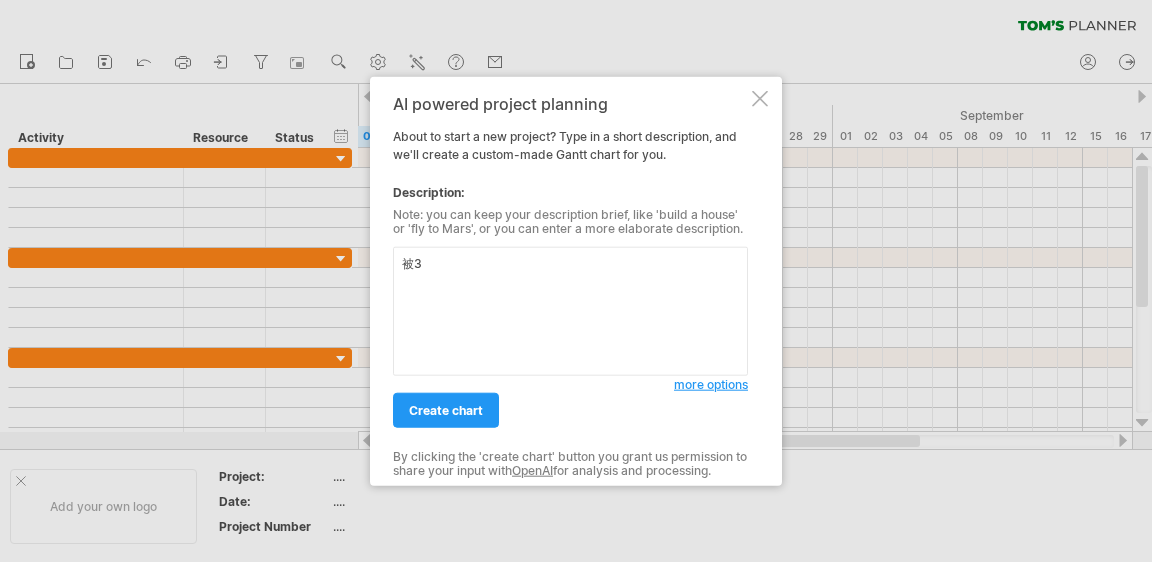 type on "被" 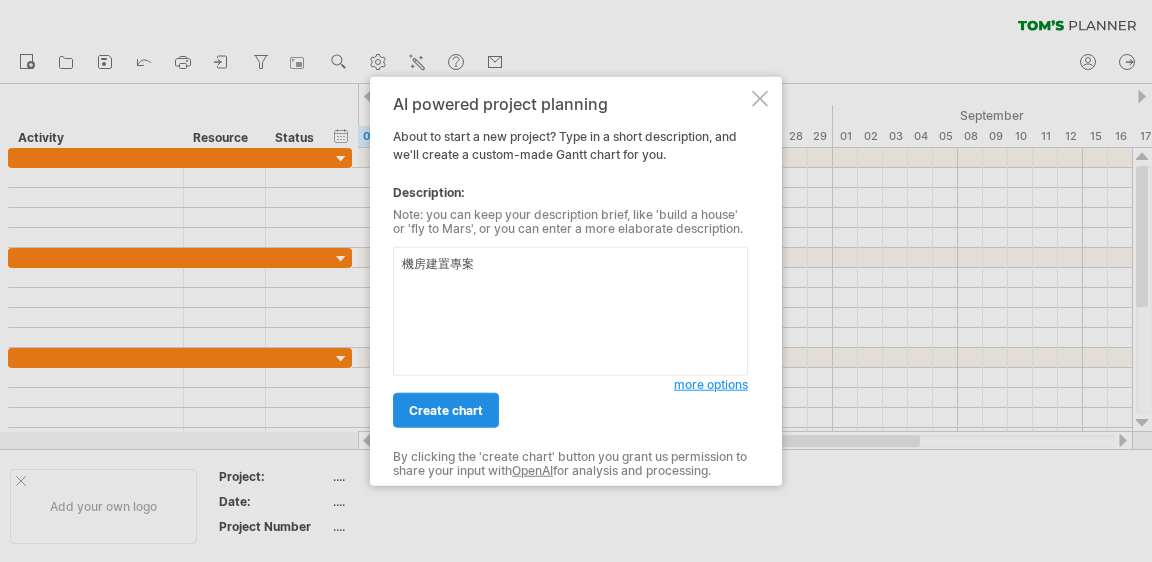 click on "create chart" at bounding box center [446, 410] 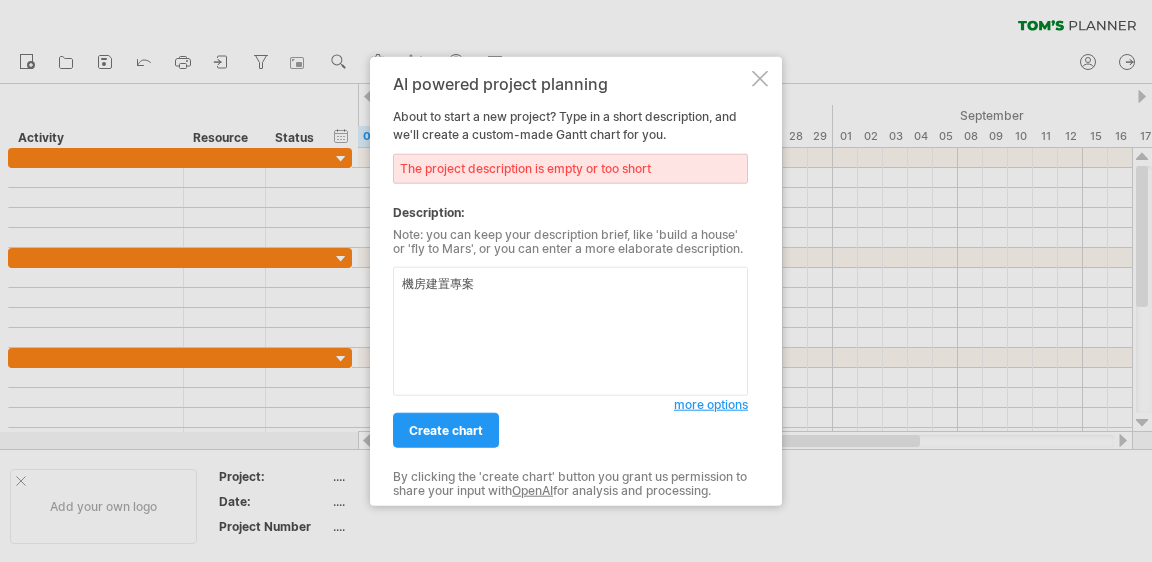 click on "機房建置專案" at bounding box center [570, 331] 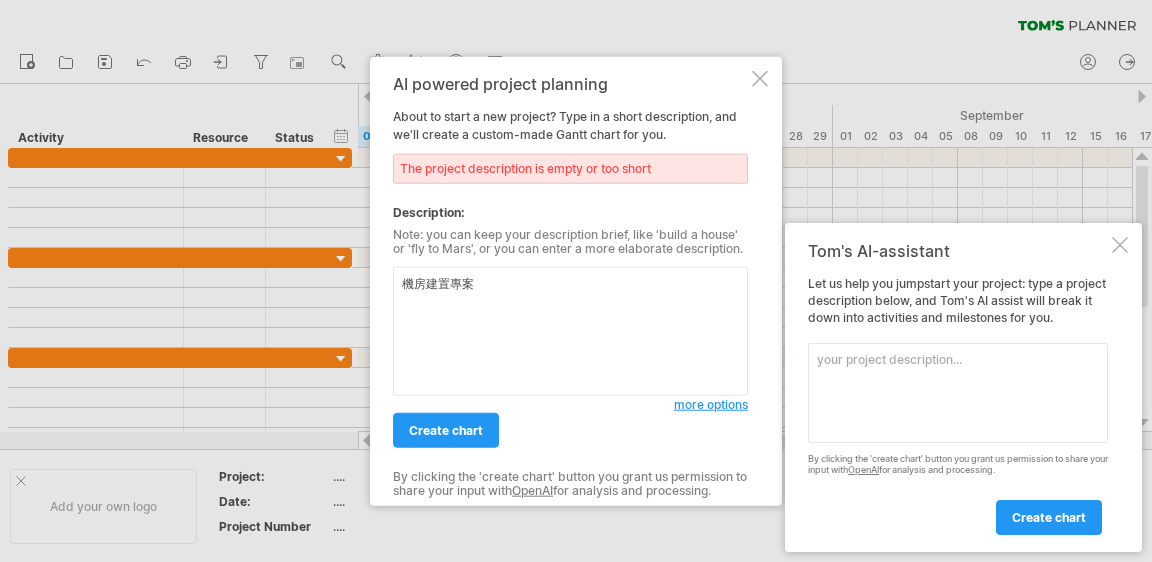 click at bounding box center [1120, 245] 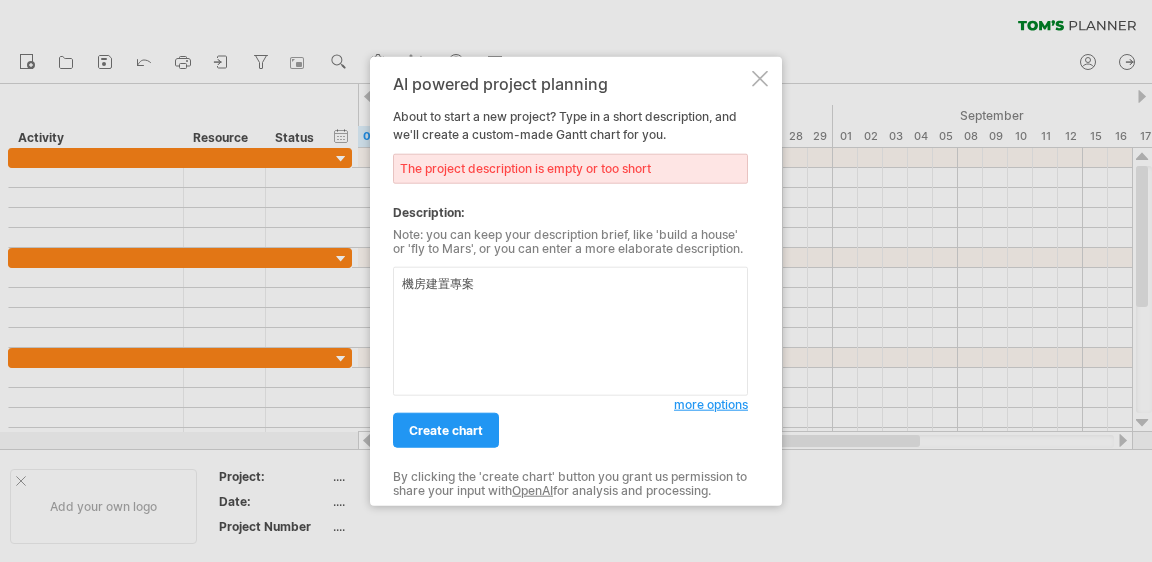 click on "機房建置專案" at bounding box center (570, 331) 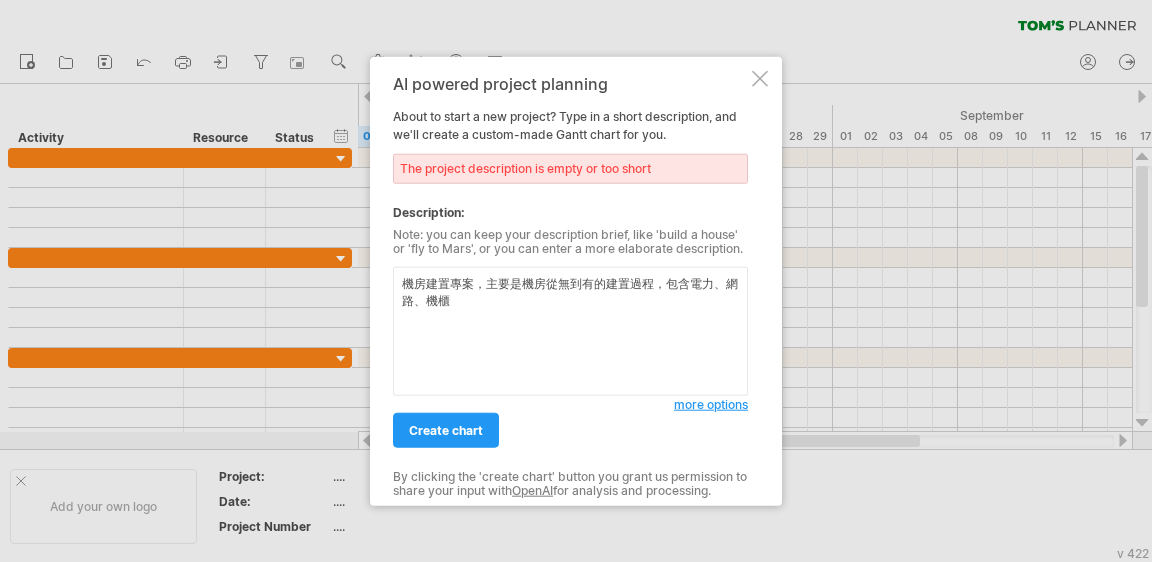 click on "機房建置專案，主要是機房從無到有的建置過程，包含電力、網路、機櫃" at bounding box center [570, 331] 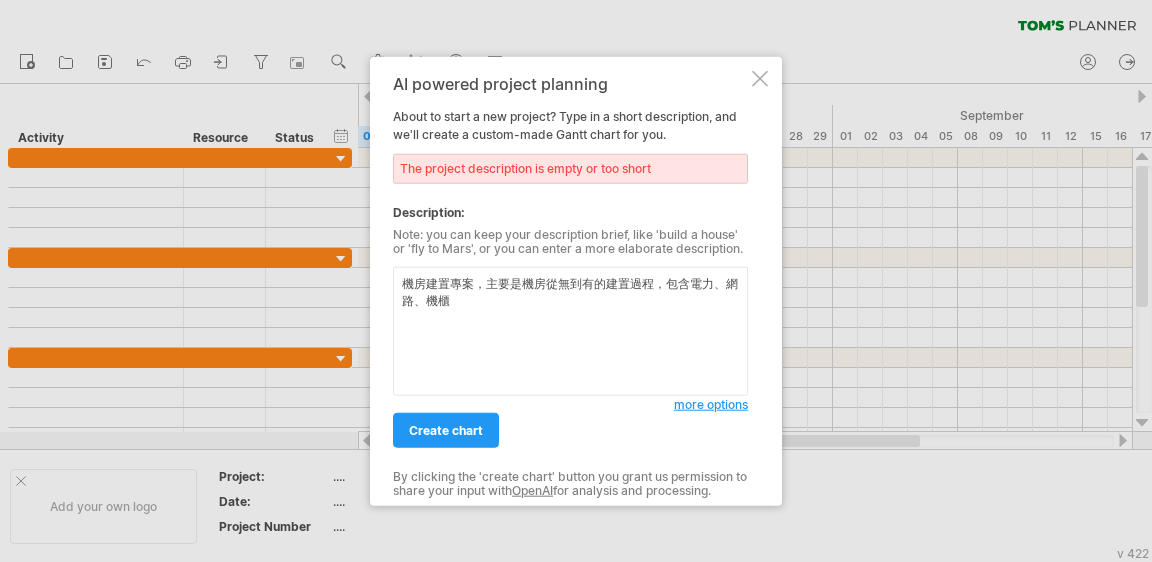 click on "機房建置專案，主要是機房從無到有的建置過程，包含電力、網路、機櫃" at bounding box center [570, 331] 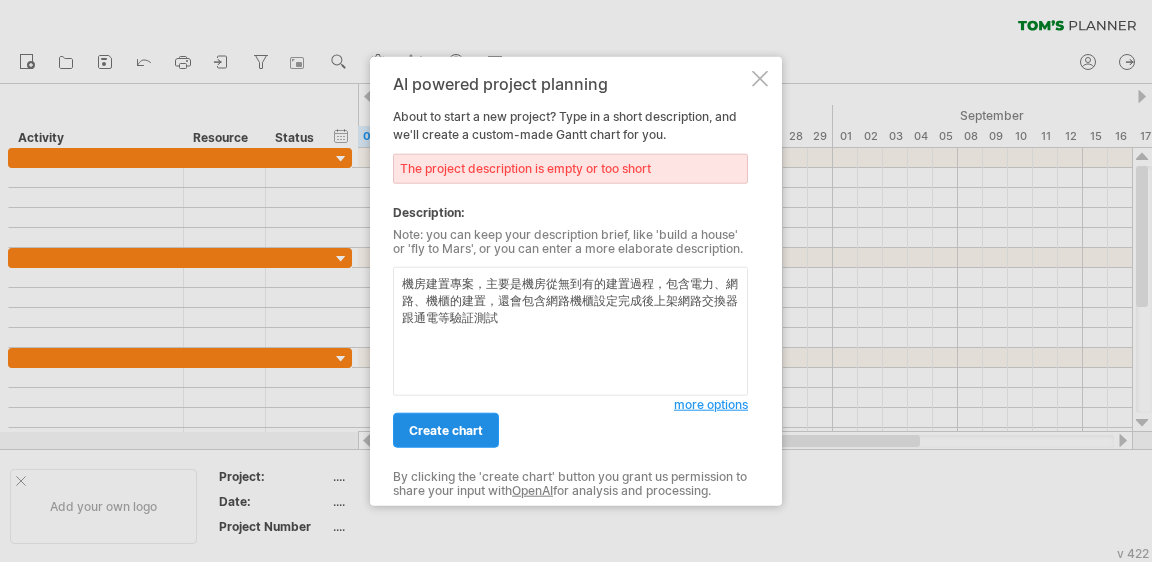 type on "機房建置專案，主要是機房從無到有的建置過程，包含電力、網路、機櫃的建置，還會包含網路機櫃設定完成後上架網路交換器跟通電等驗証測試" 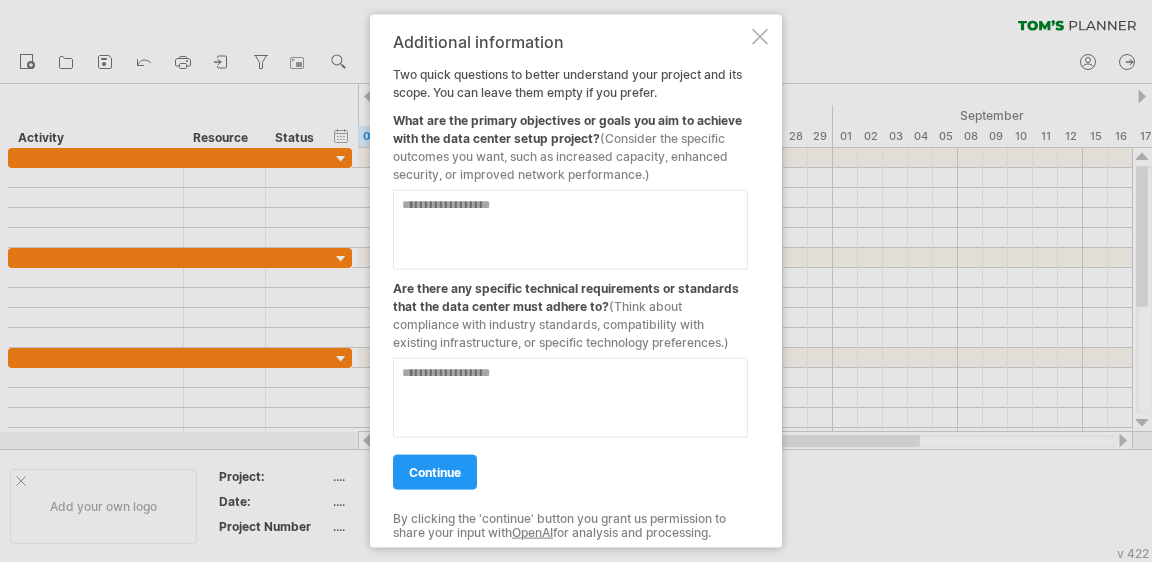 click at bounding box center [570, 230] 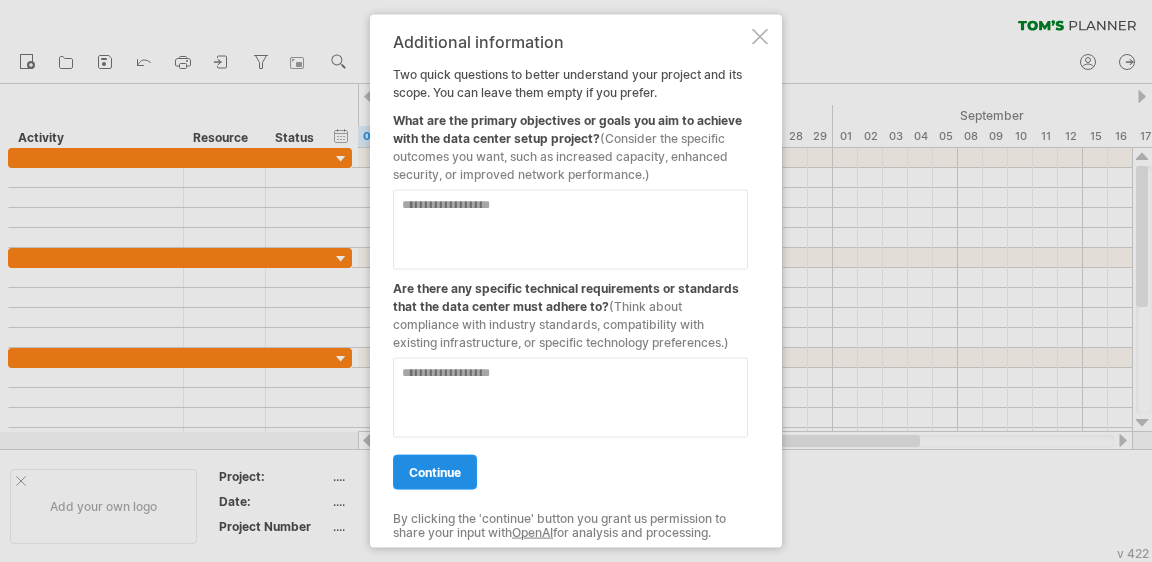 click on "continue" at bounding box center (435, 472) 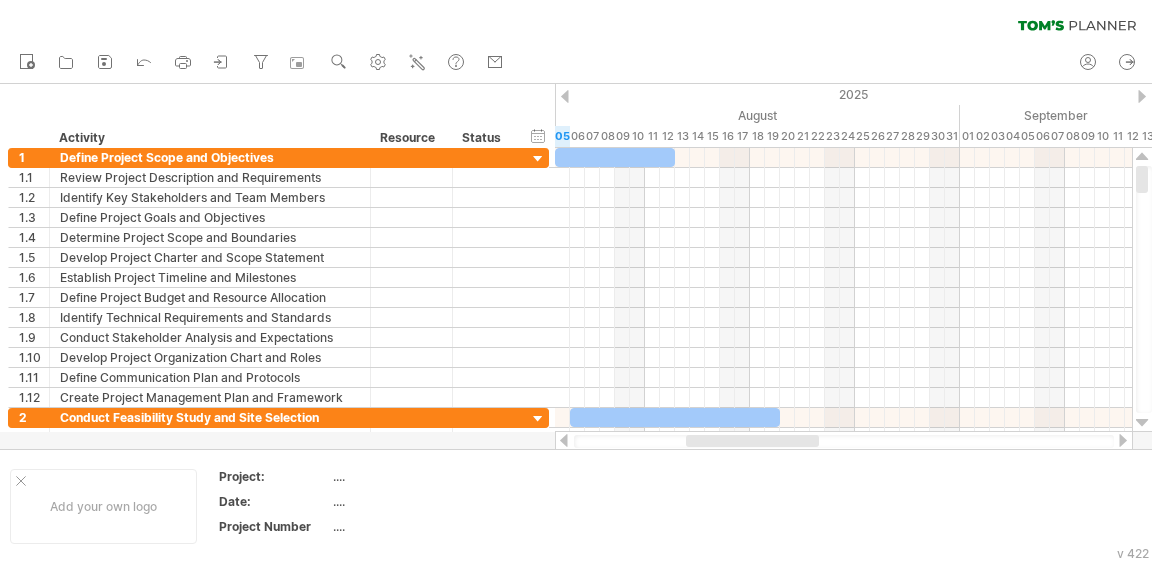 drag, startPoint x: 945, startPoint y: 3, endPoint x: 769, endPoint y: 28, distance: 177.76671 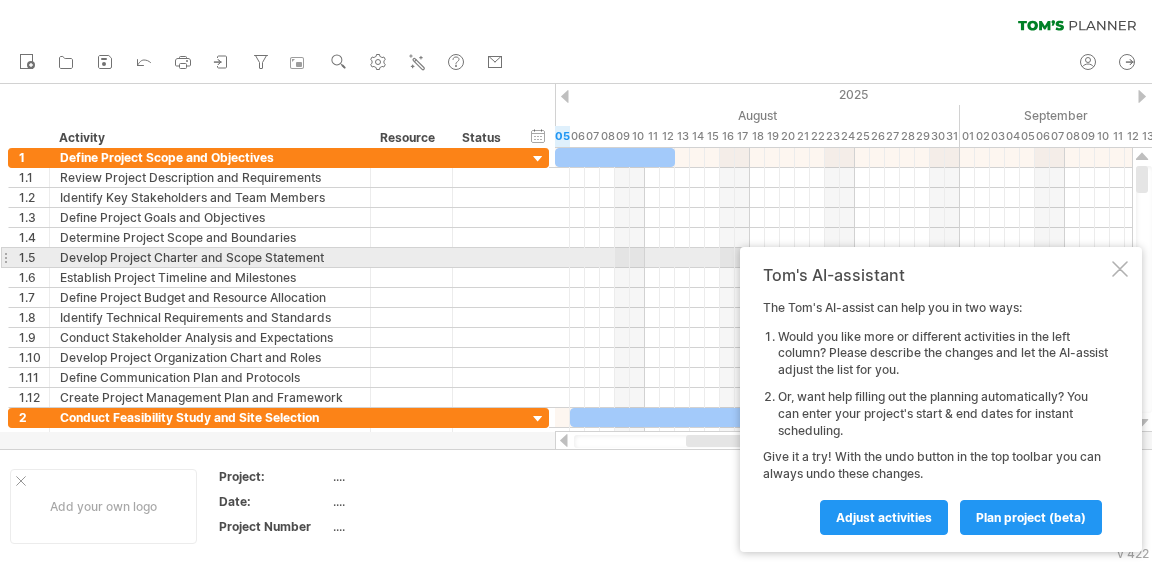 click at bounding box center (1120, 269) 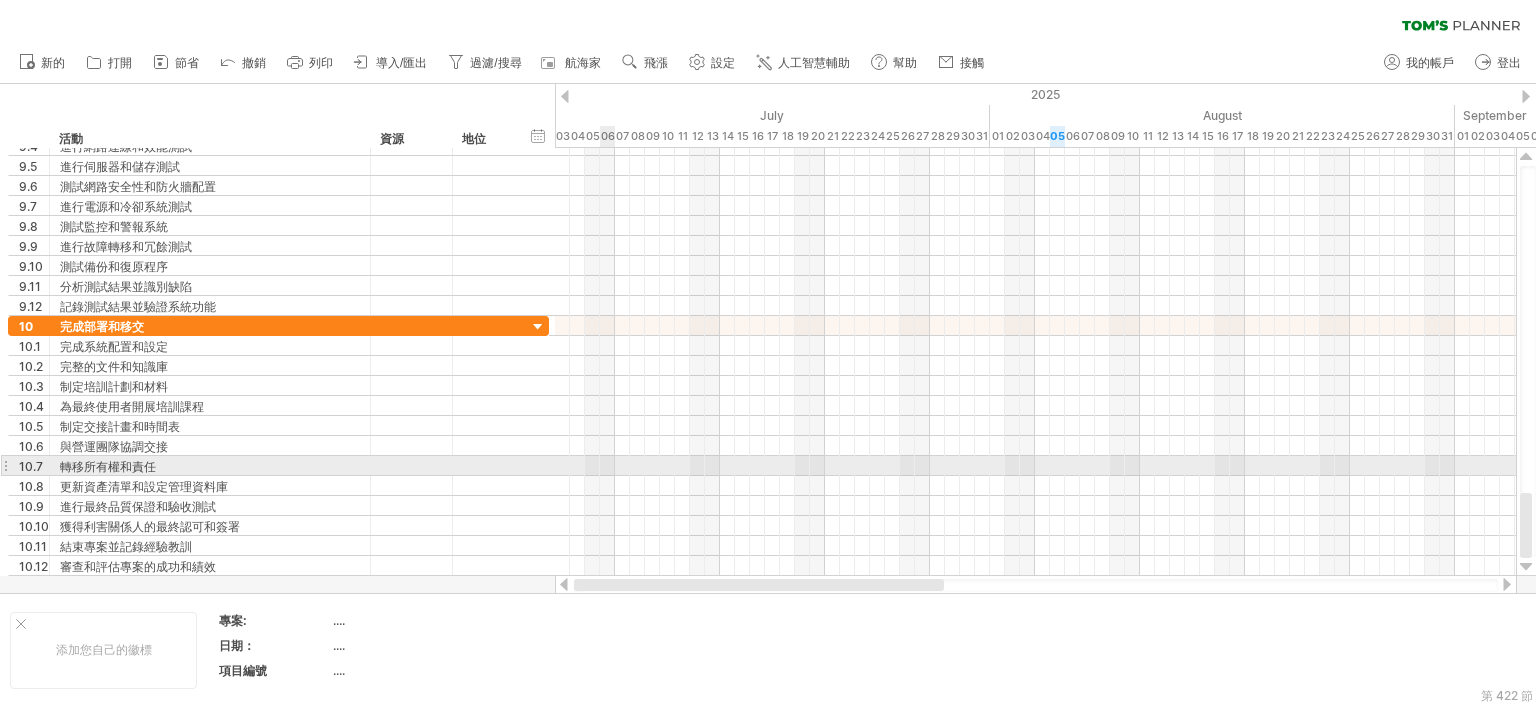 drag, startPoint x: 856, startPoint y: 582, endPoint x: 610, endPoint y: 472, distance: 269.47357 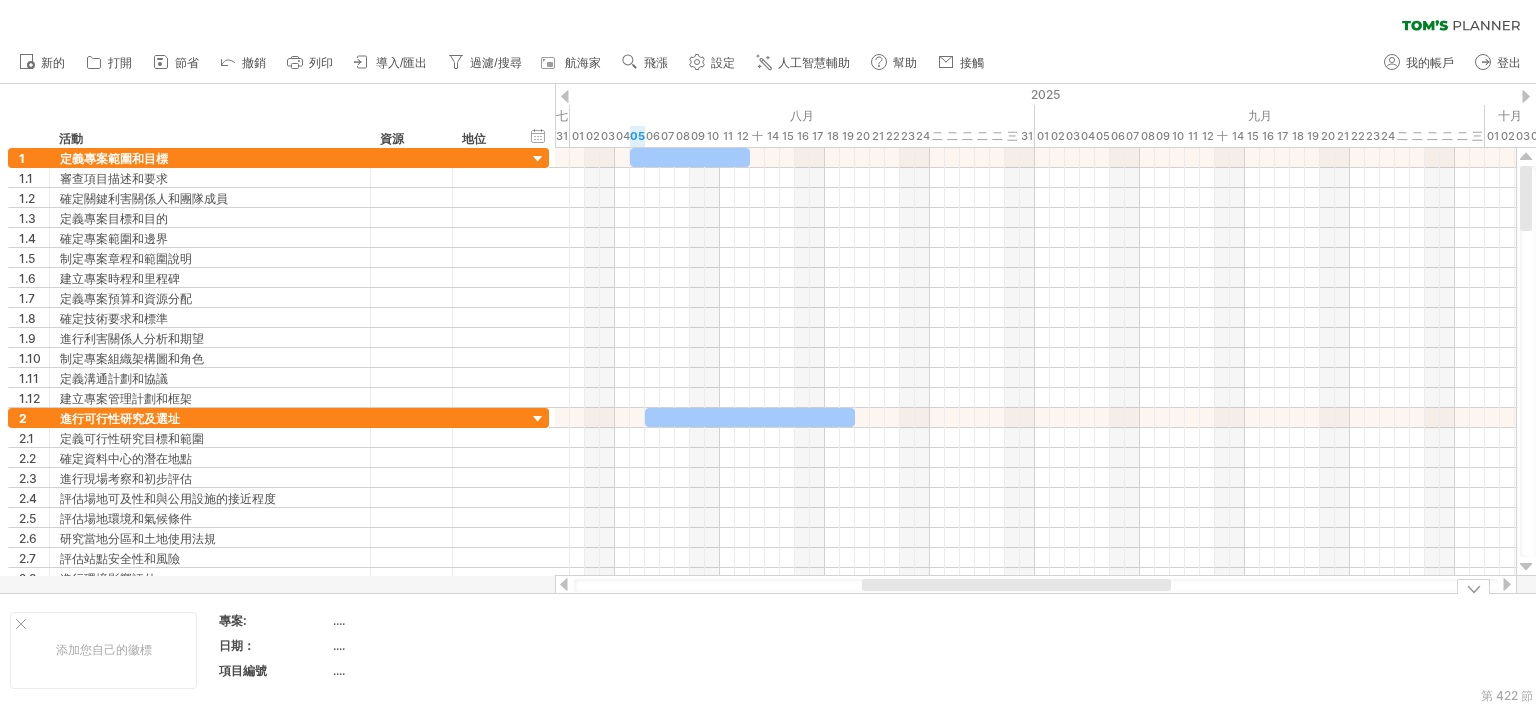 drag, startPoint x: 809, startPoint y: 582, endPoint x: 940, endPoint y: 591, distance: 131.30879 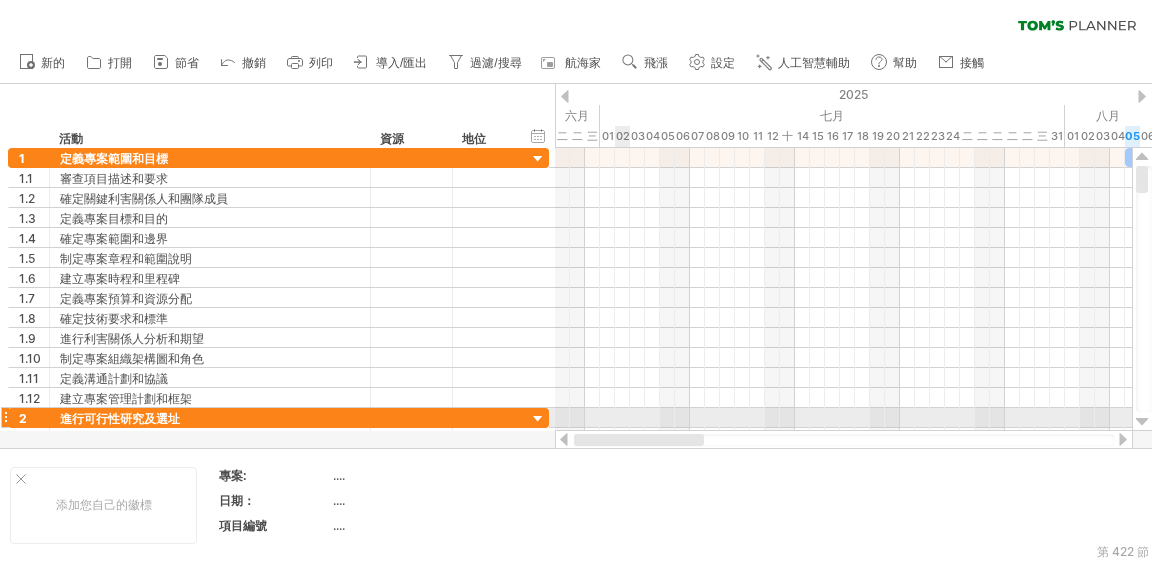 drag, startPoint x: 738, startPoint y: 445, endPoint x: 616, endPoint y: 423, distance: 123.967735 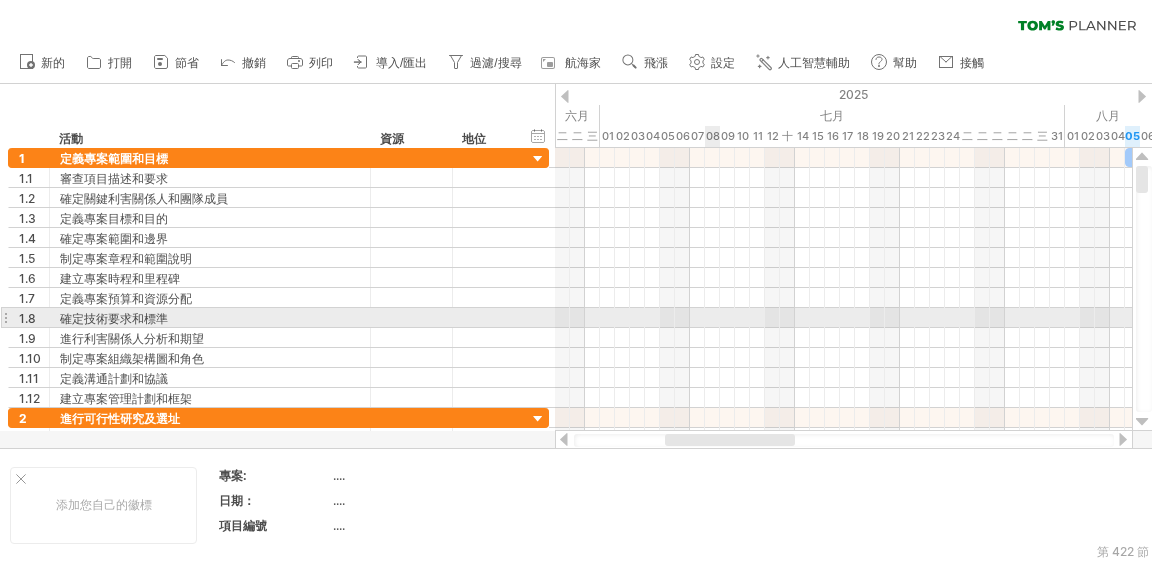 click at bounding box center (843, 318) 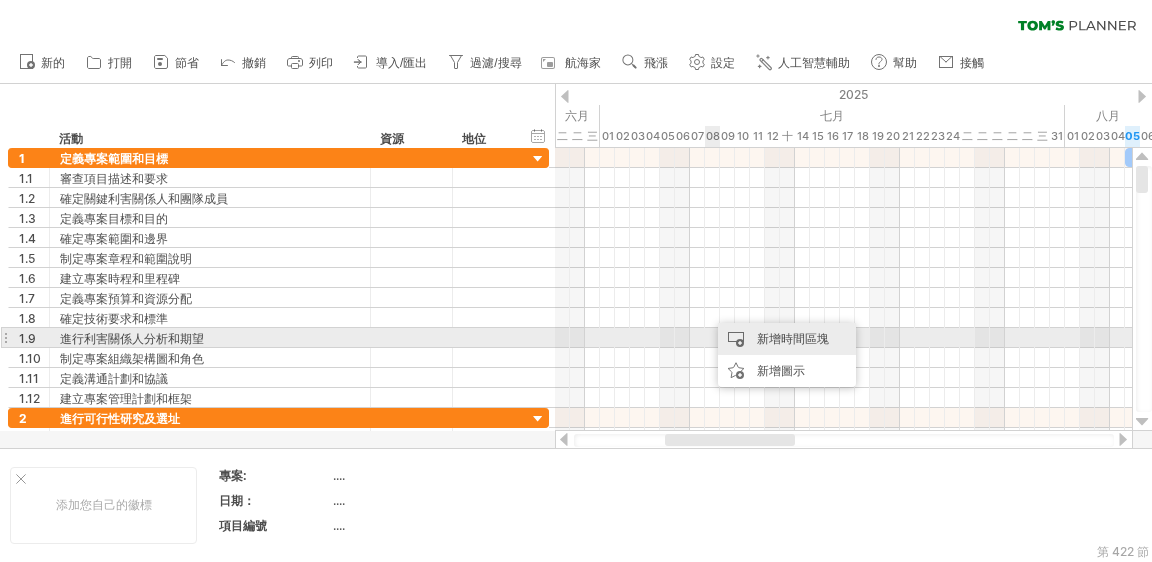 click on "新增時間區塊" at bounding box center [787, 339] 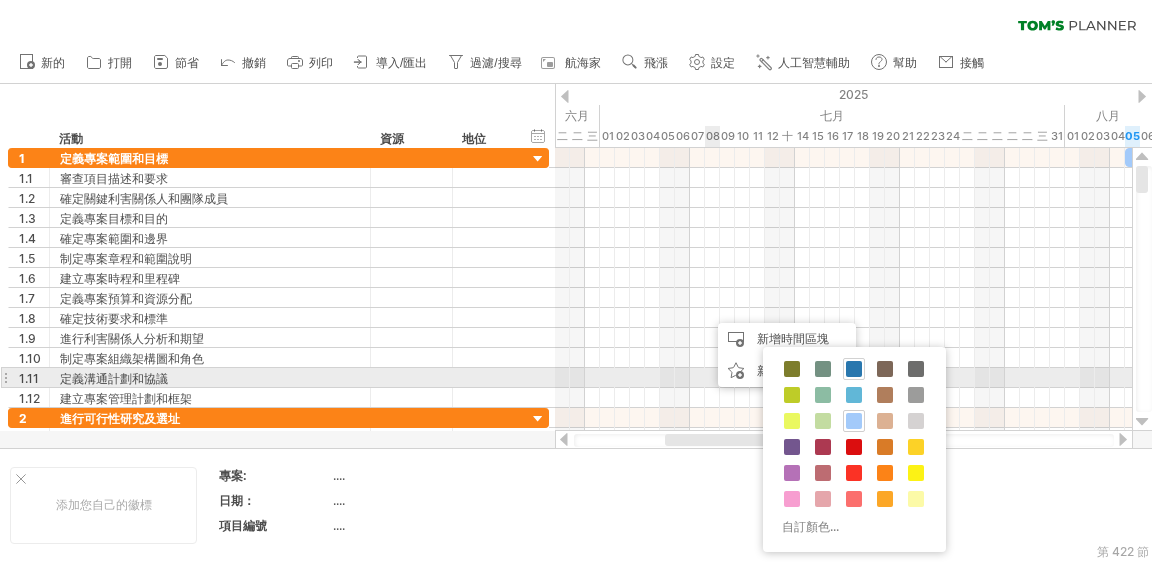 click at bounding box center [854, 369] 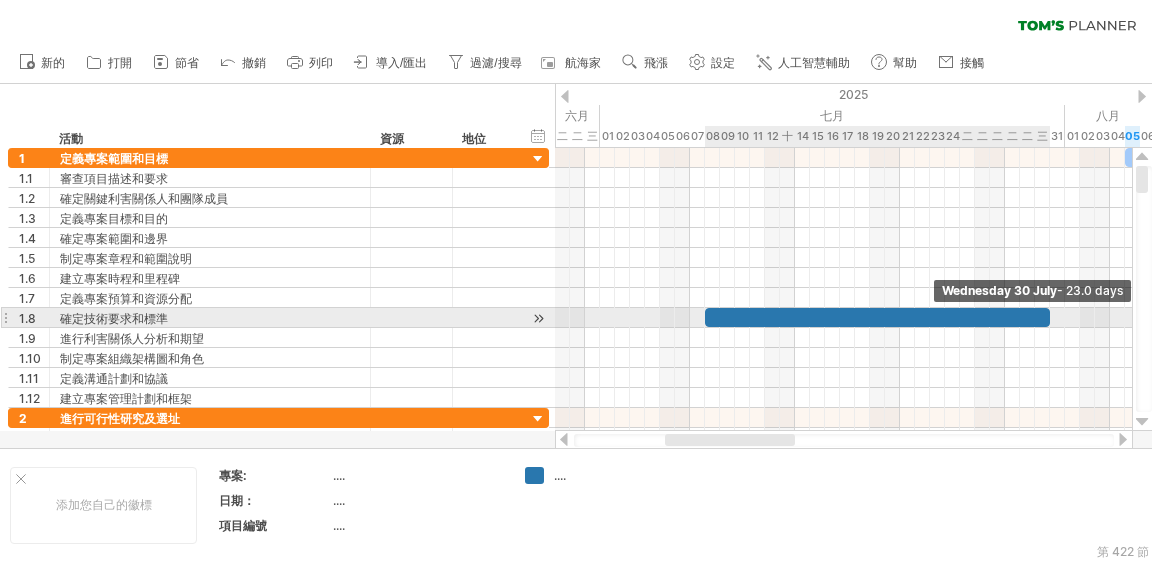 drag, startPoint x: 720, startPoint y: 314, endPoint x: 1048, endPoint y: 322, distance: 328.09753 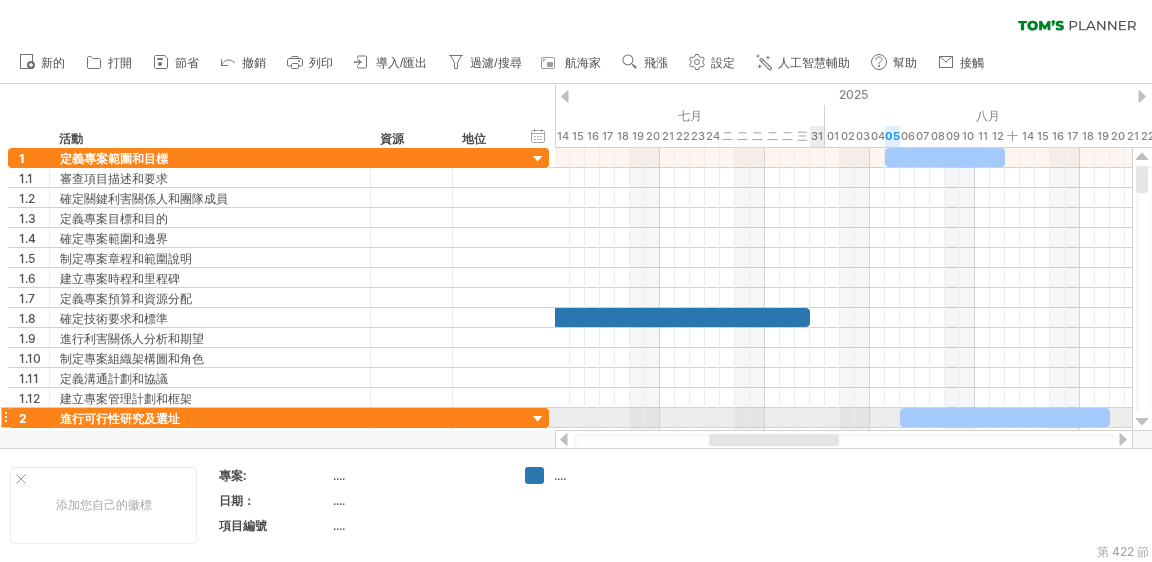 drag, startPoint x: 766, startPoint y: 438, endPoint x: 764, endPoint y: 414, distance: 24.083189 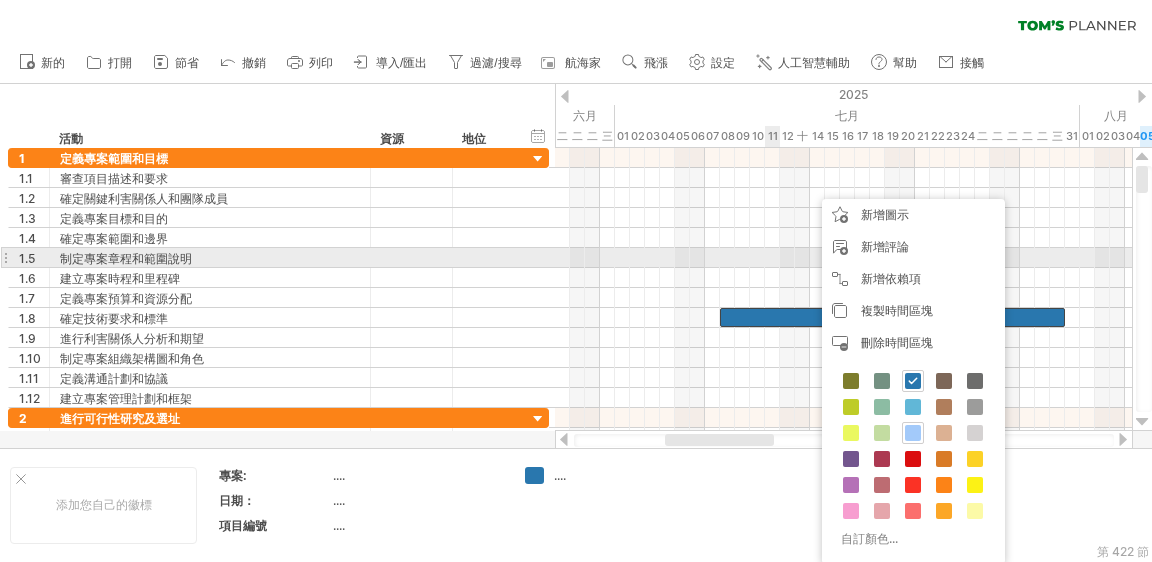click at bounding box center [843, 258] 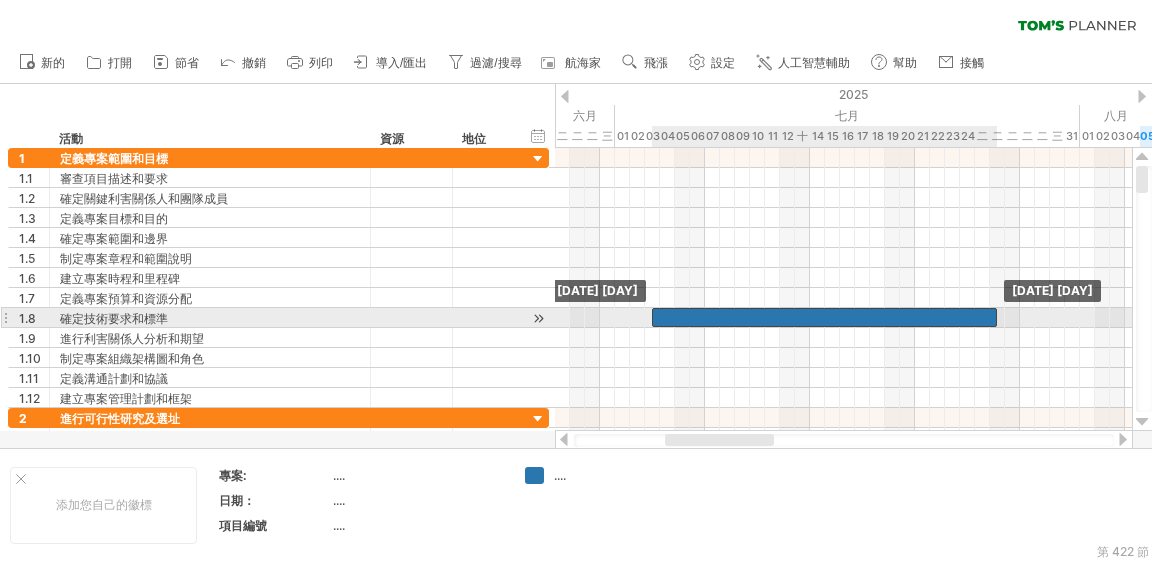 drag, startPoint x: 768, startPoint y: 316, endPoint x: 702, endPoint y: 318, distance: 66.0303 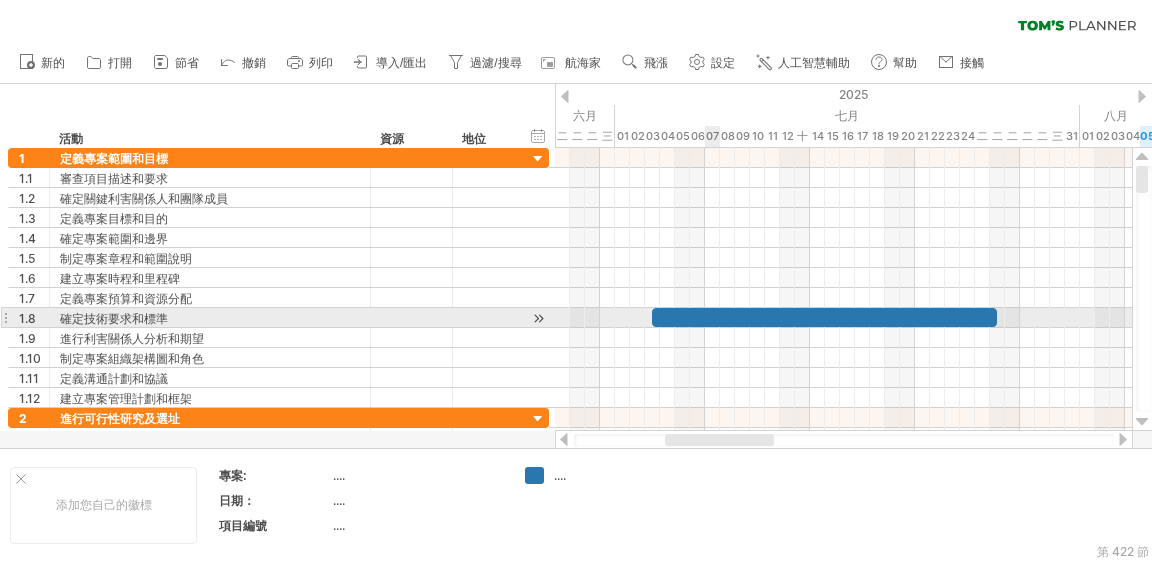 click at bounding box center [824, 317] 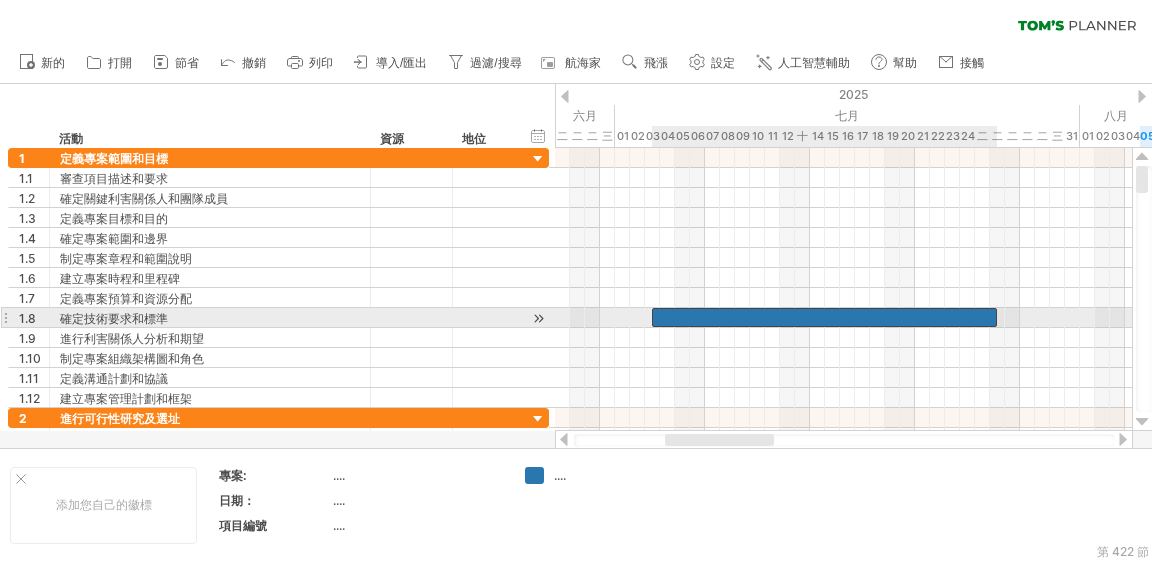 click at bounding box center (824, 317) 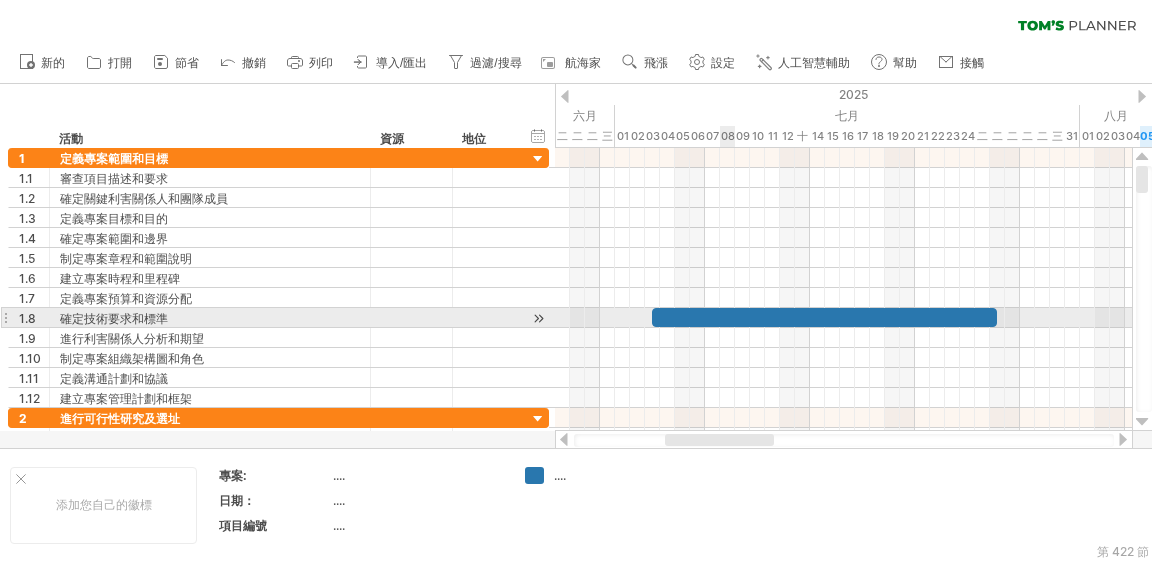 type 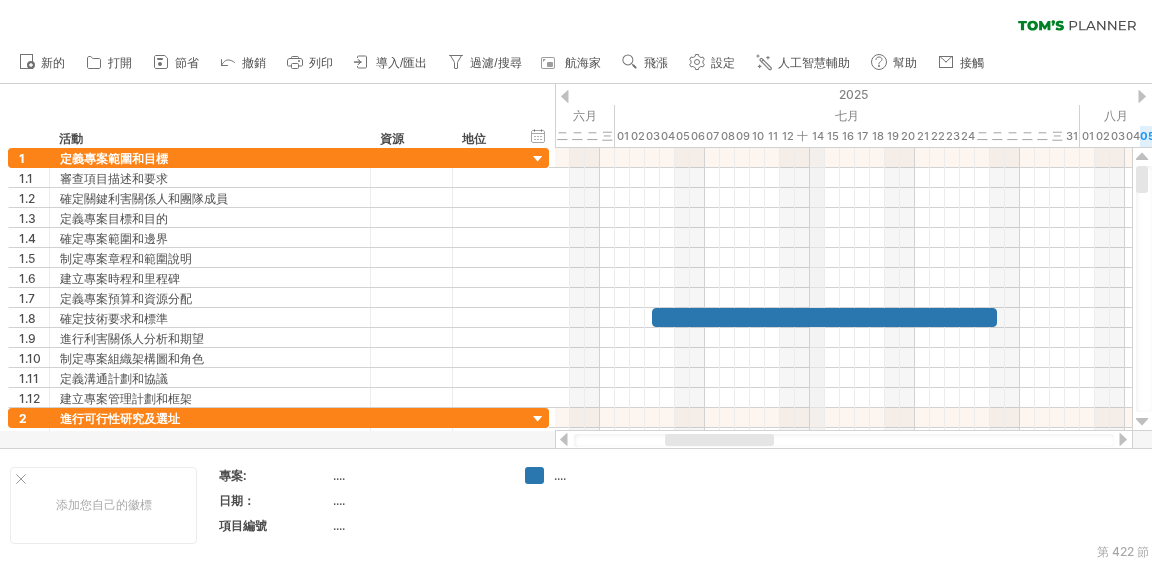 click on "14" at bounding box center [818, 136] 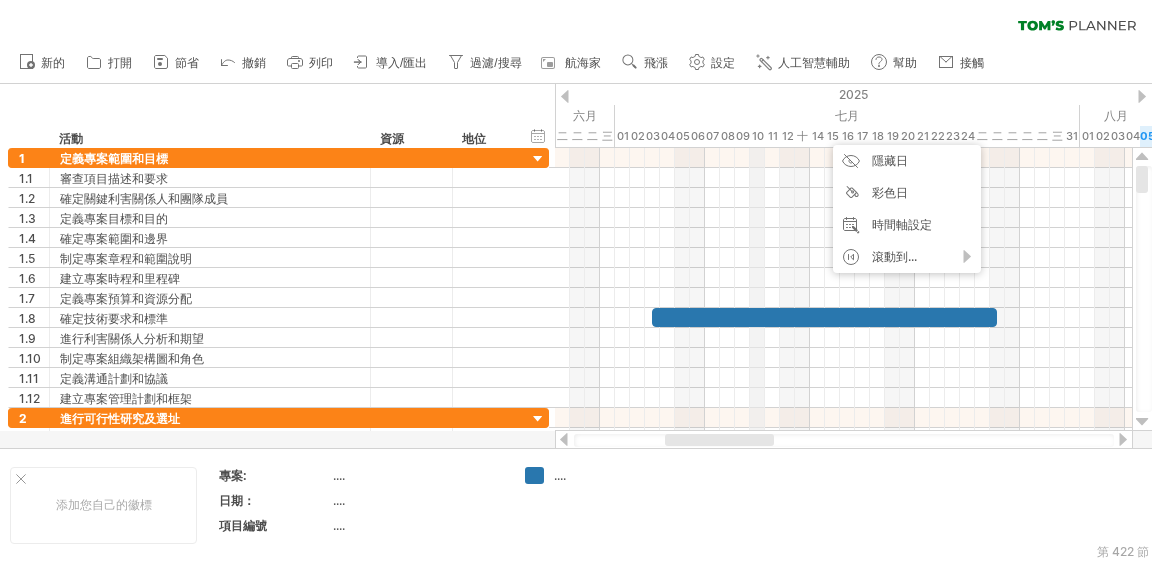 drag, startPoint x: 764, startPoint y: 139, endPoint x: 784, endPoint y: 137, distance: 20.09975 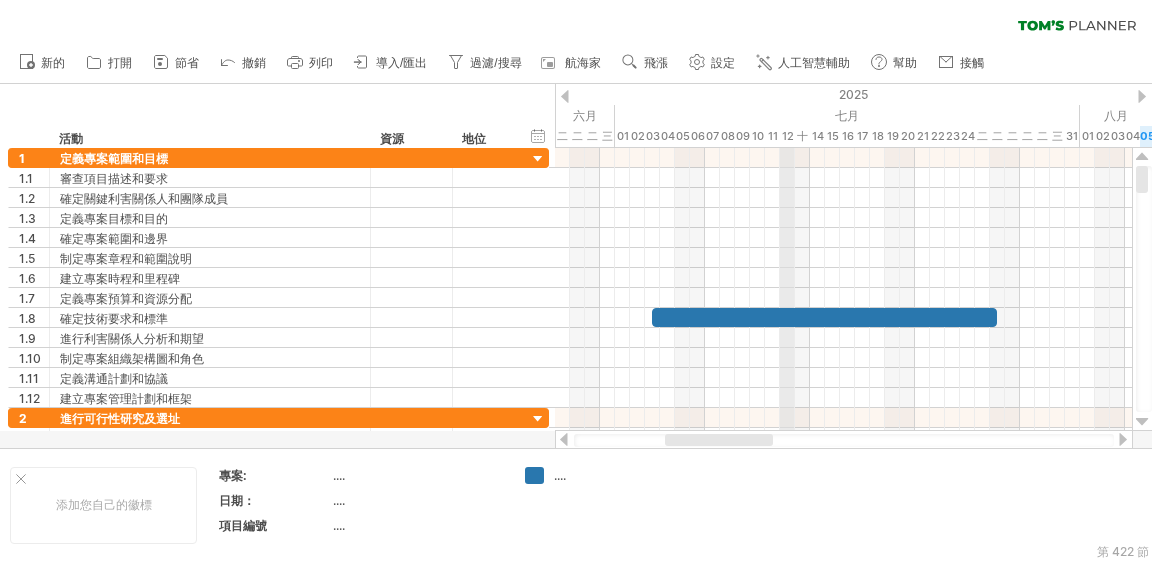 click on "12" at bounding box center (788, 136) 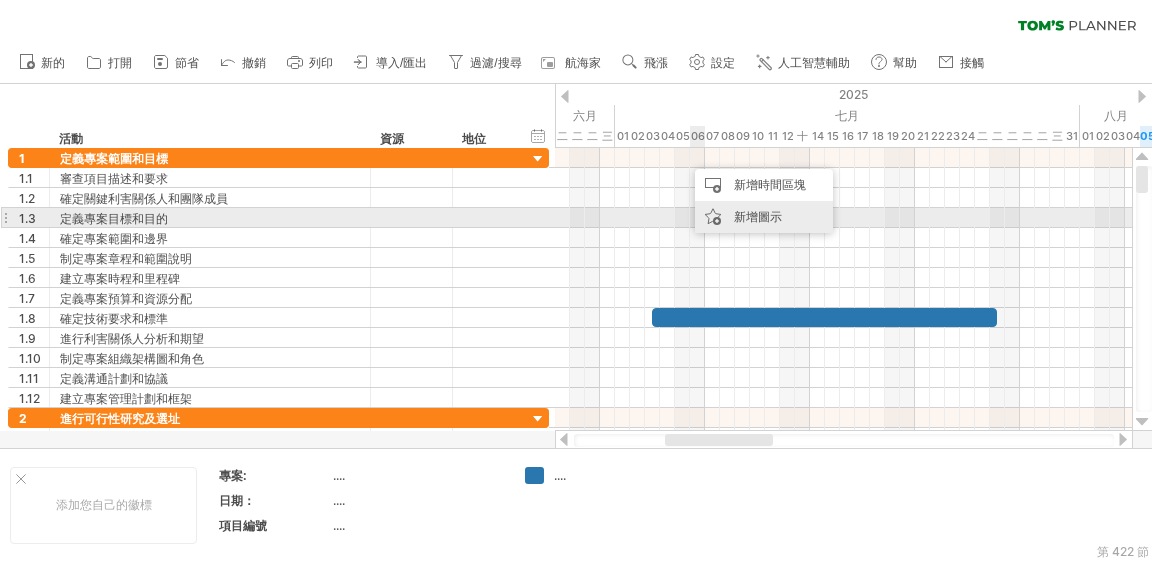 click on "新增圖示" at bounding box center (758, 216) 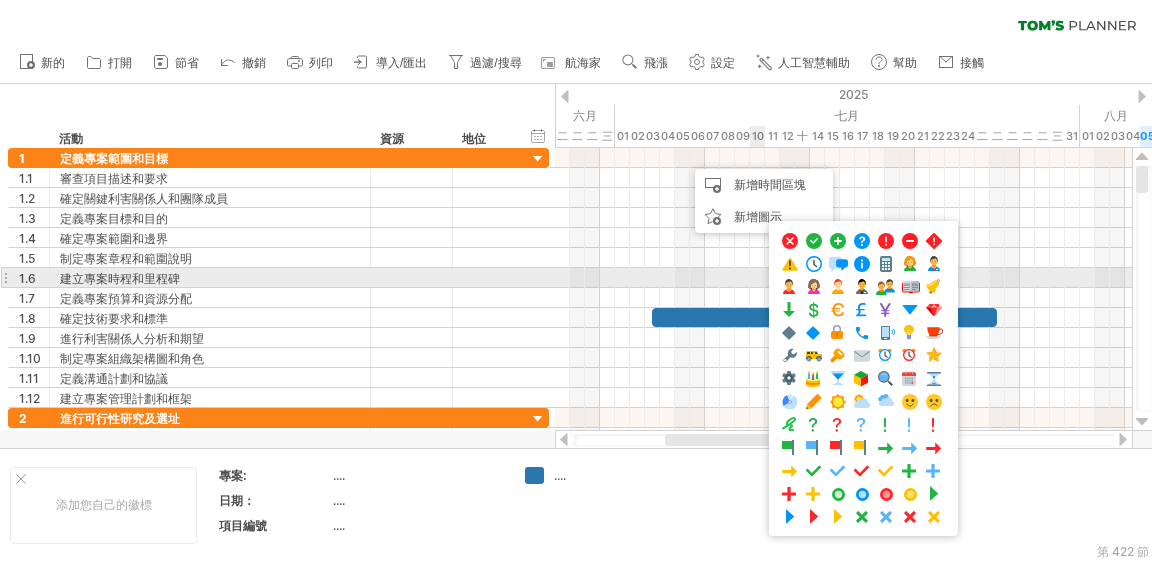click at bounding box center [790, 287] 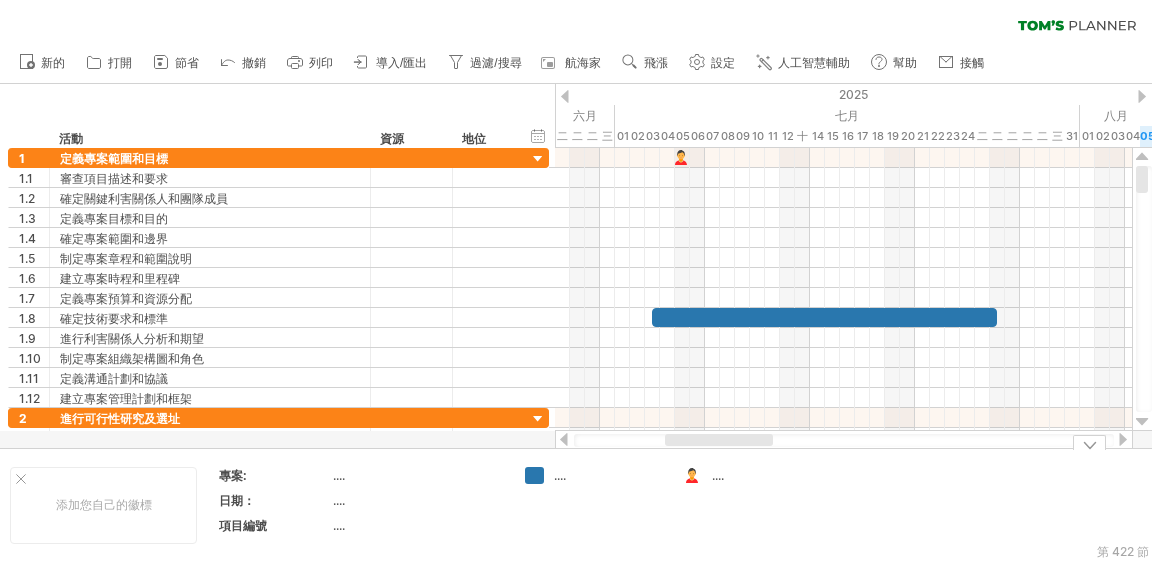 click on "...." at bounding box center [752, 505] 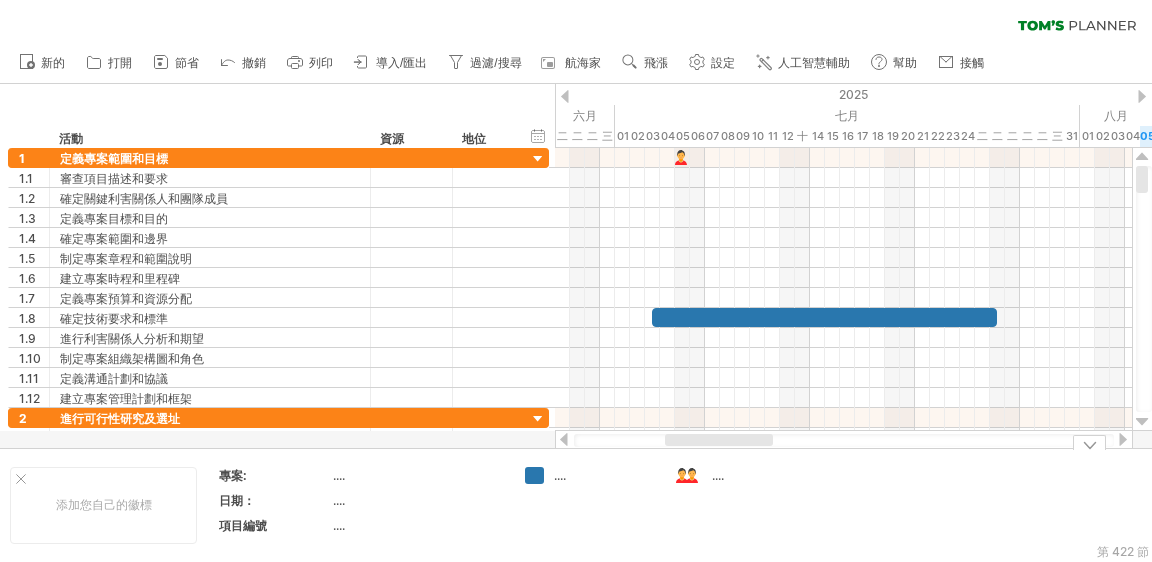 click at bounding box center [693, 476] 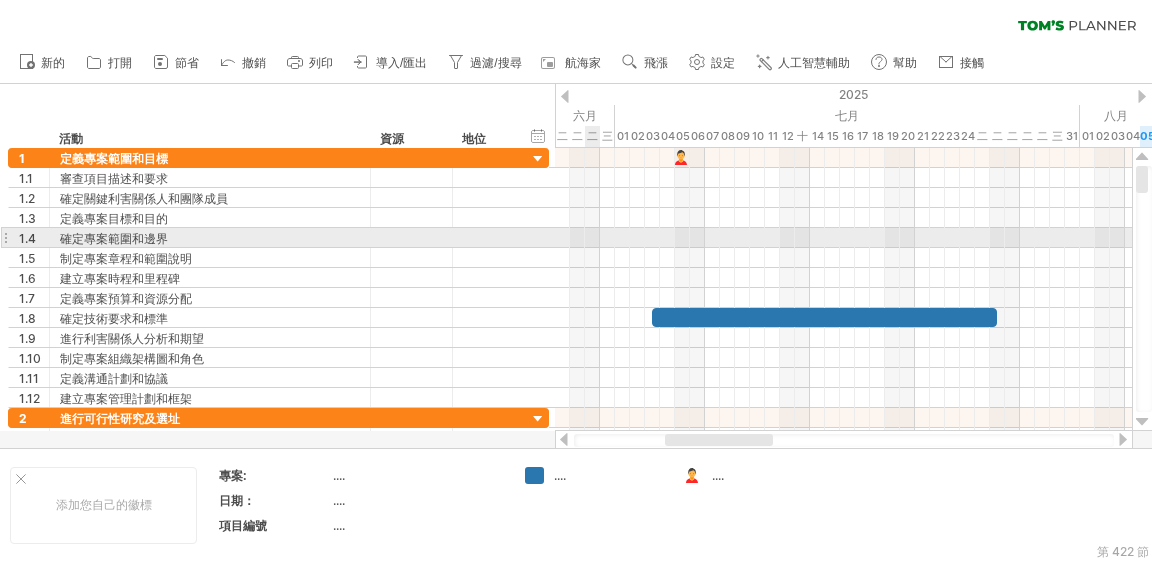 click at bounding box center (843, 238) 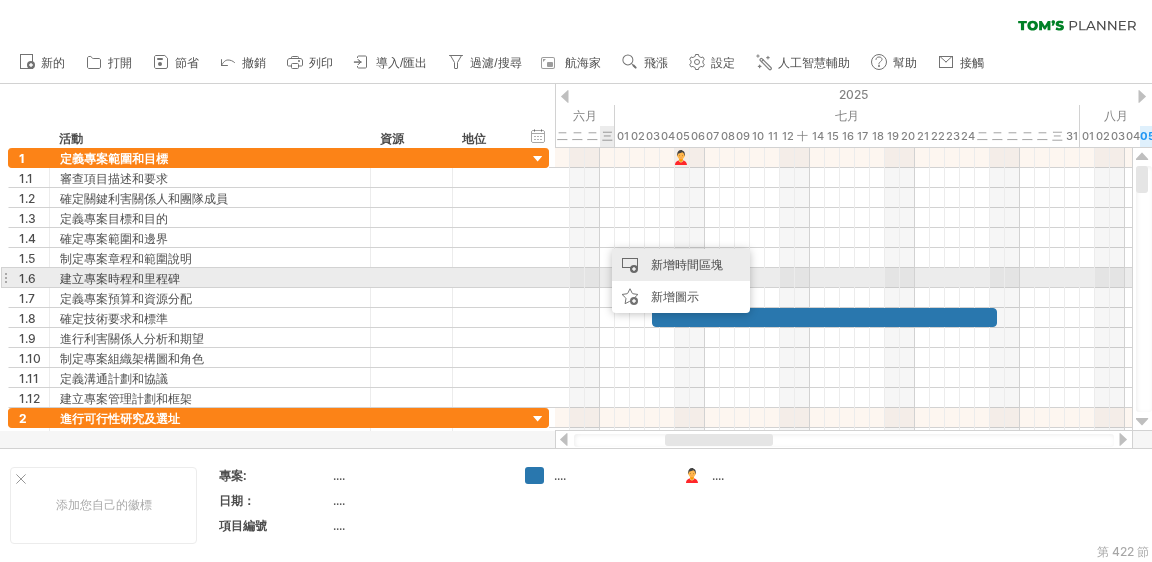 click on "新增時間區塊" at bounding box center (687, 264) 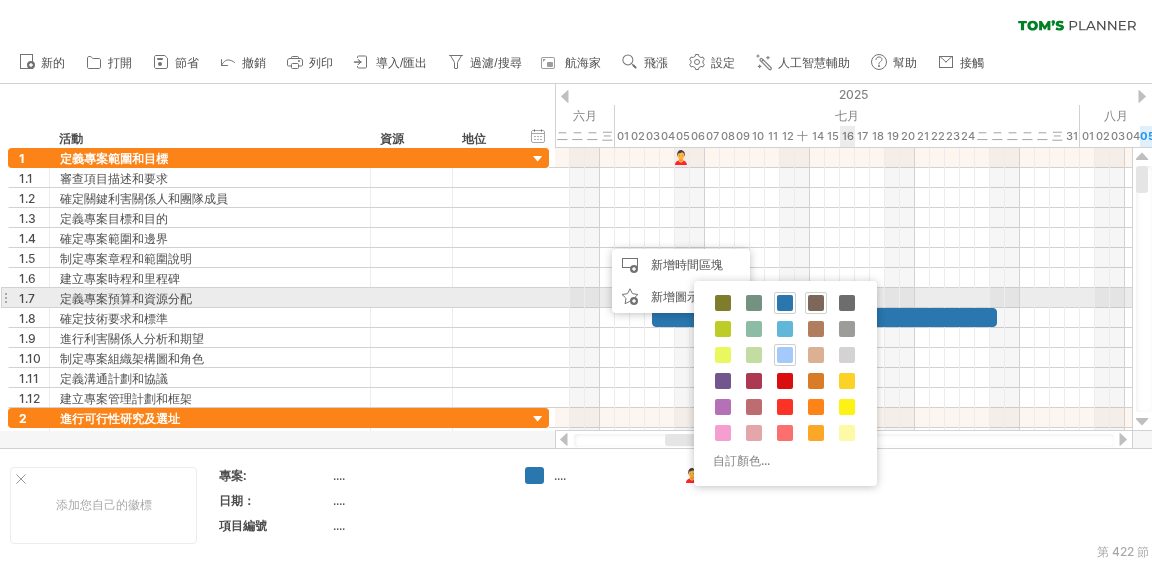 click at bounding box center (816, 303) 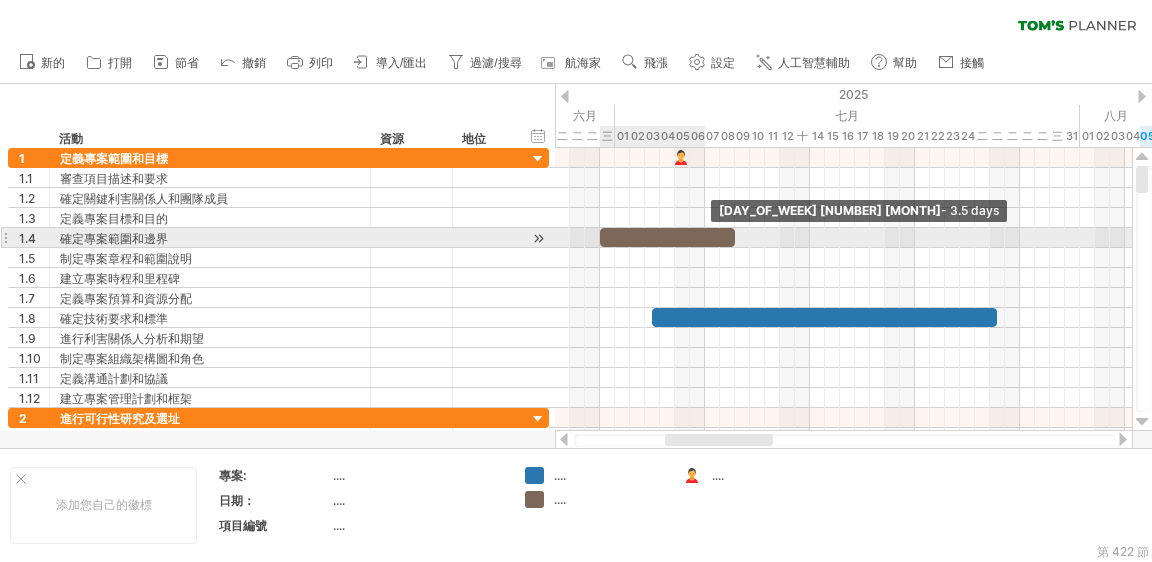 drag, startPoint x: 615, startPoint y: 236, endPoint x: 740, endPoint y: 243, distance: 125.19585 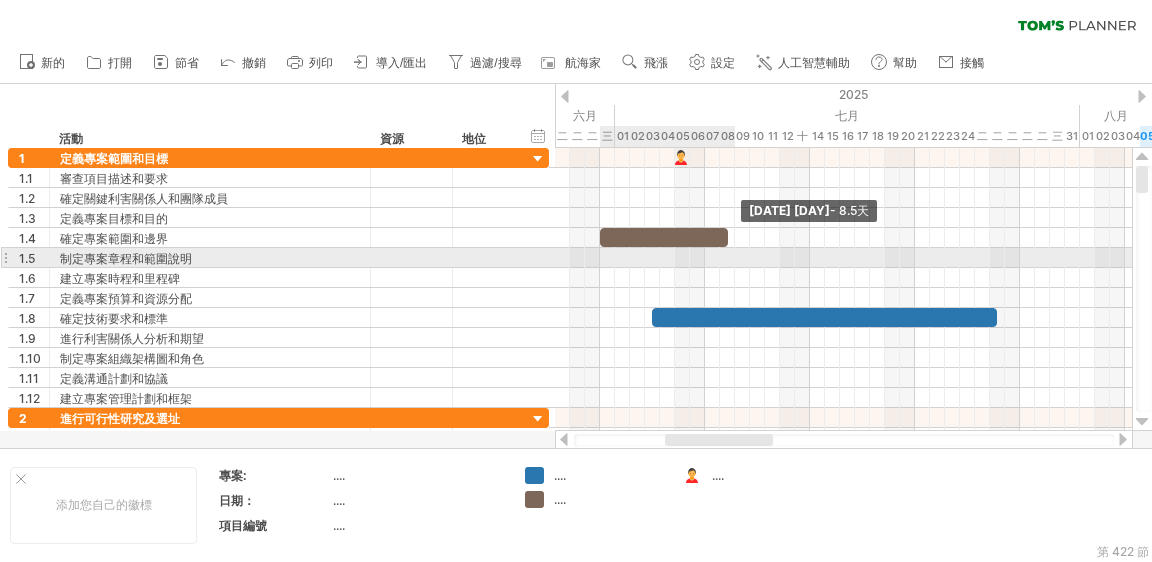drag, startPoint x: 745, startPoint y: 234, endPoint x: 731, endPoint y: 259, distance: 28.653097 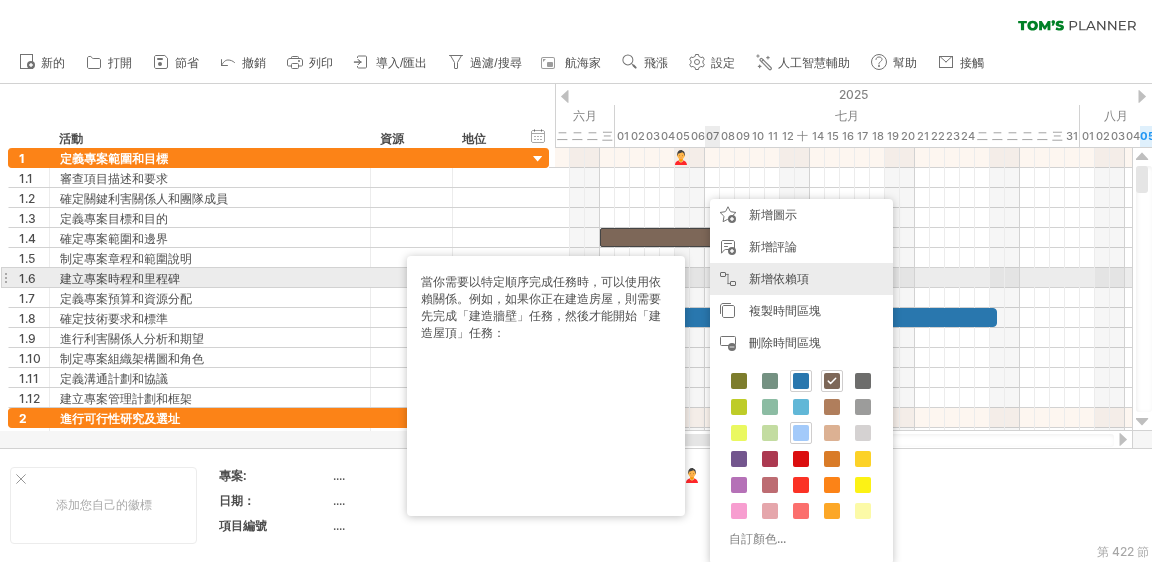 click on "新增依賴項 當你需要以特定順序完成任務時，可以使用依賴關係。例如，如果你正在建造房屋，則需要先完成「建造牆壁」任務，然後才能開始「建造屋頂」任務：" at bounding box center [801, 279] 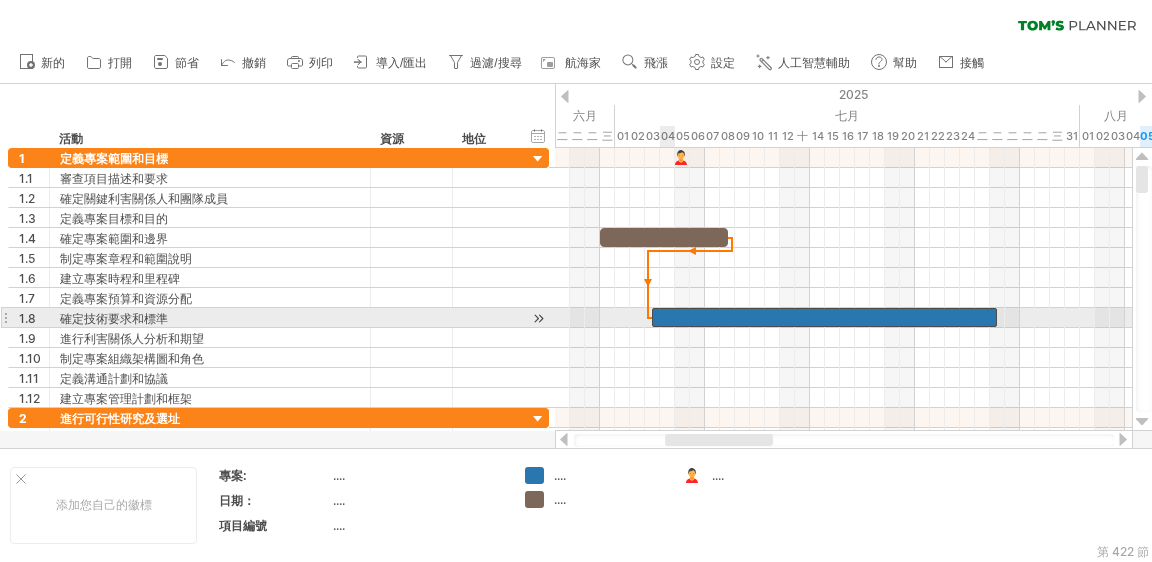click at bounding box center (824, 317) 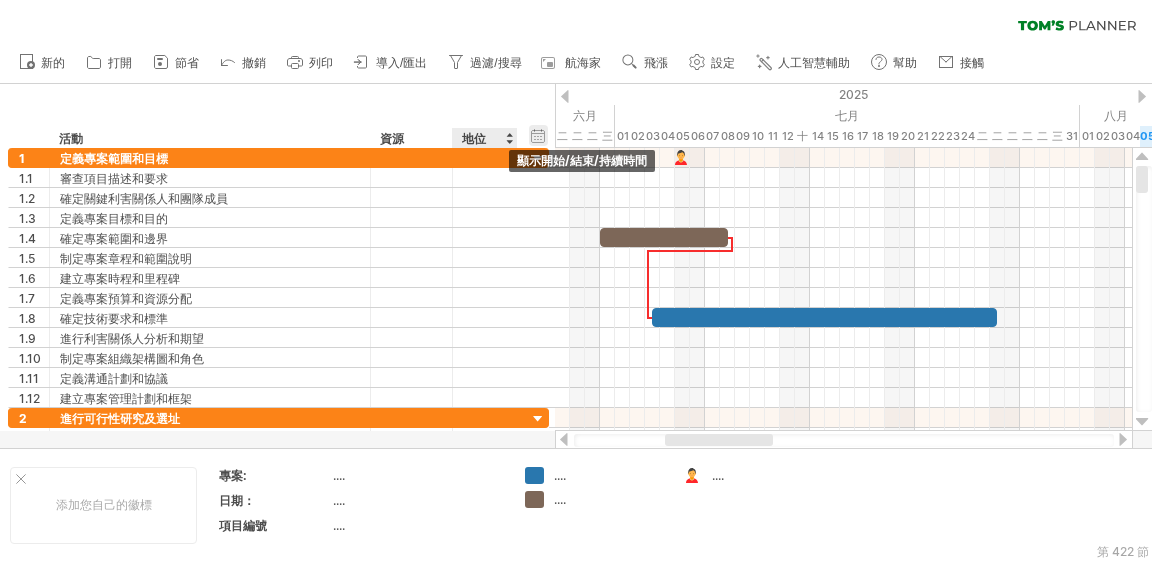 click on "隱藏開始/結束/持續時間 顯示開始/結束/持續時間" at bounding box center [538, 135] 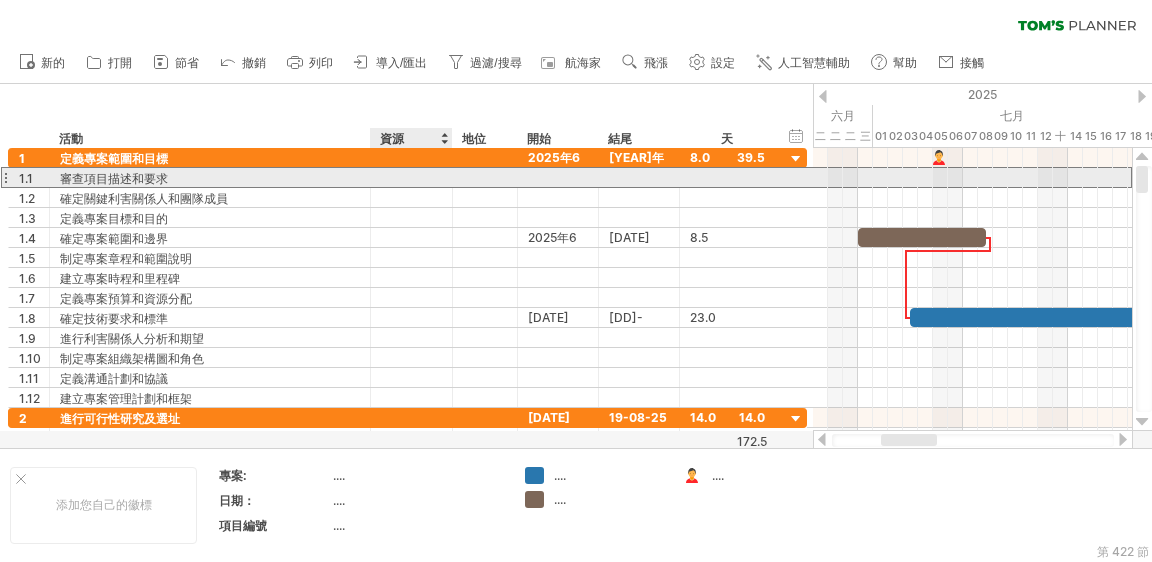 click at bounding box center (411, 177) 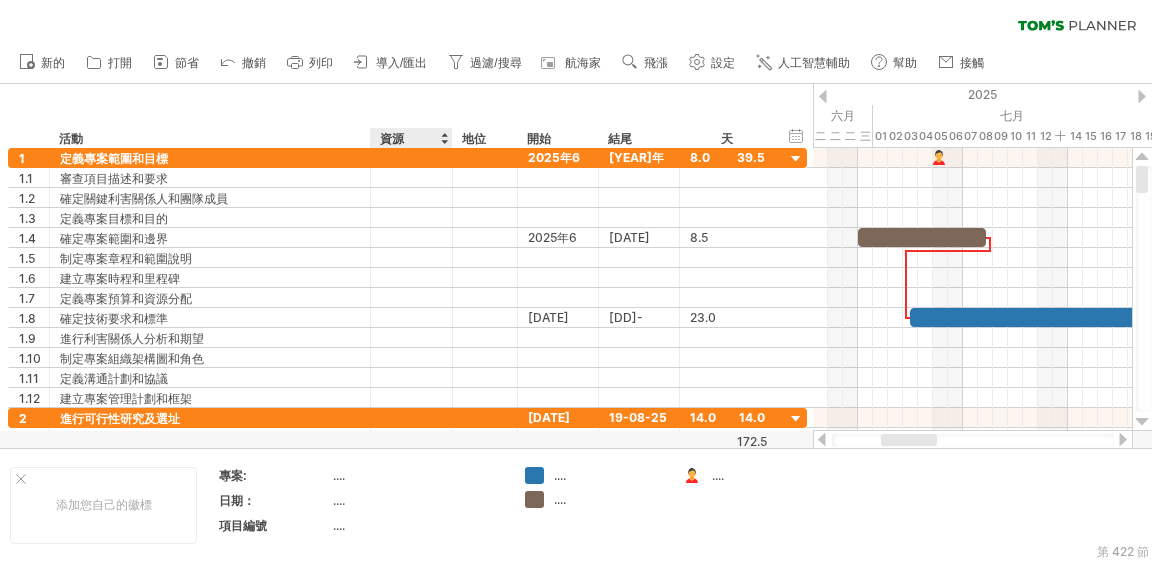 click on "資源" at bounding box center [410, 138] 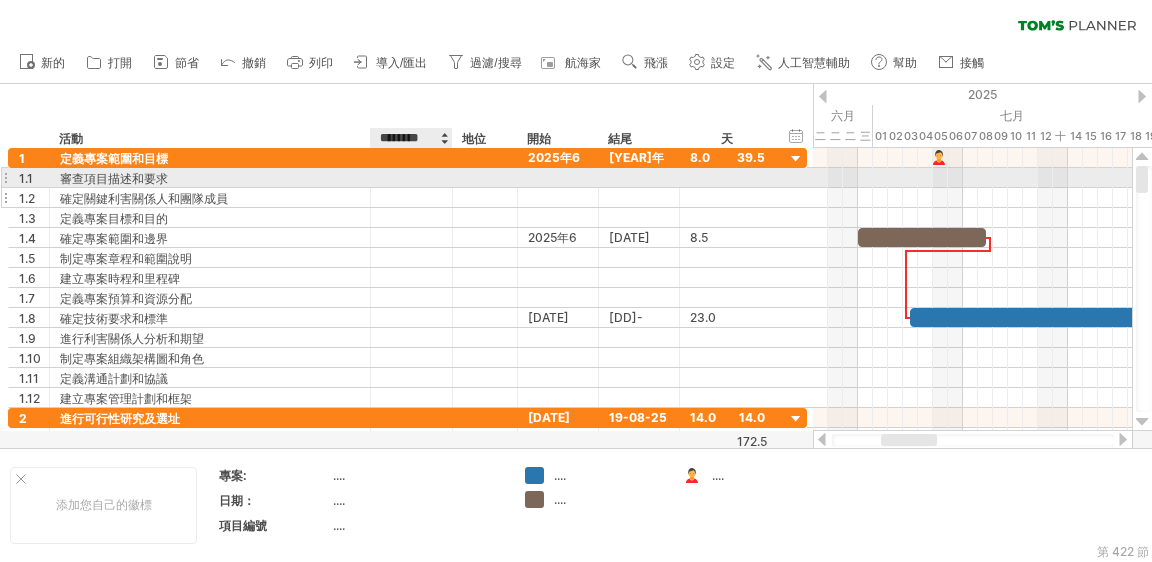 click at bounding box center [411, 197] 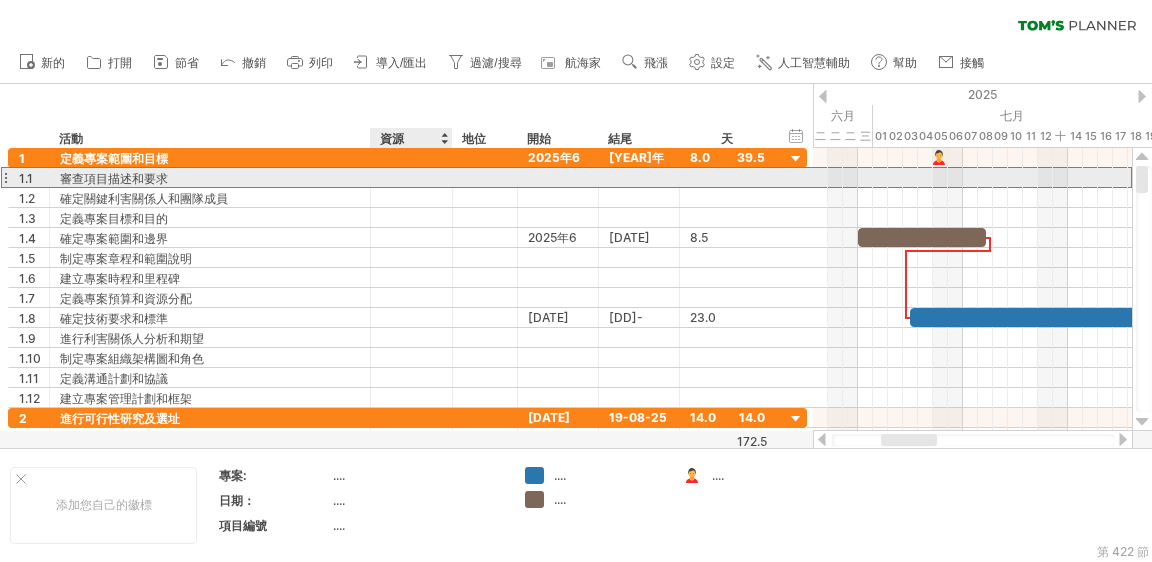 click at bounding box center (411, 177) 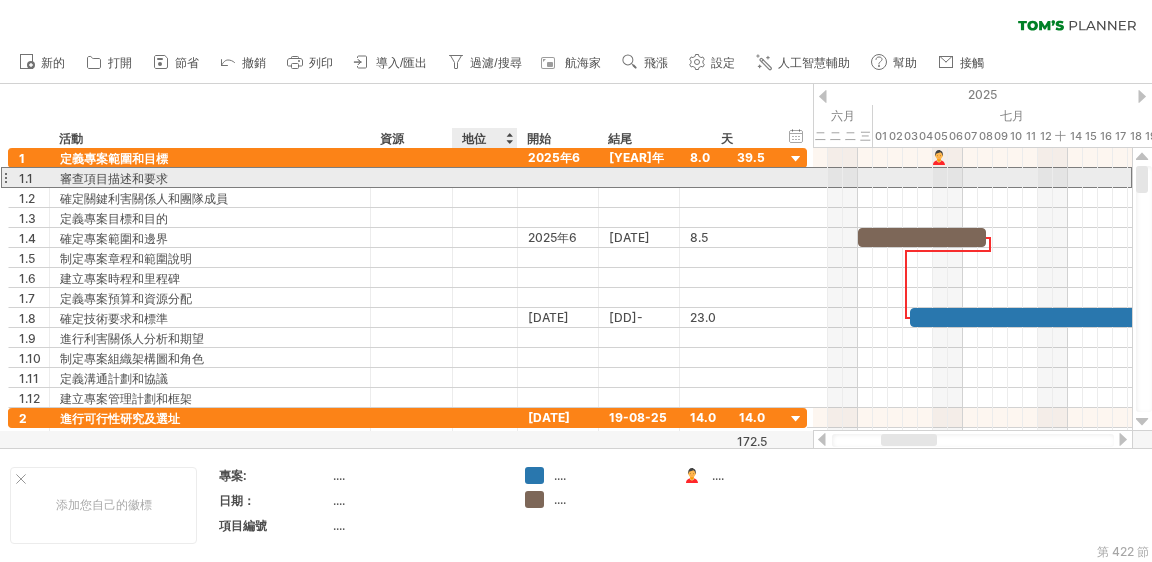 click at bounding box center (485, 177) 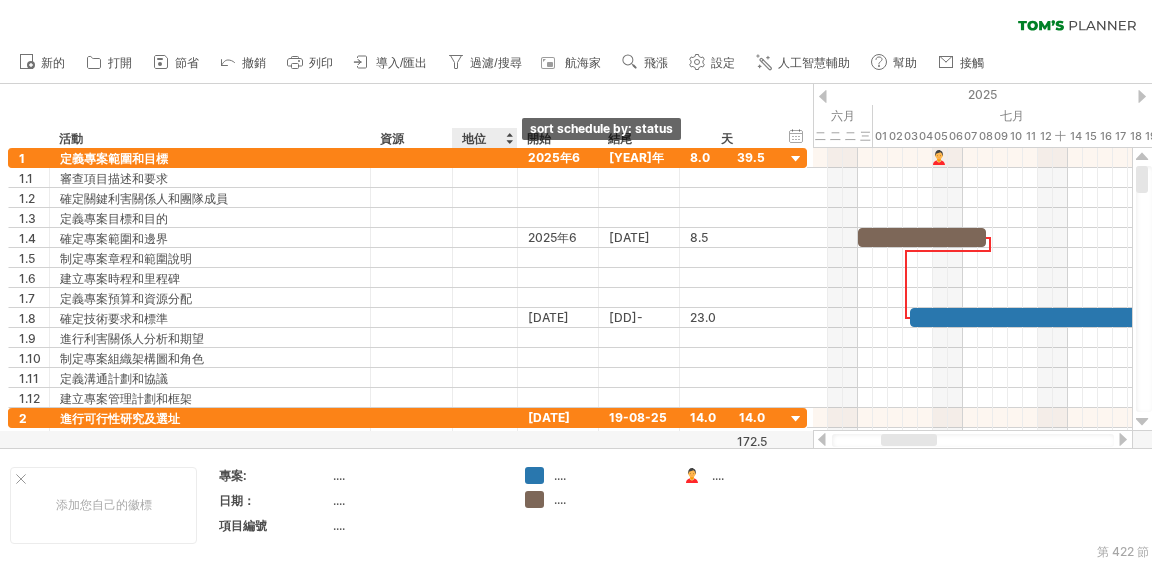click at bounding box center (509, 138) 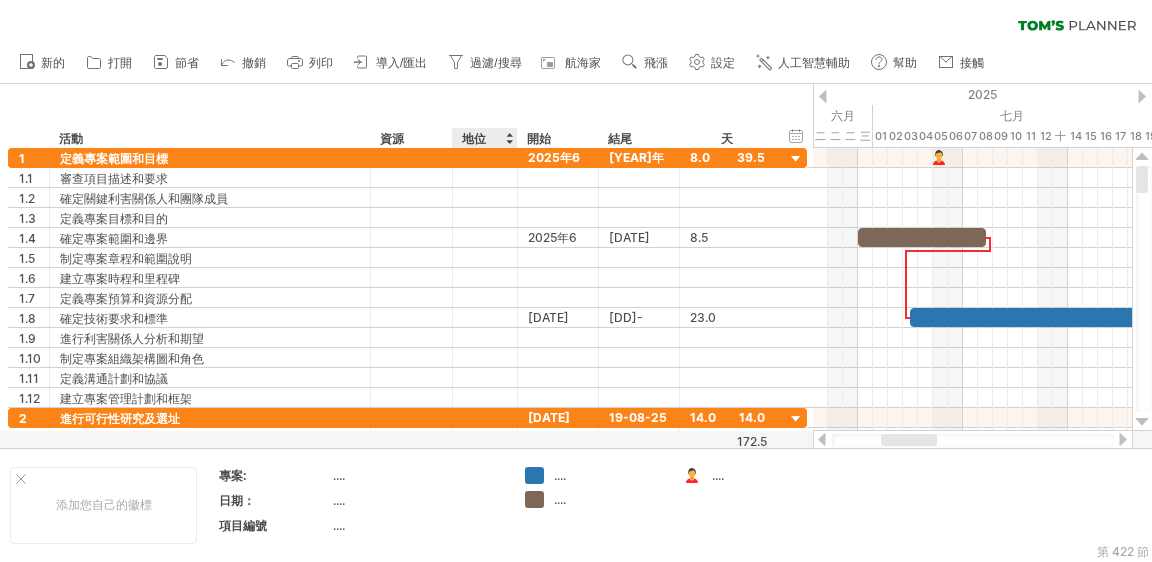 click on "地位" at bounding box center [484, 138] 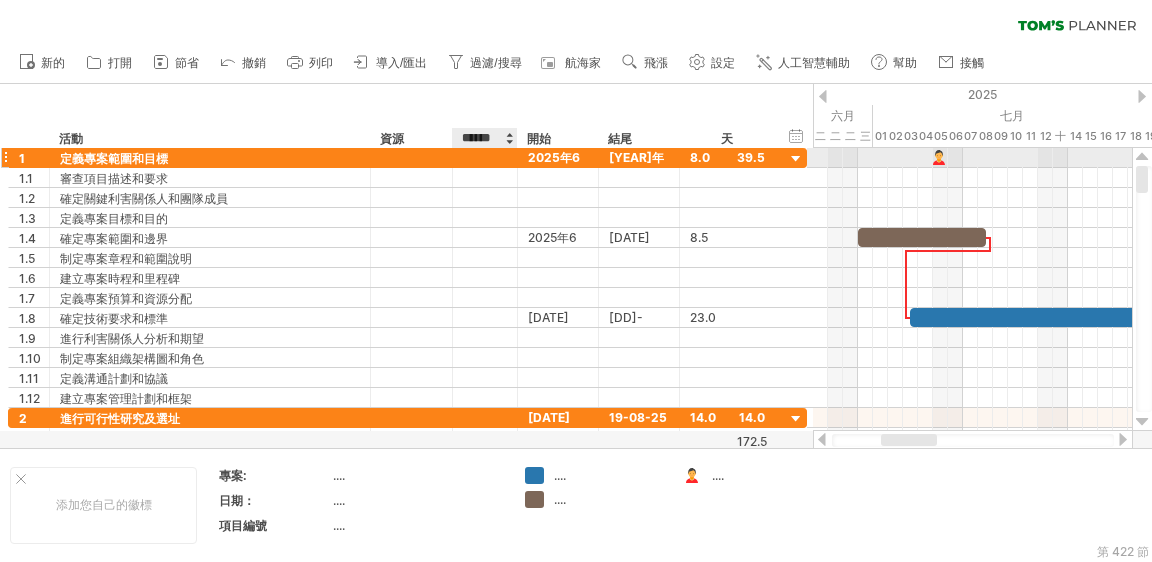 click on "**********" at bounding box center (407, 278) 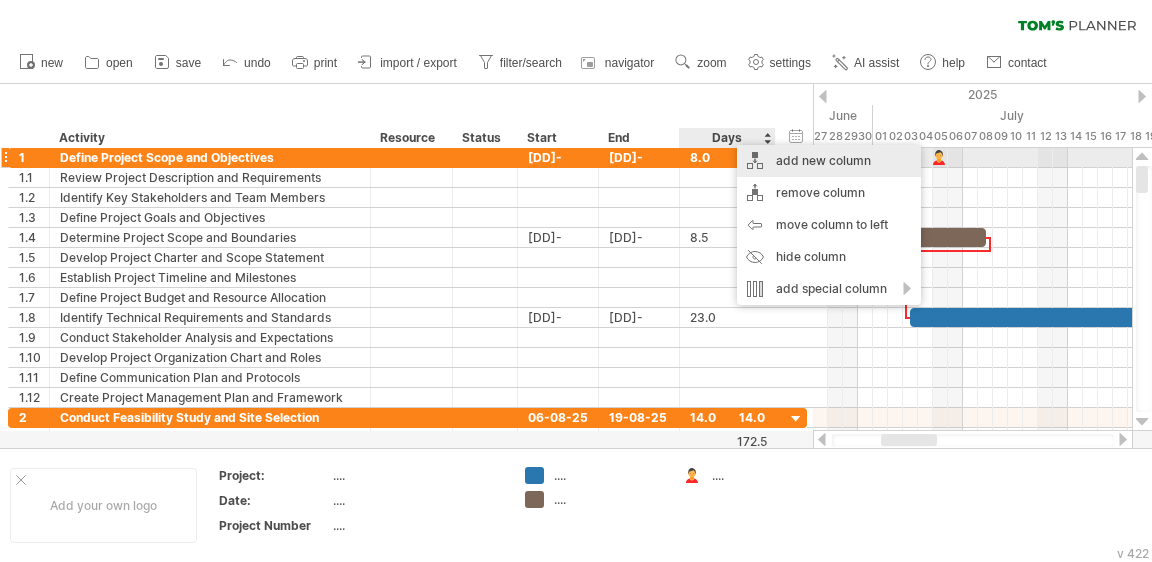 click on "add new column" at bounding box center [829, 161] 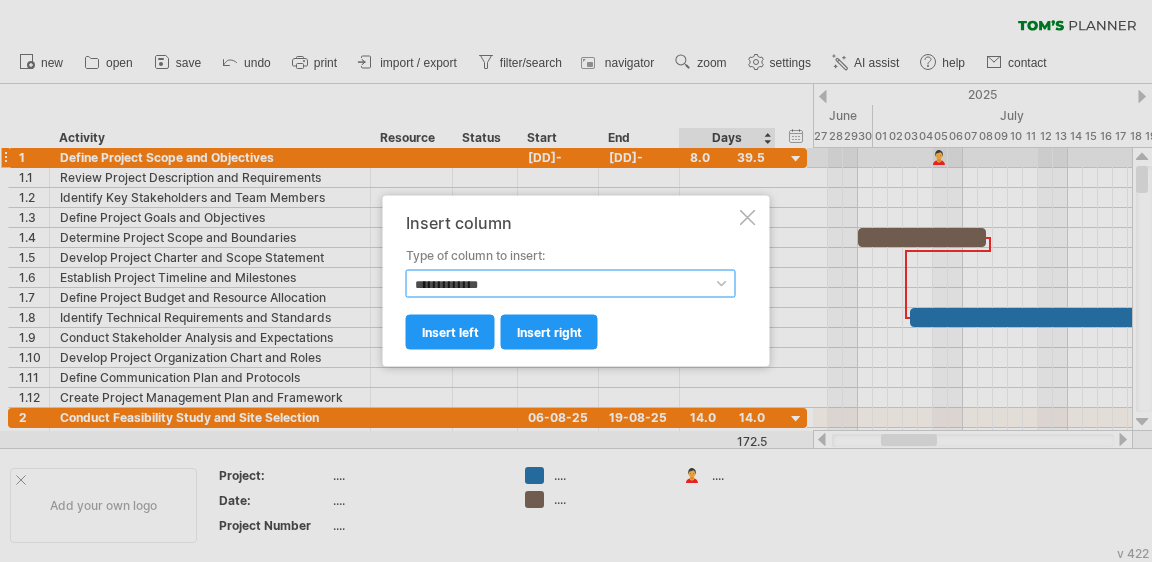 click on "**********" at bounding box center [571, 284] 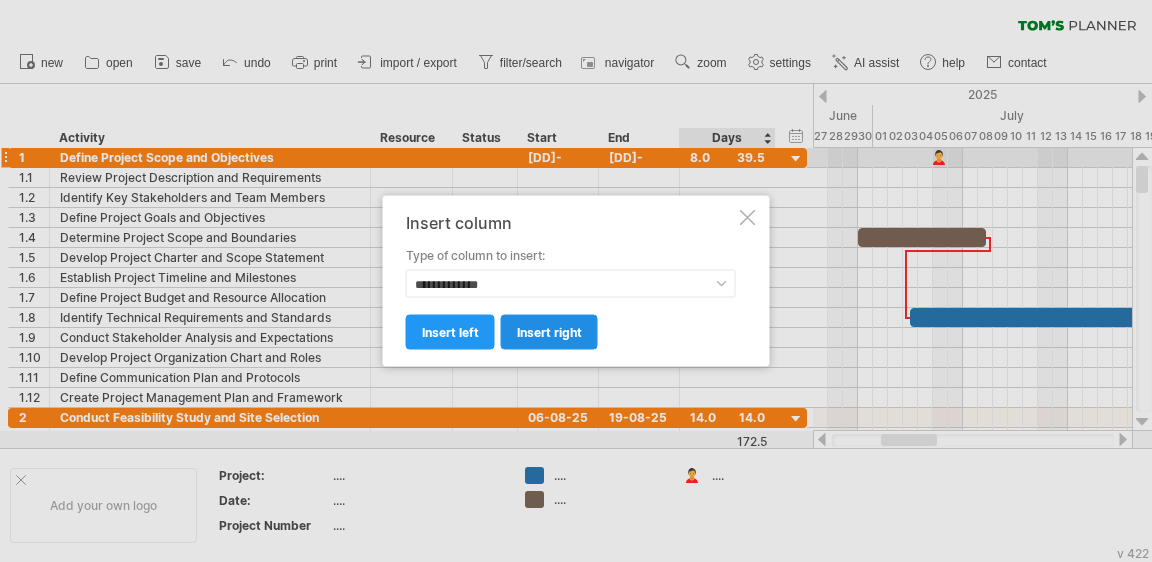 click on "insert right" at bounding box center [549, 332] 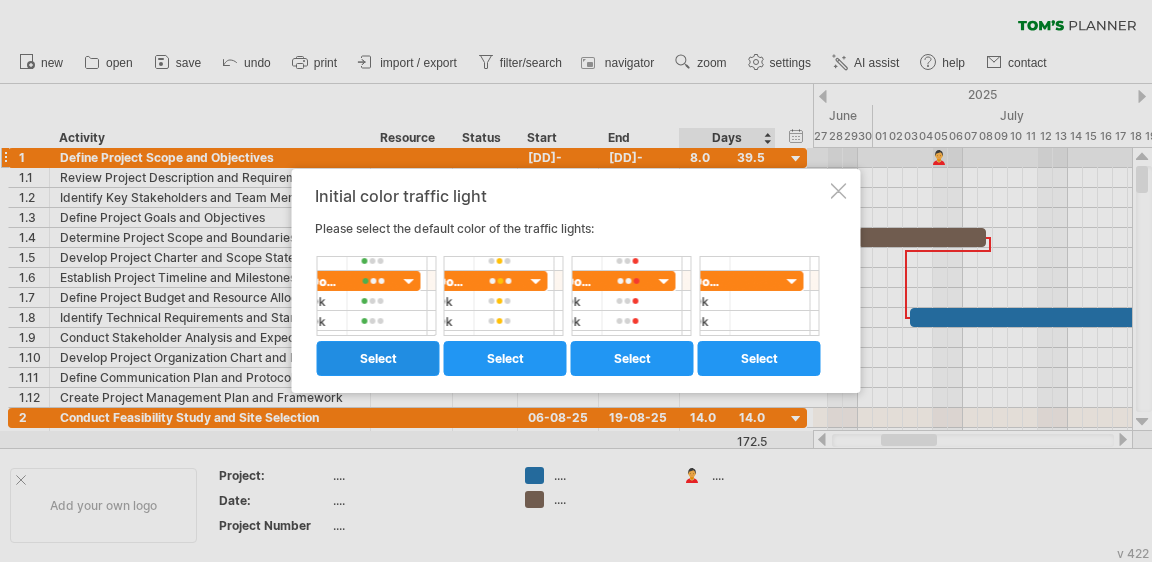click on "select" at bounding box center [378, 358] 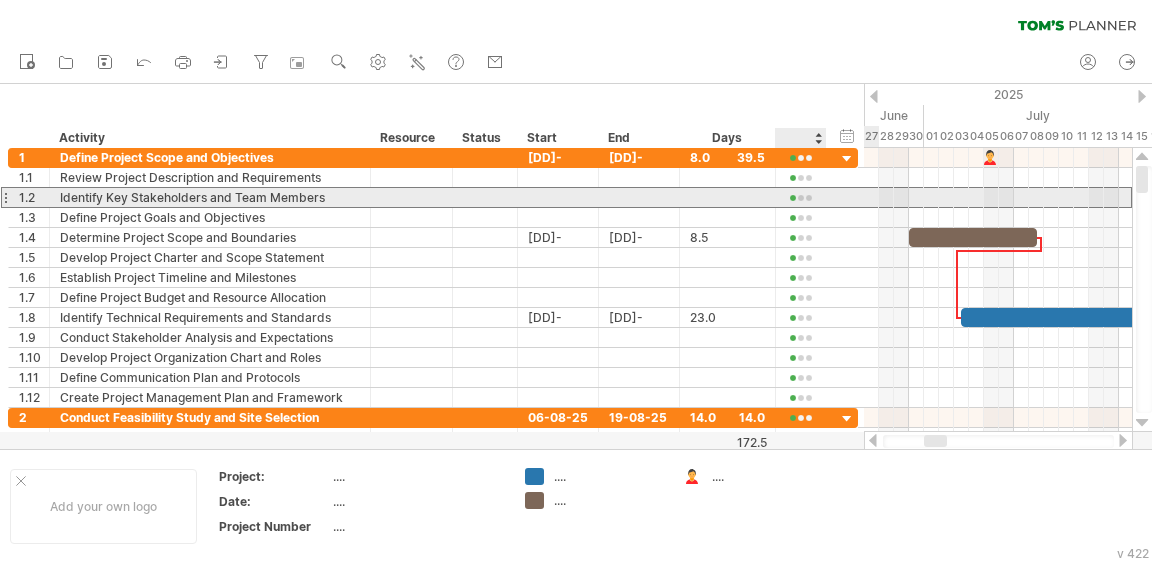 click at bounding box center (801, 197) 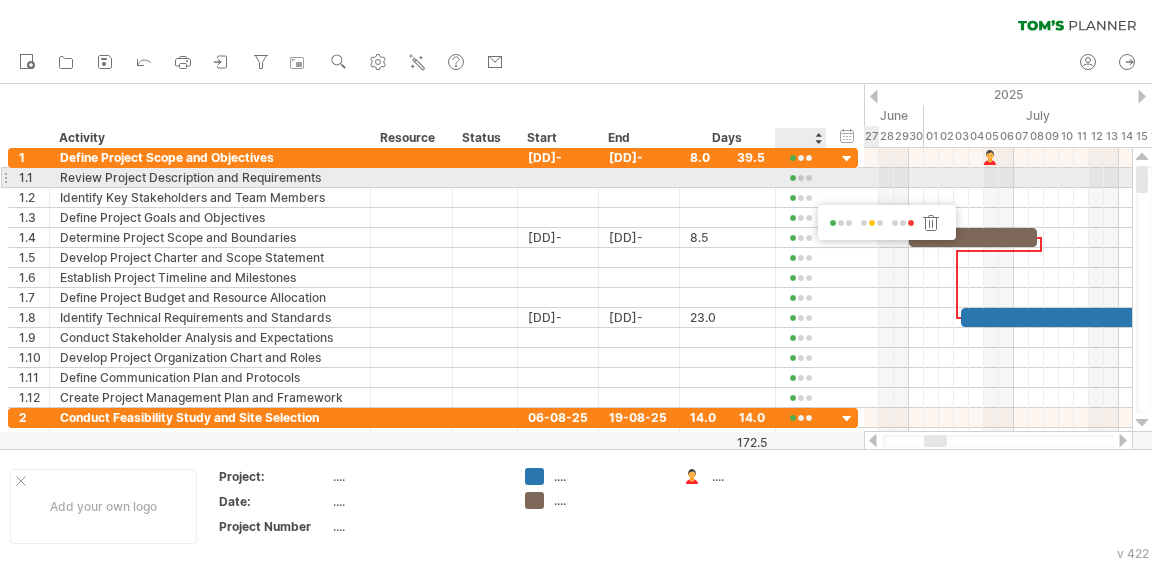 click at bounding box center [801, 178] 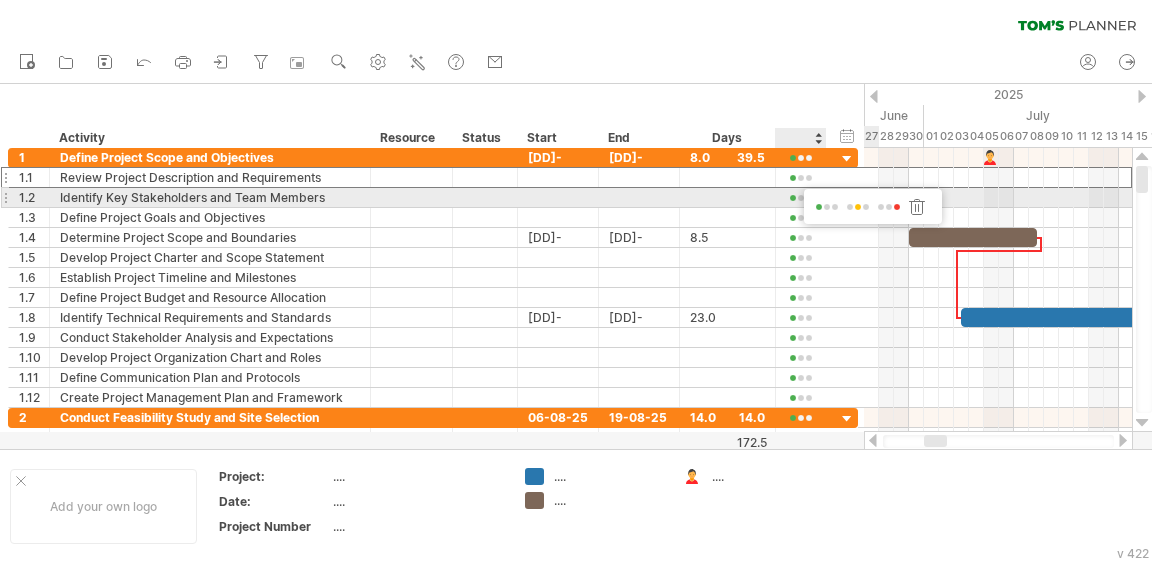 click at bounding box center (858, 207) 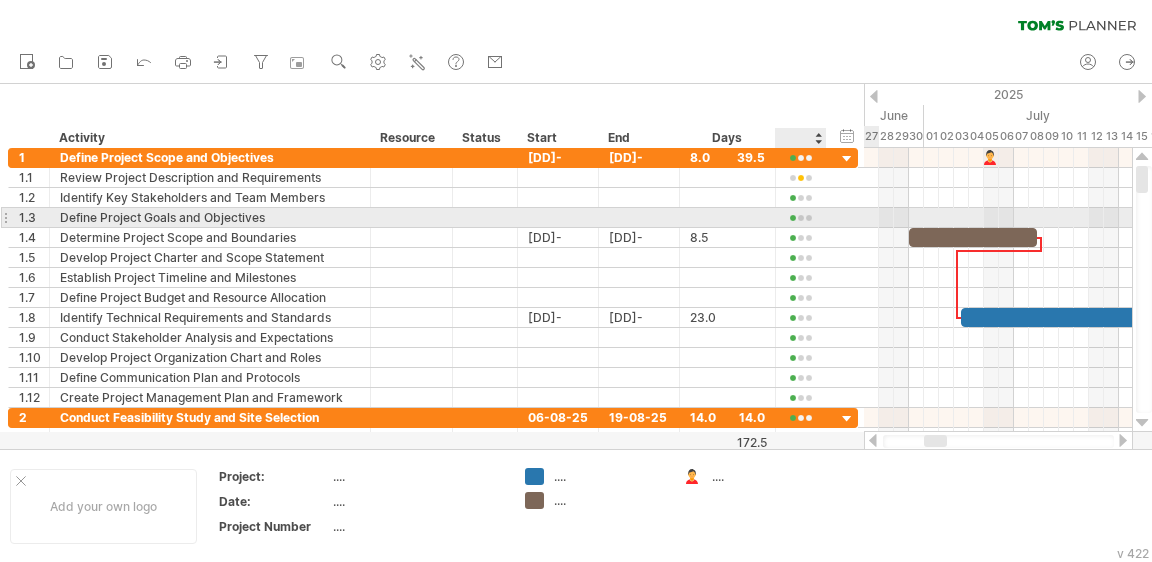 click at bounding box center (801, 218) 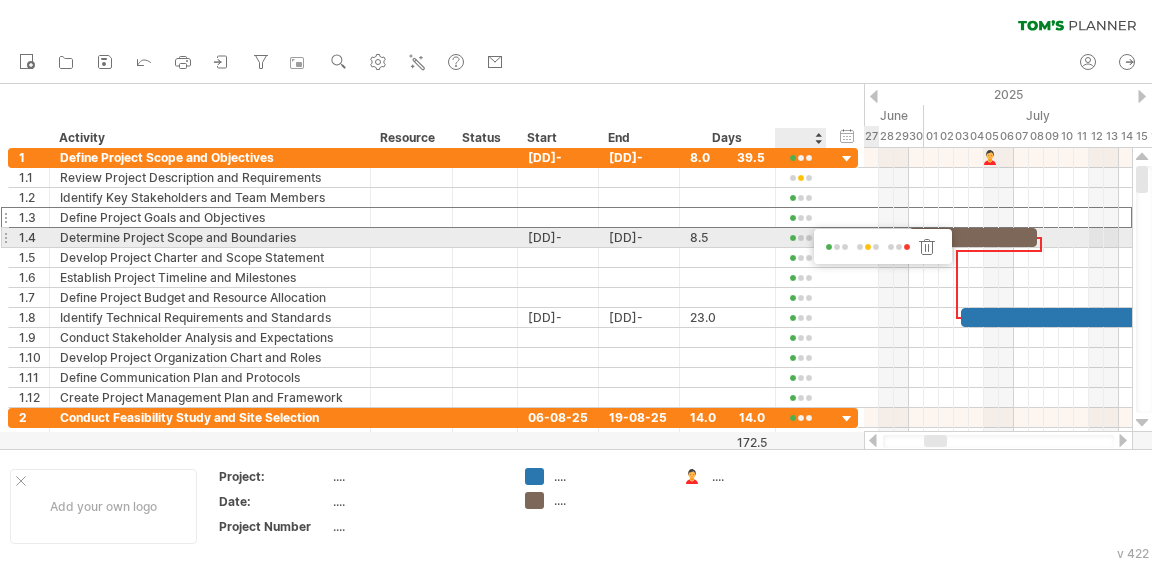 click at bounding box center (899, 247) 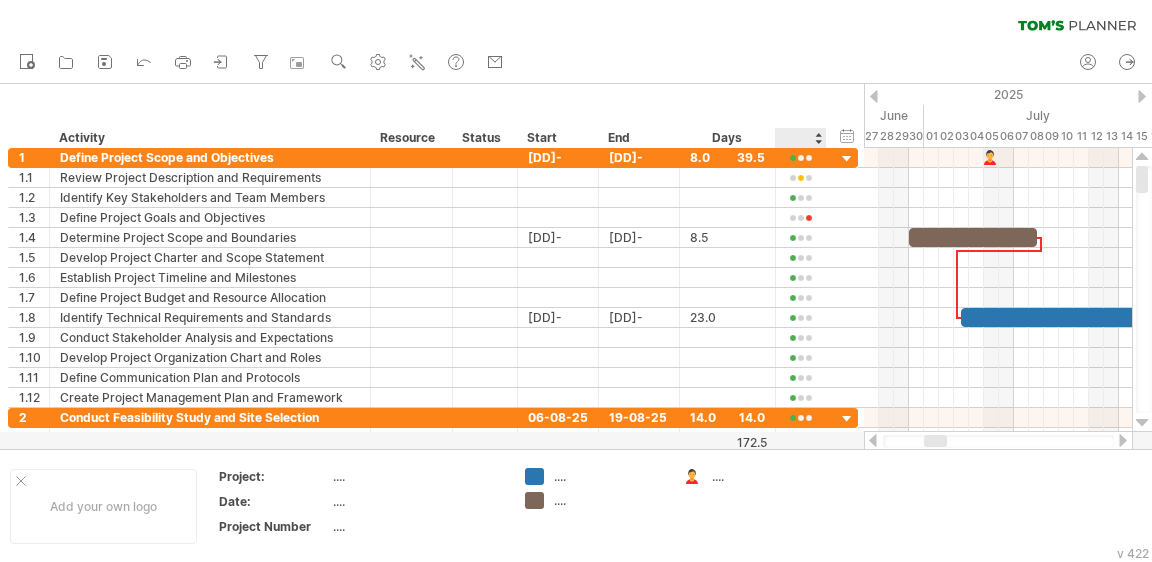 click at bounding box center (800, 138) 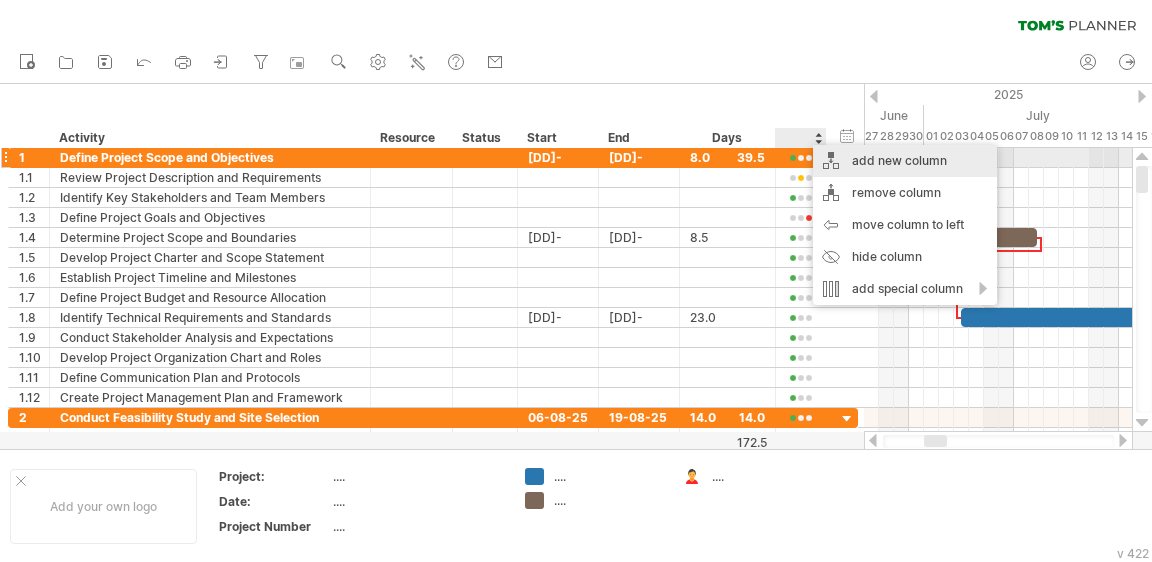 click on "add new column" at bounding box center [905, 161] 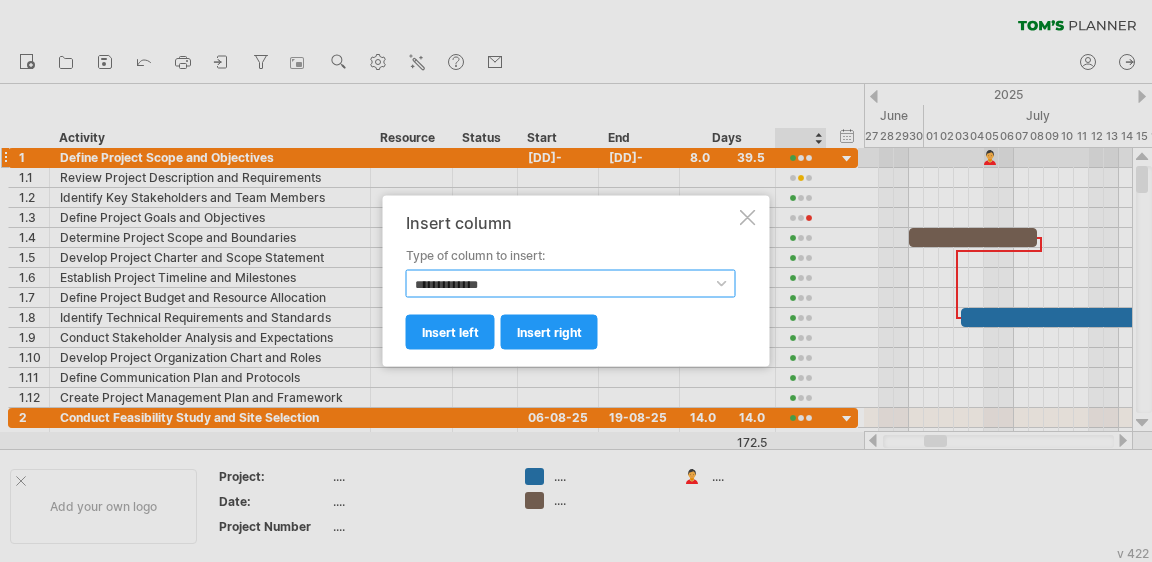 click on "**********" at bounding box center [571, 284] 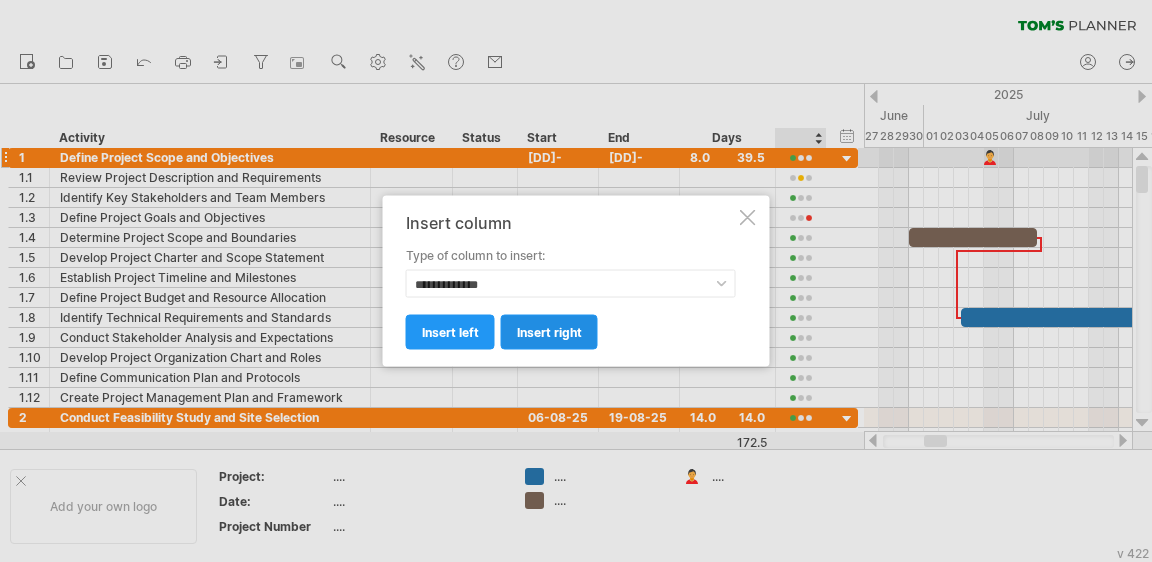 click on "insert right" at bounding box center [549, 332] 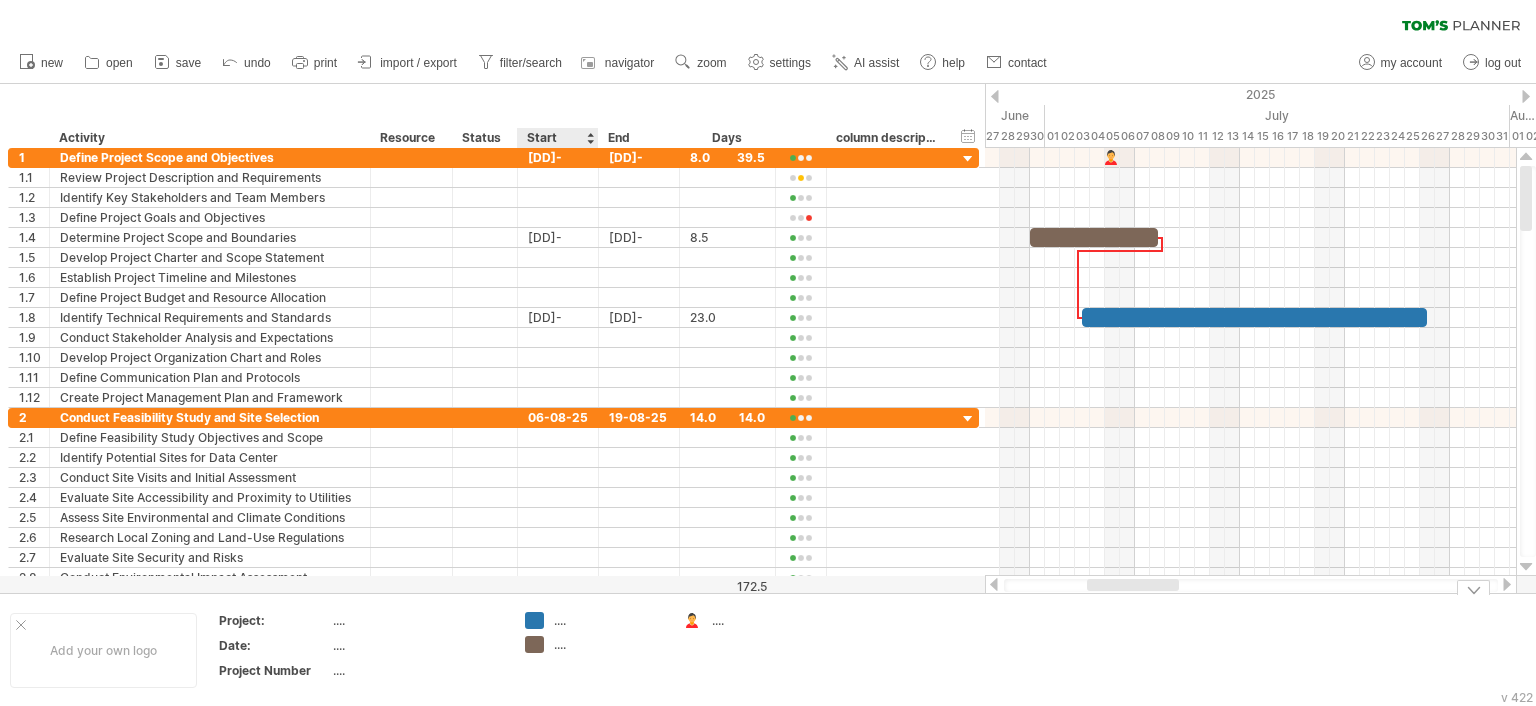 click on "Trying to reach plan.tomsplanner.com
Connected again...
0%
clear filter
new 1" at bounding box center (768, 353) 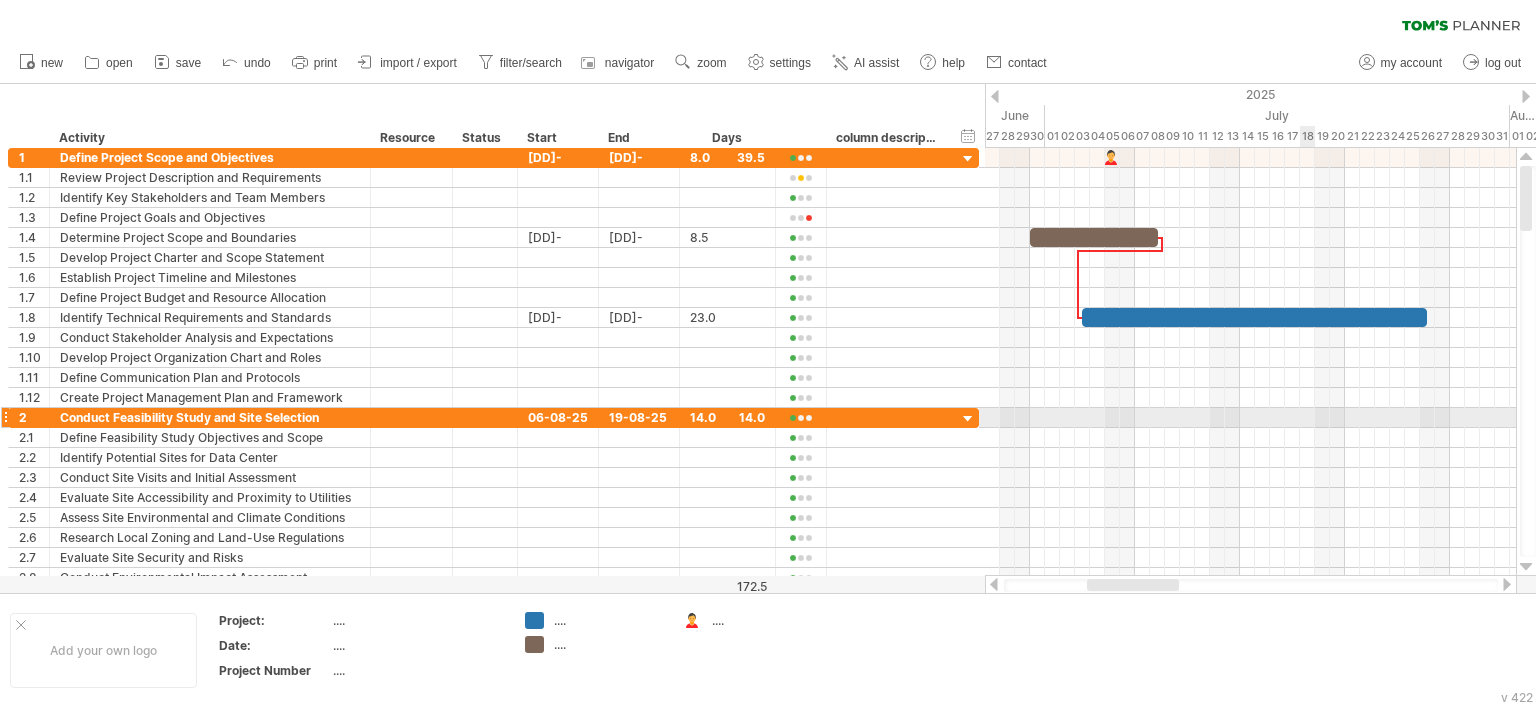 click at bounding box center (1250, 418) 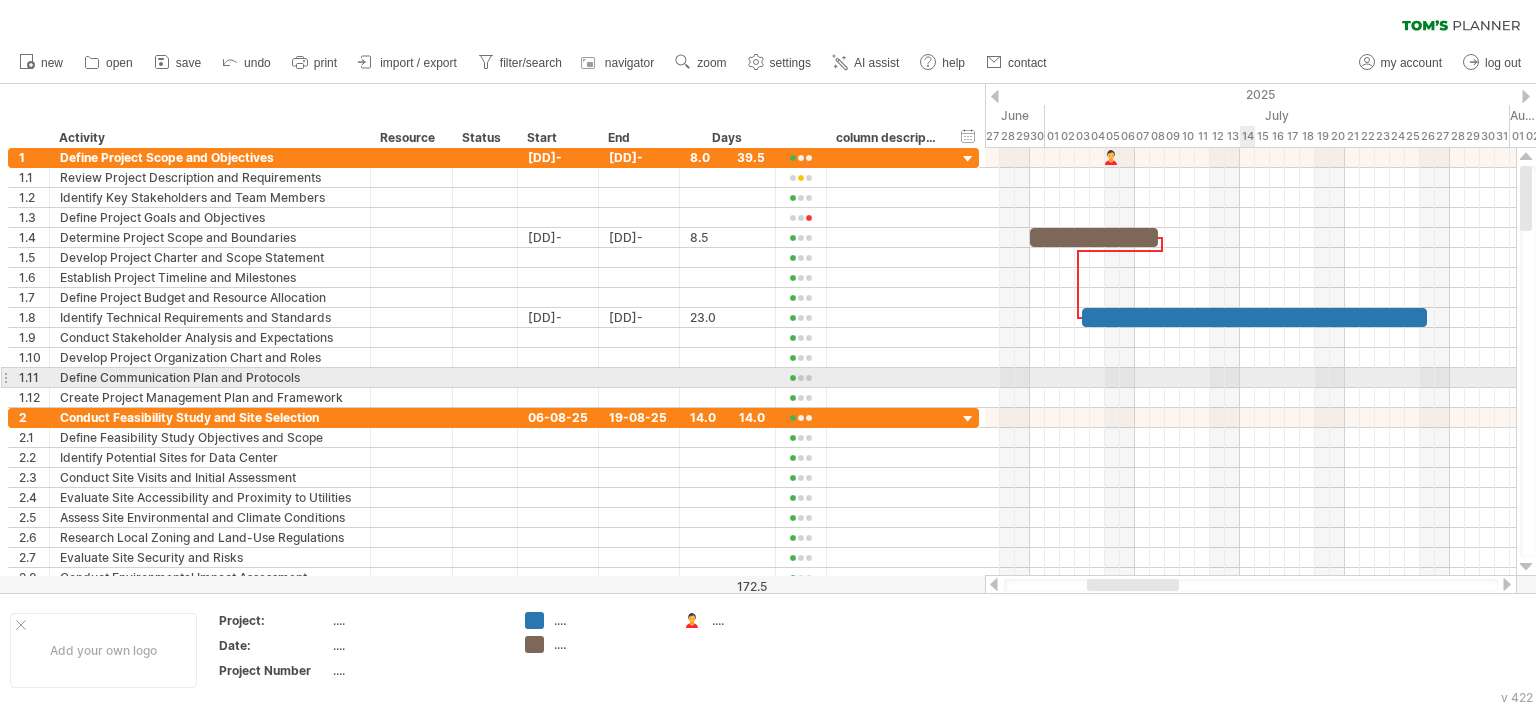 click at bounding box center (1250, 378) 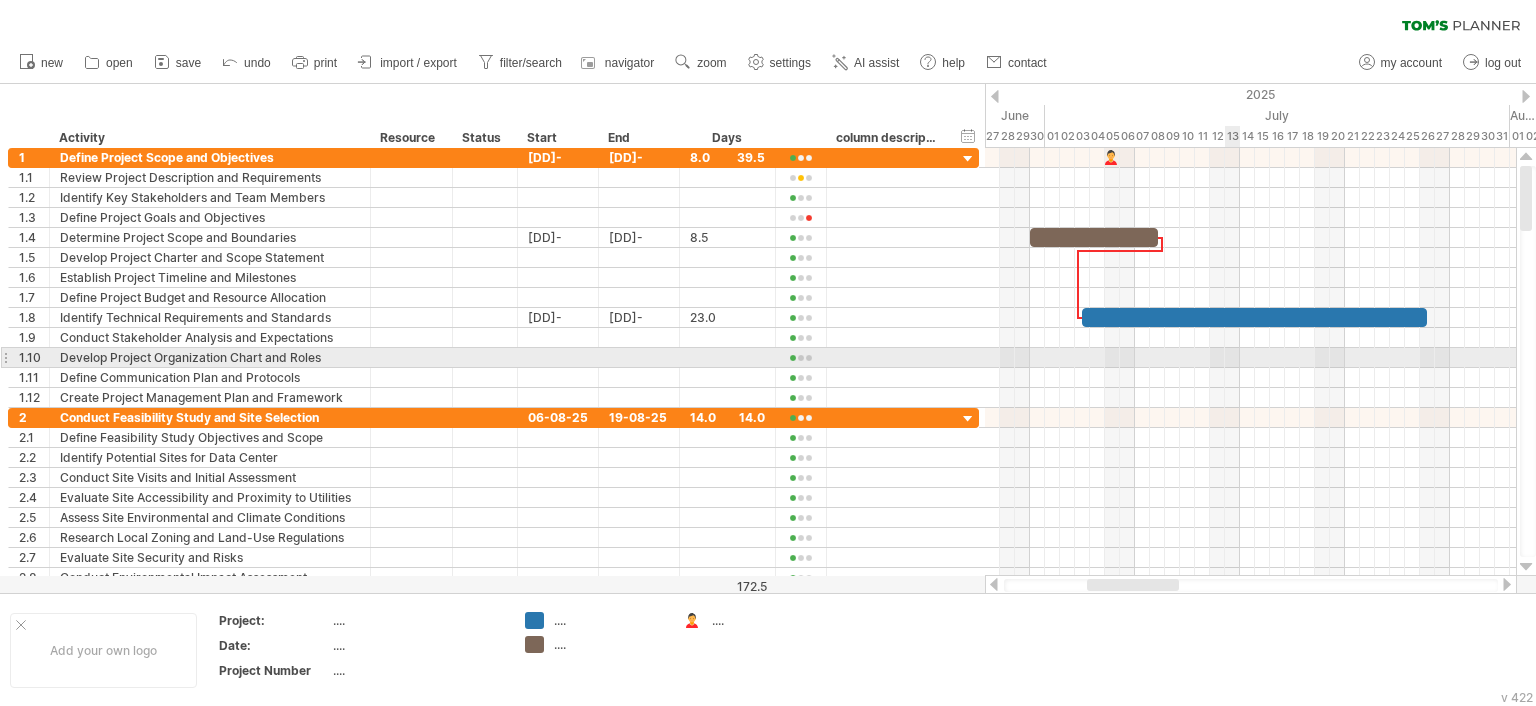 click at bounding box center [1250, 358] 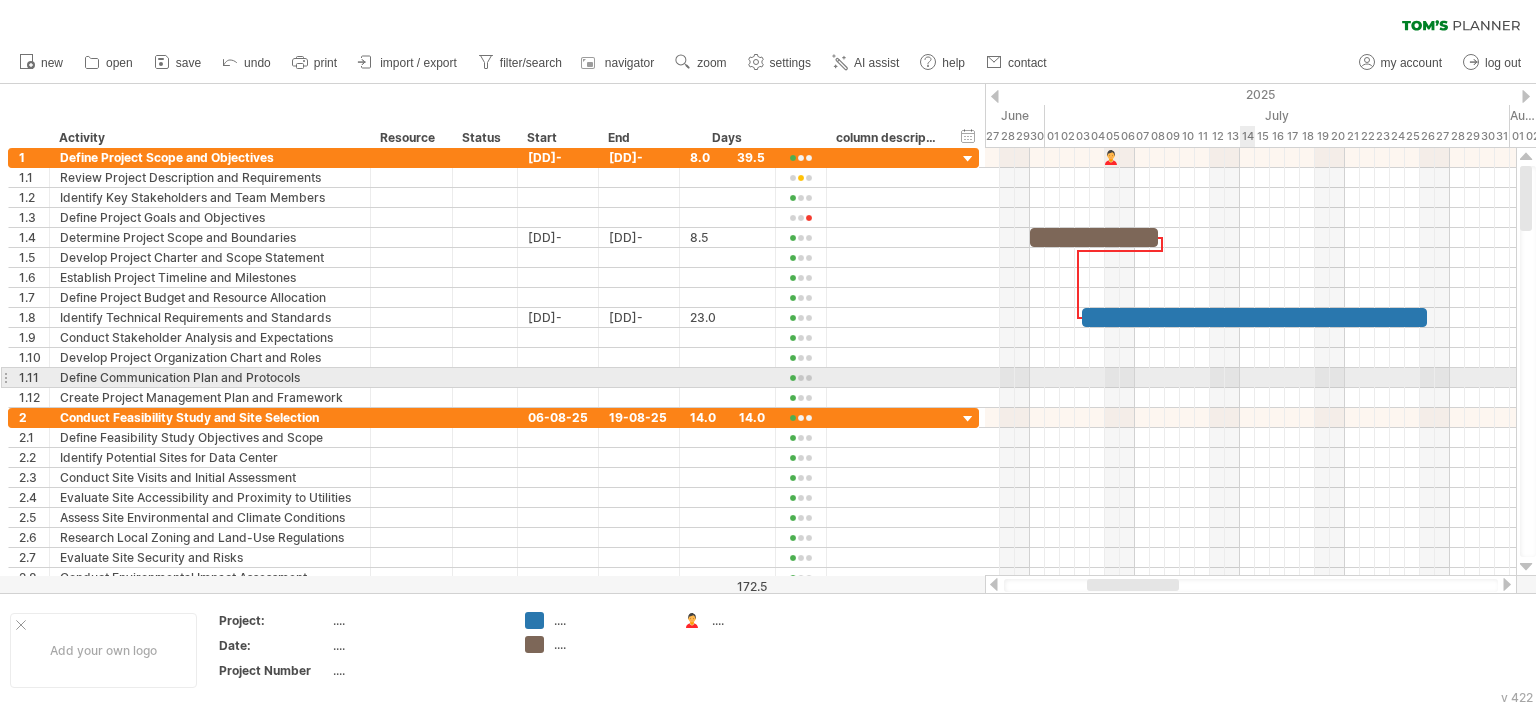 click at bounding box center [1250, 378] 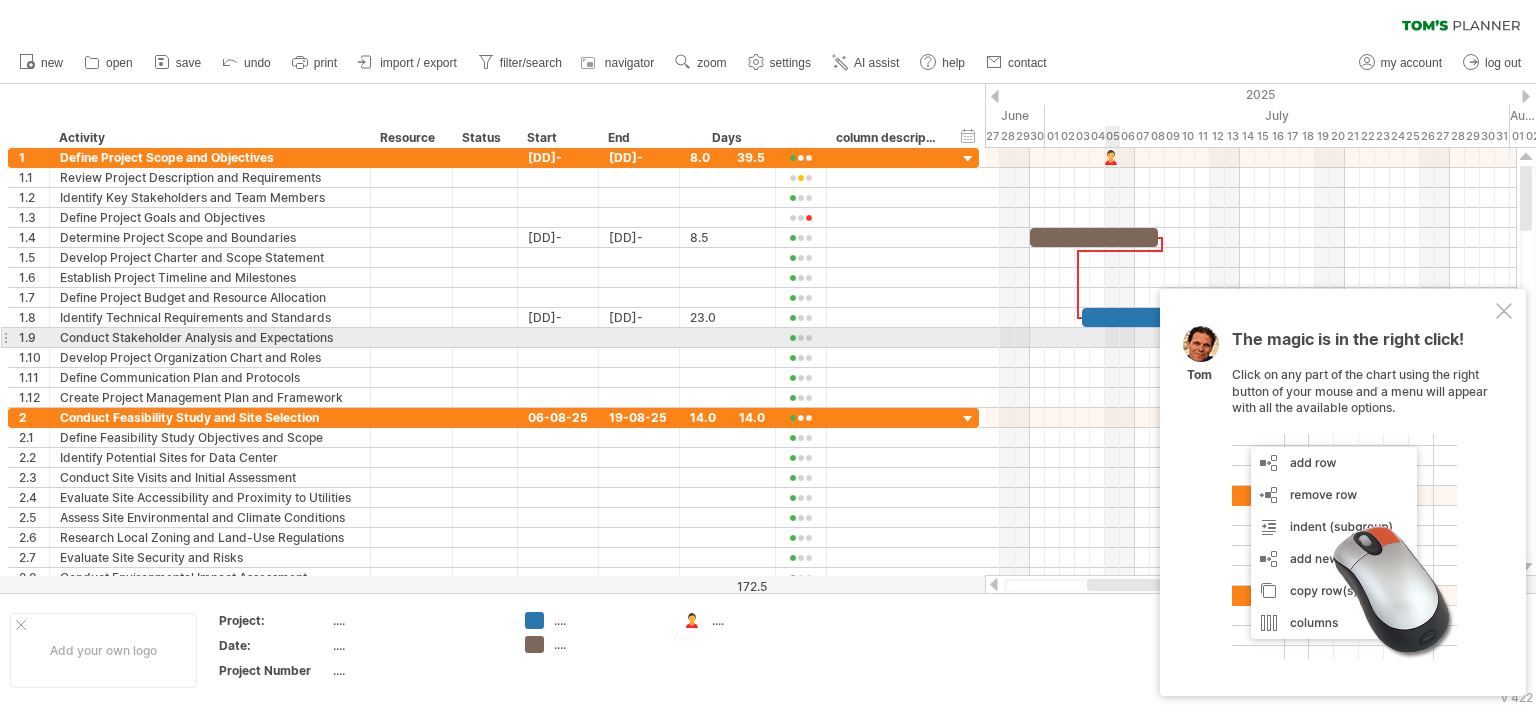 click at bounding box center (1504, 311) 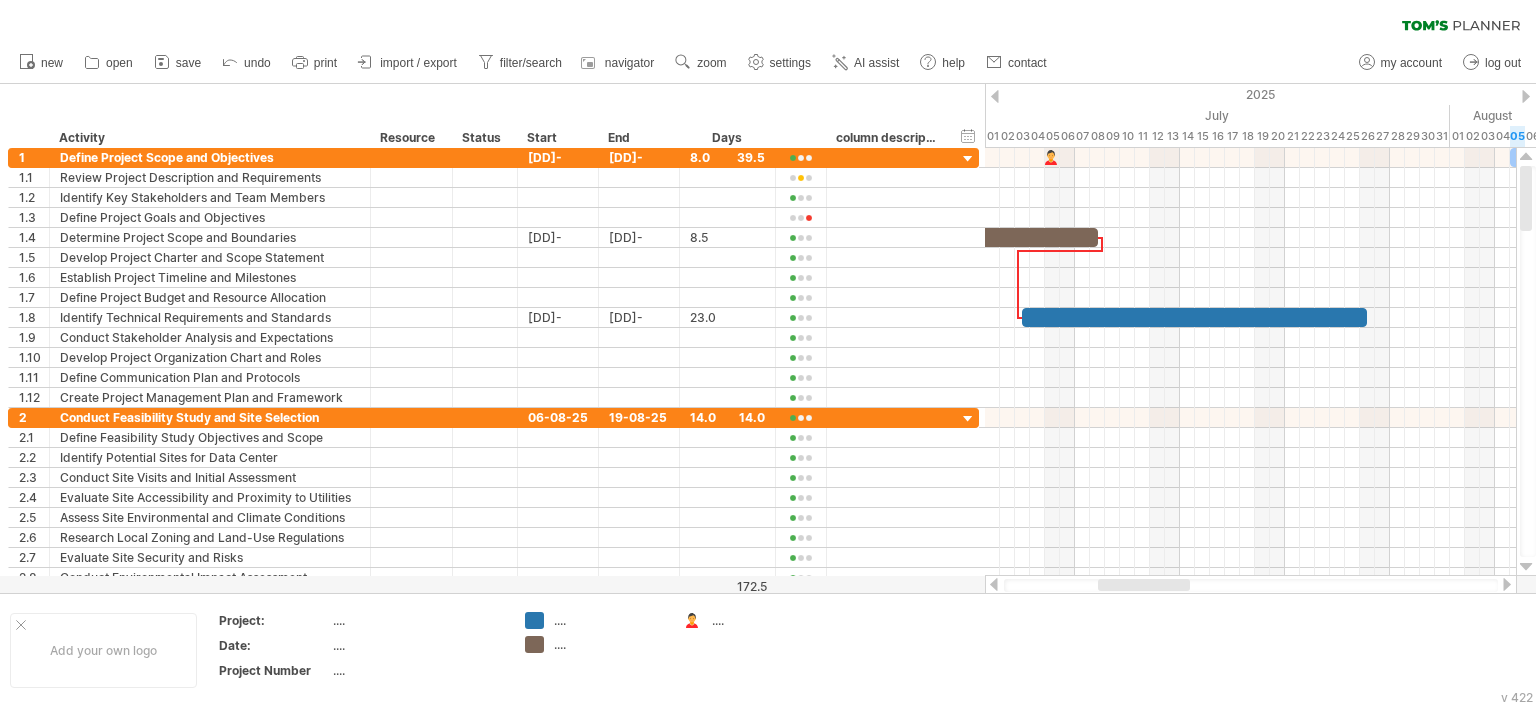 click at bounding box center (1144, 585) 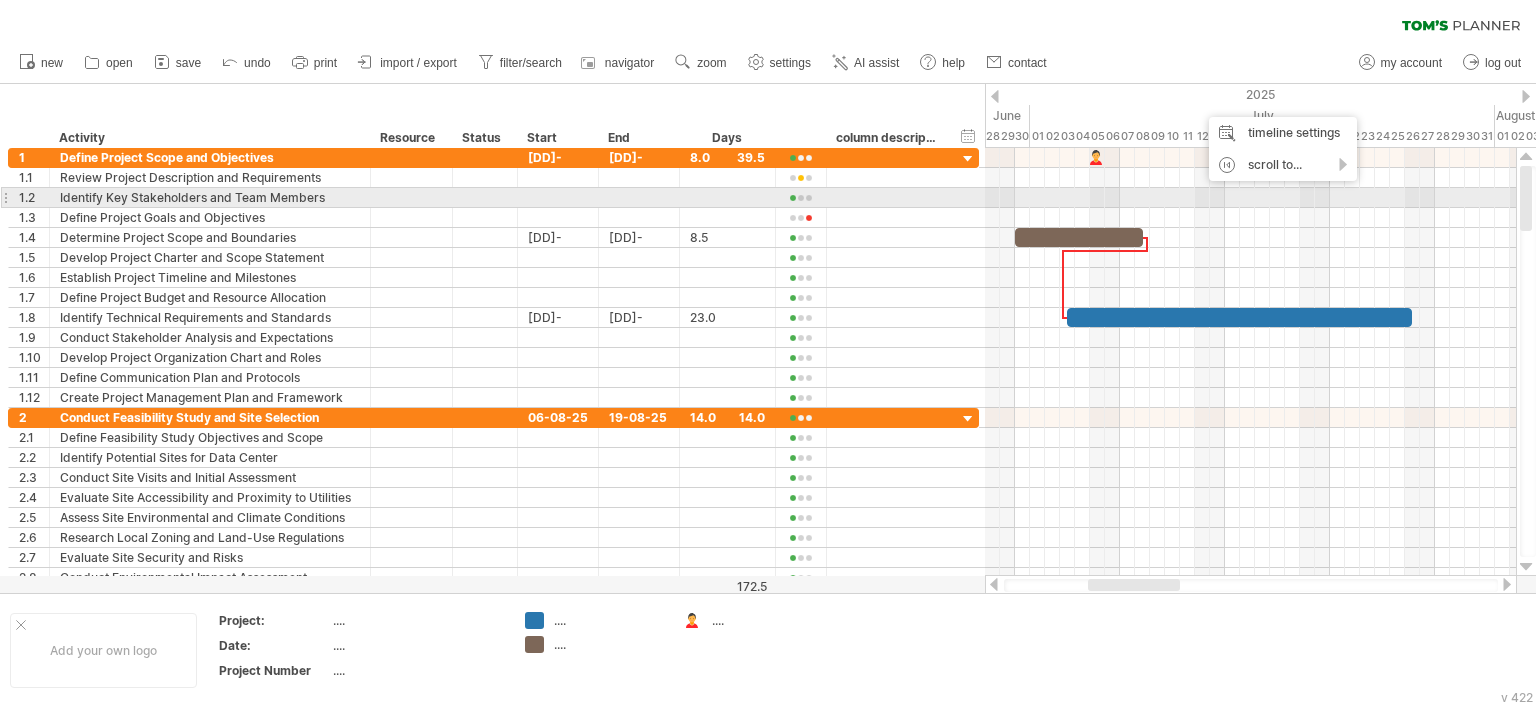 click at bounding box center (1250, 238) 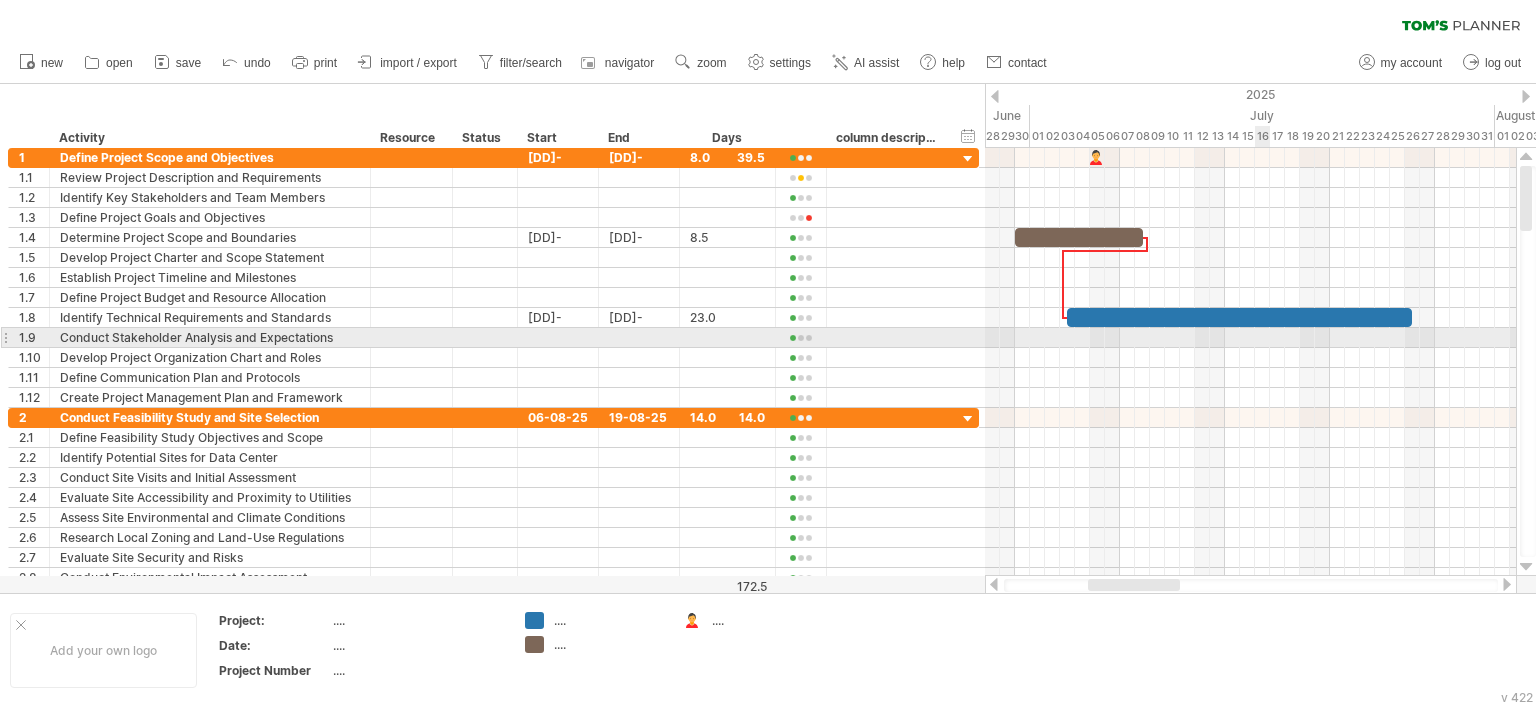 click at bounding box center [1250, 338] 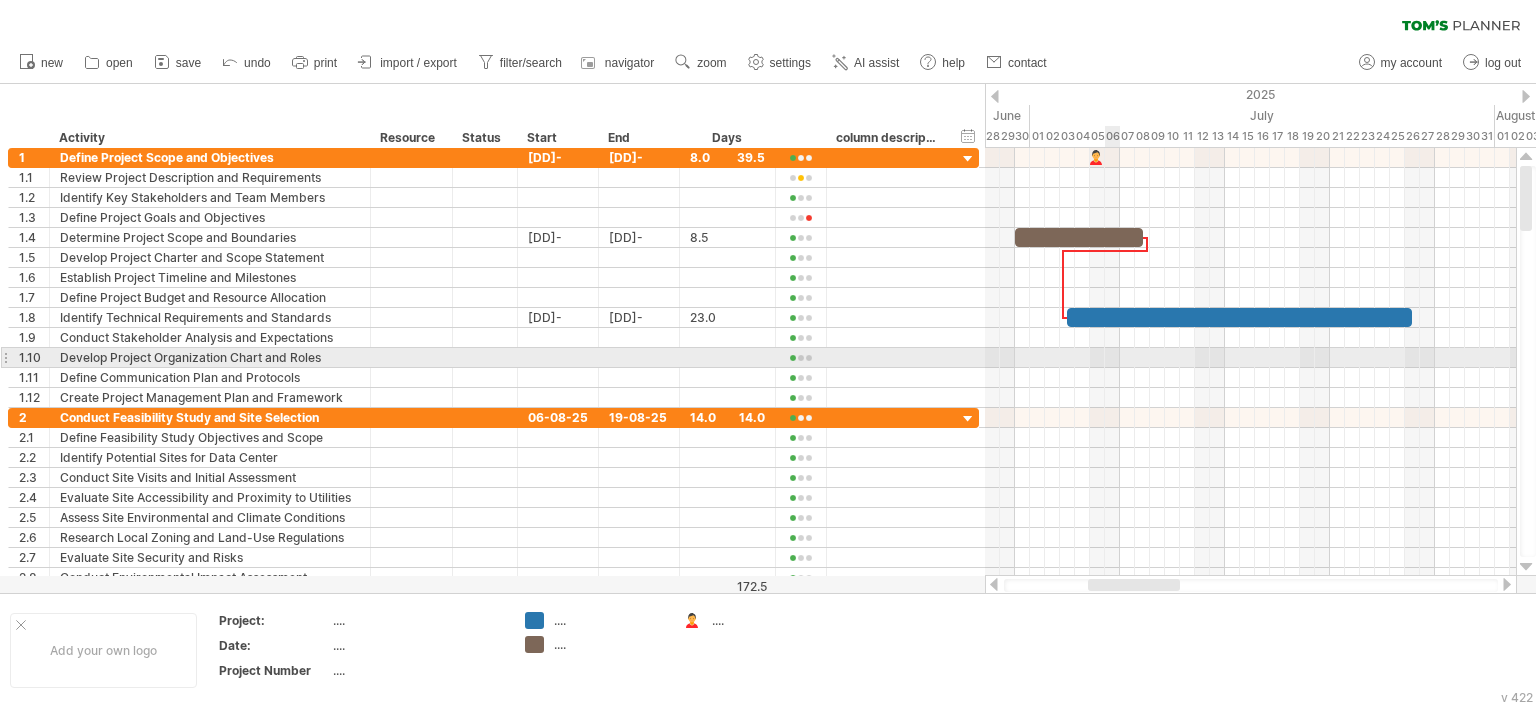 click at bounding box center (1250, 378) 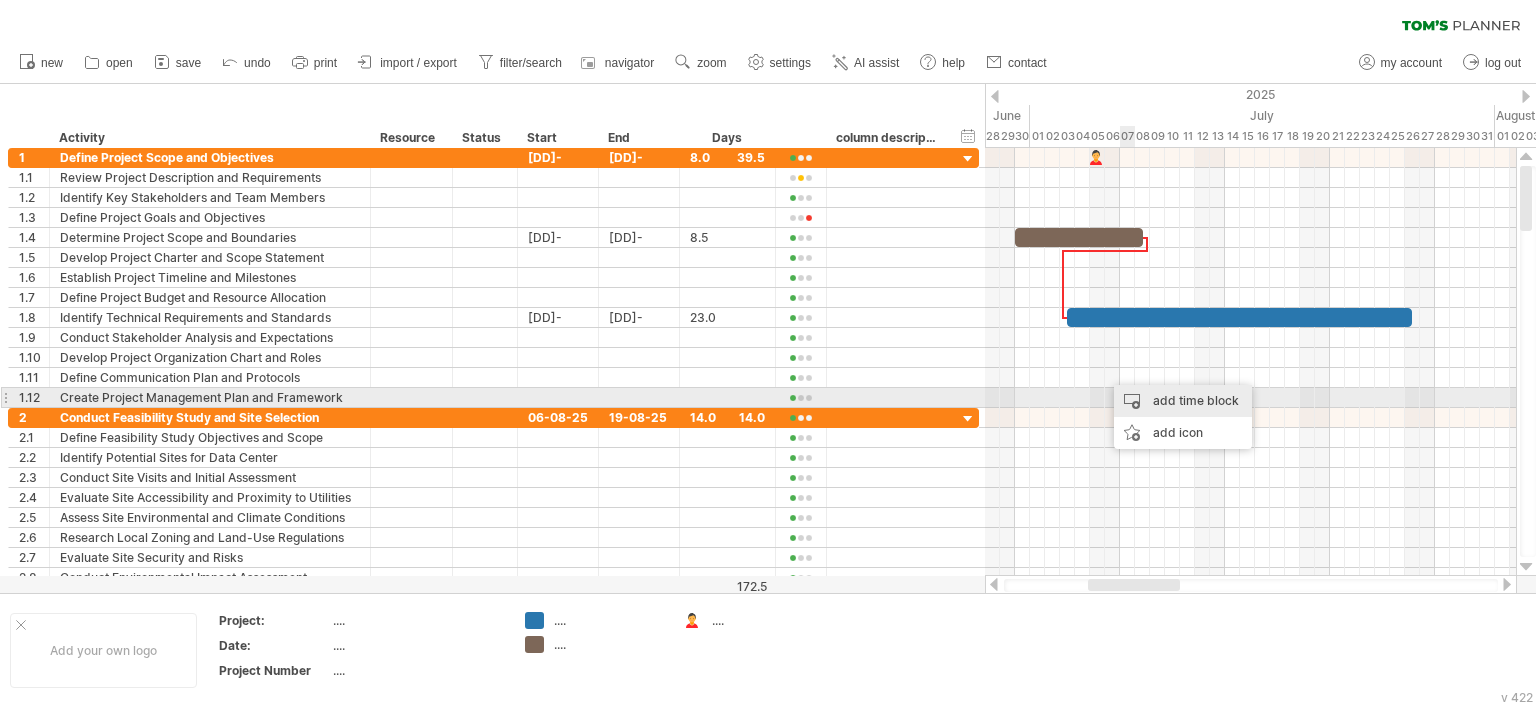 click on "add time block" at bounding box center [1183, 401] 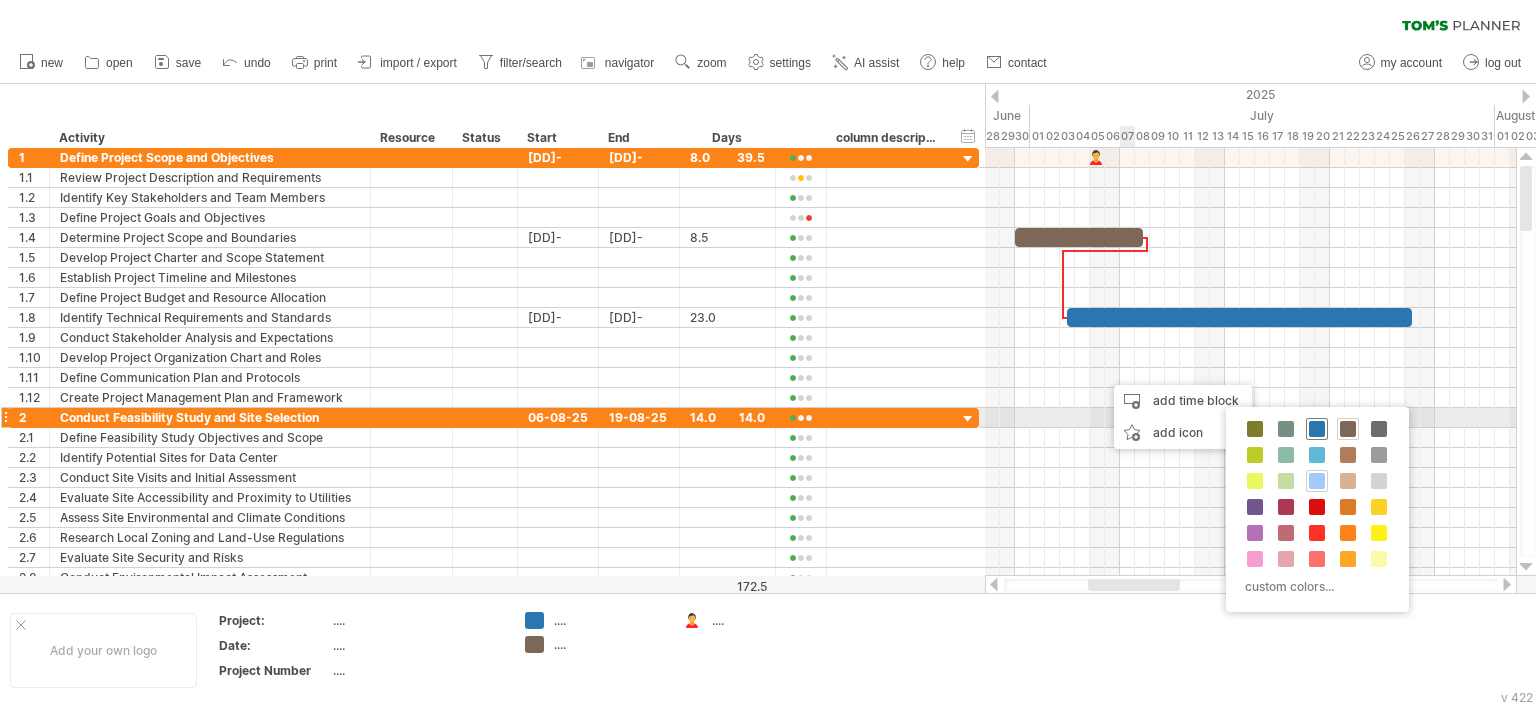 click at bounding box center (1317, 429) 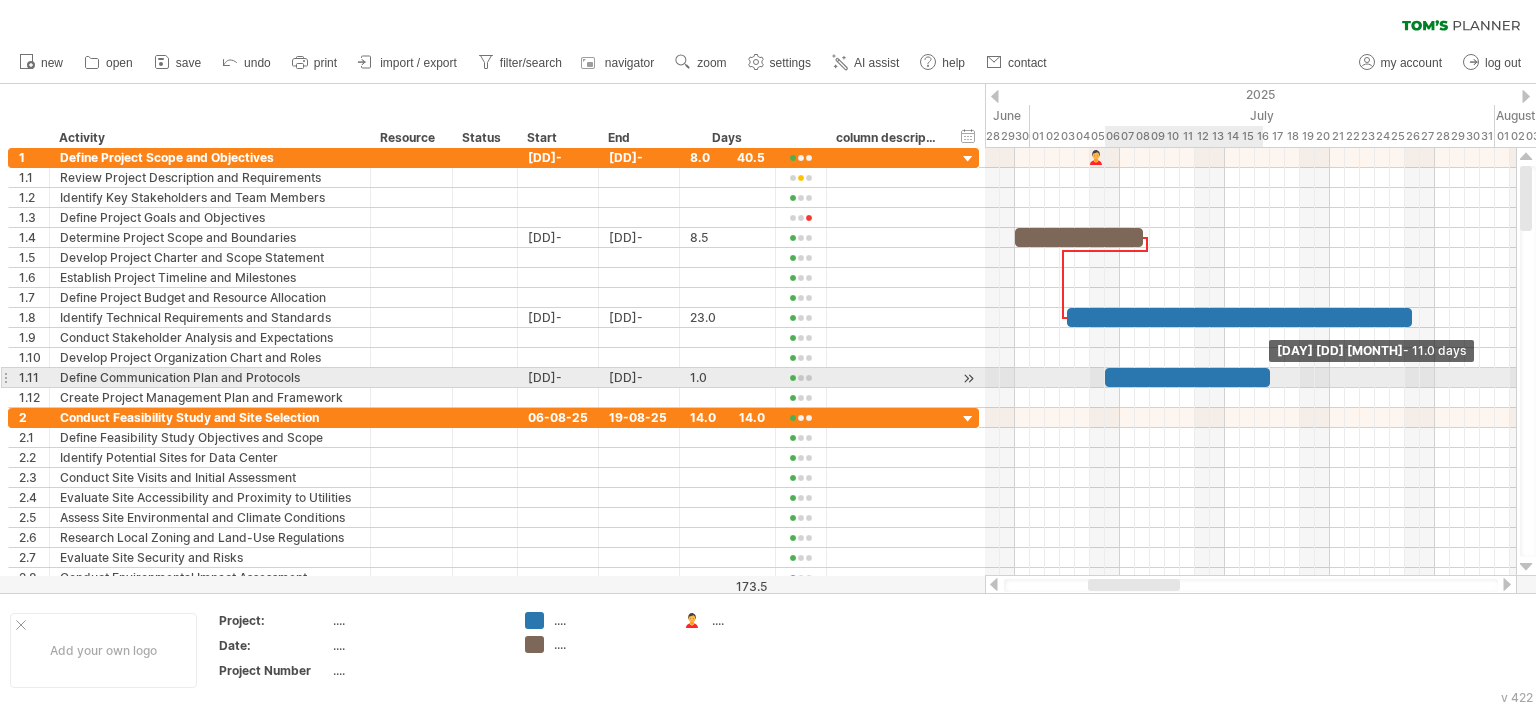 drag, startPoint x: 1116, startPoint y: 374, endPoint x: 1265, endPoint y: 373, distance: 149.00336 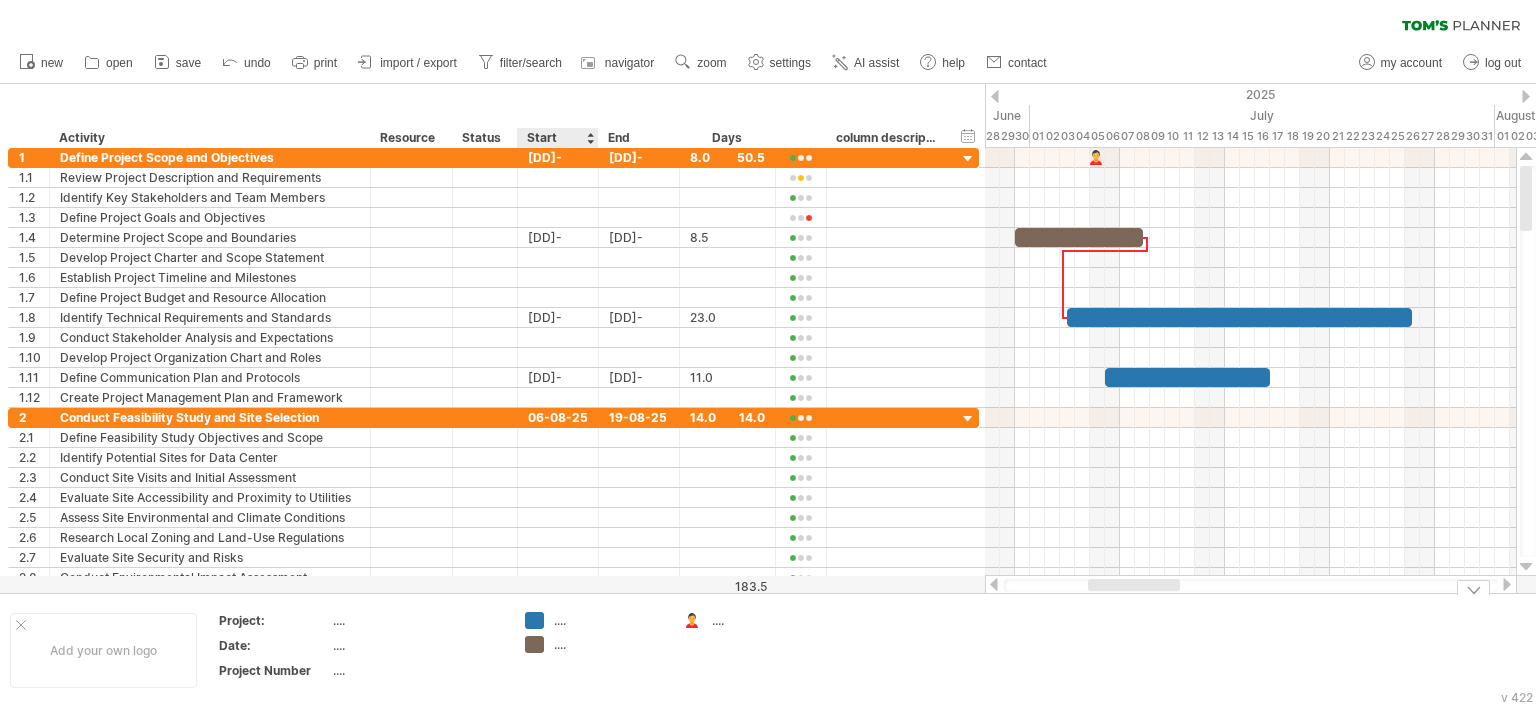 click on "Trying to reach plan.tomsplanner.com
Connected again...
0%
clear filter
new 1" at bounding box center (768, 353) 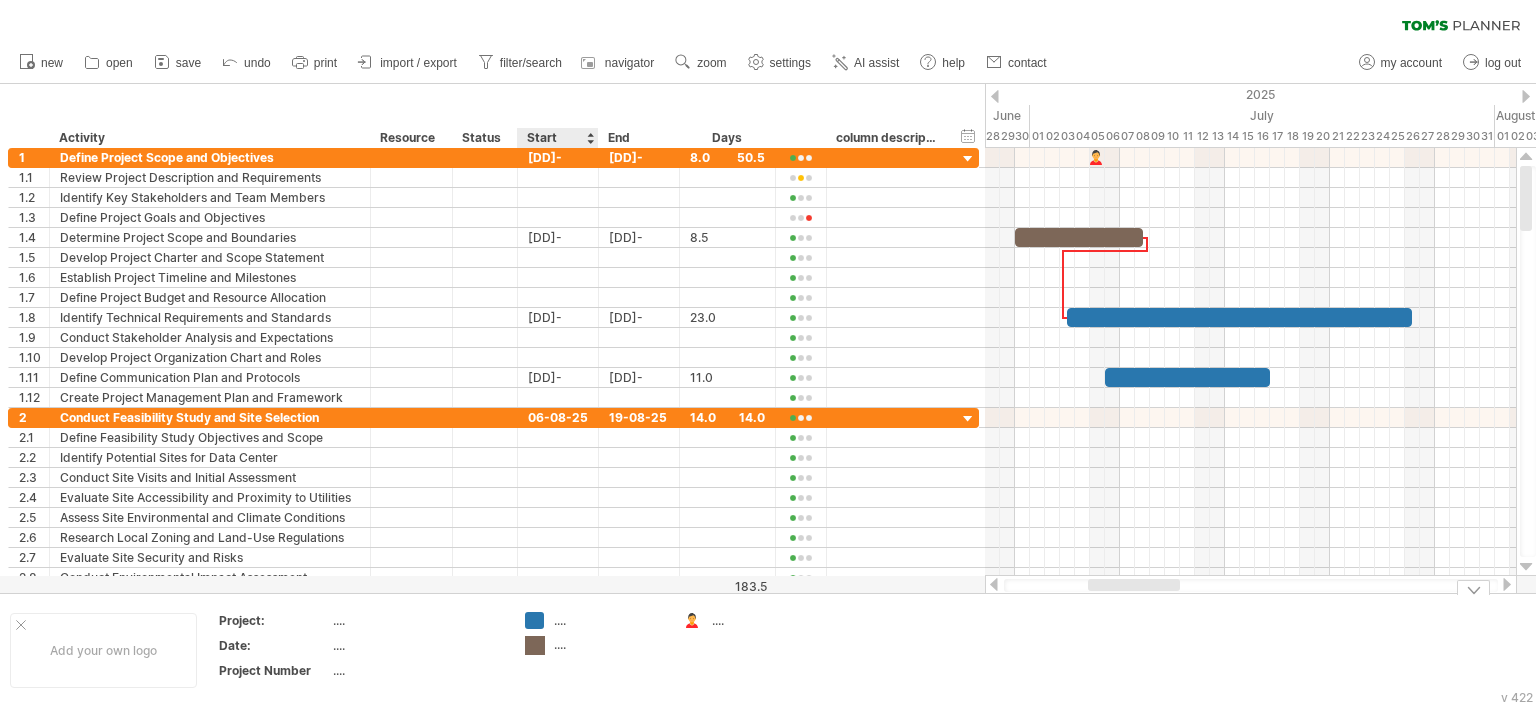 click on "Trying to reach plan.tomsplanner.com
Connected again...
0%
clear filter
new 1" at bounding box center (768, 353) 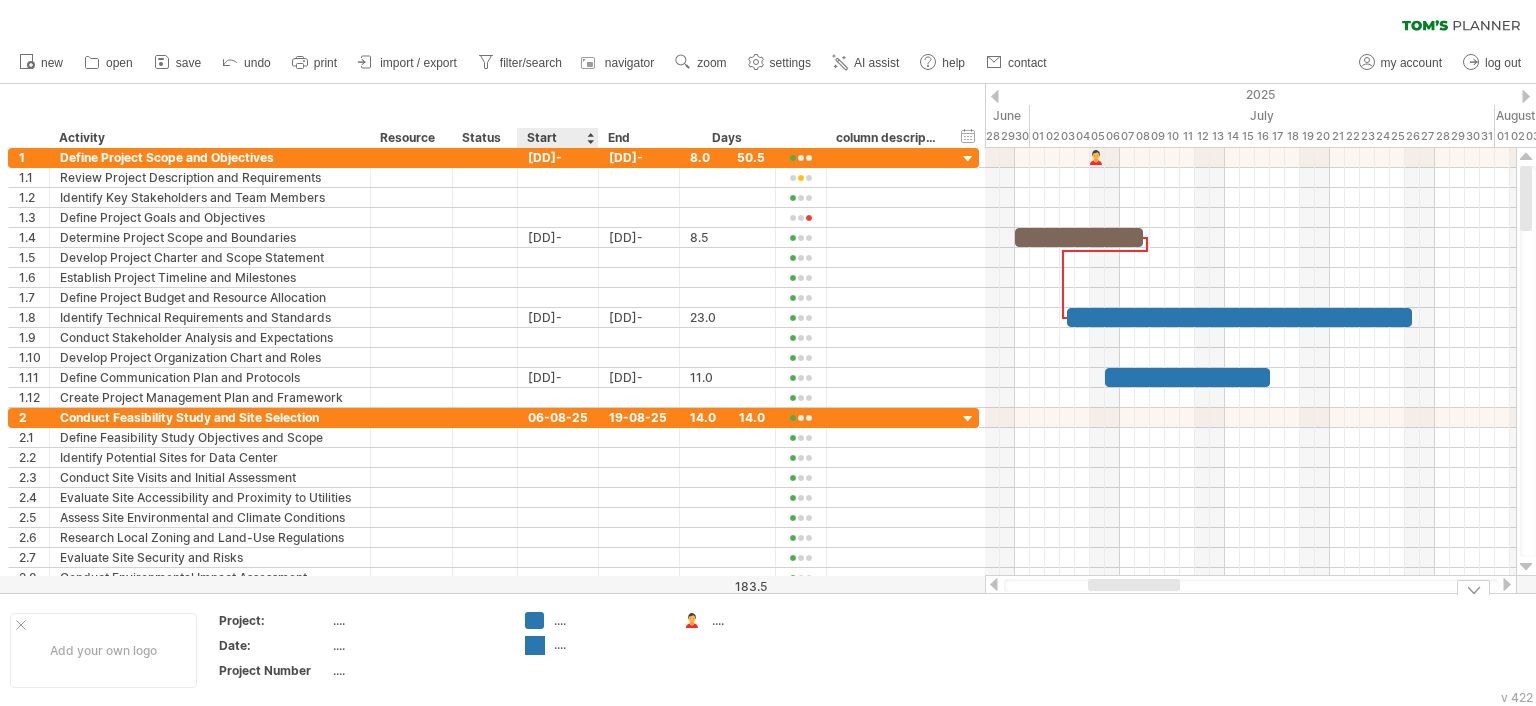 click at bounding box center [534, 620] 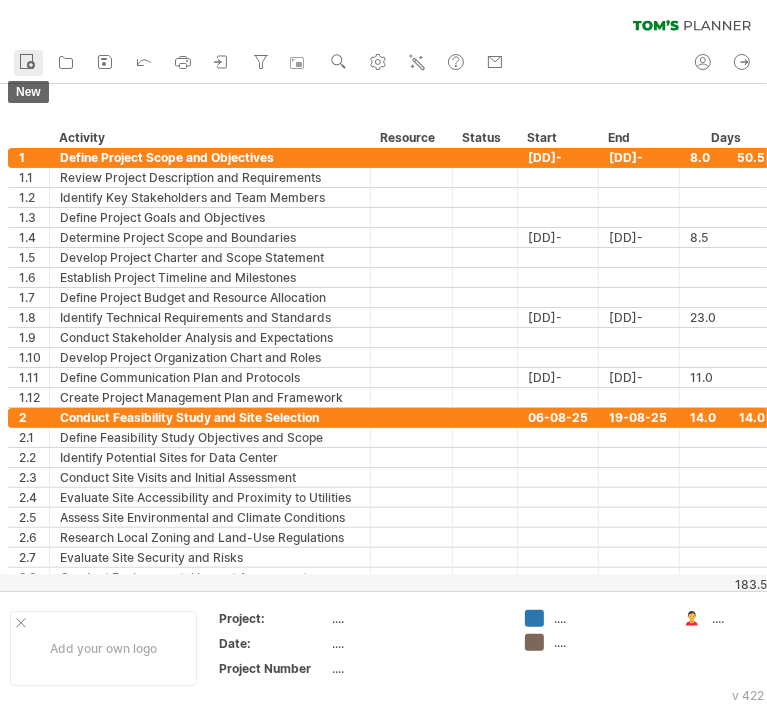 click 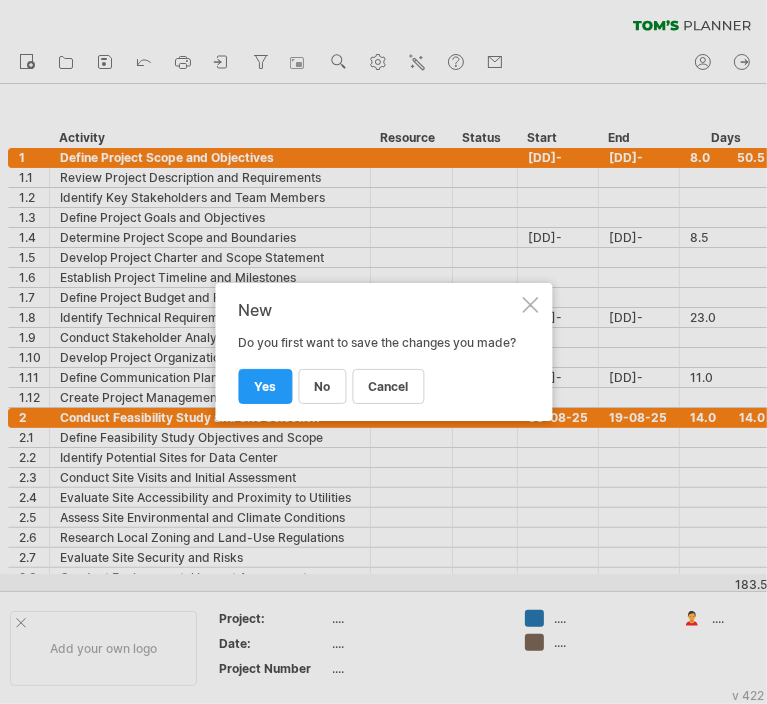 click at bounding box center (530, 305) 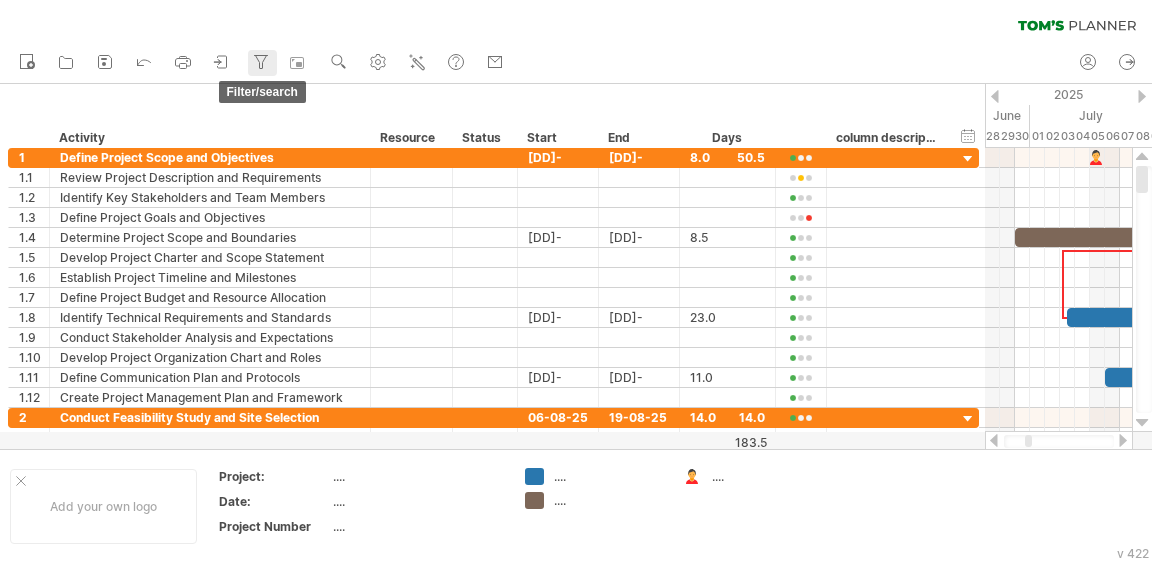 click 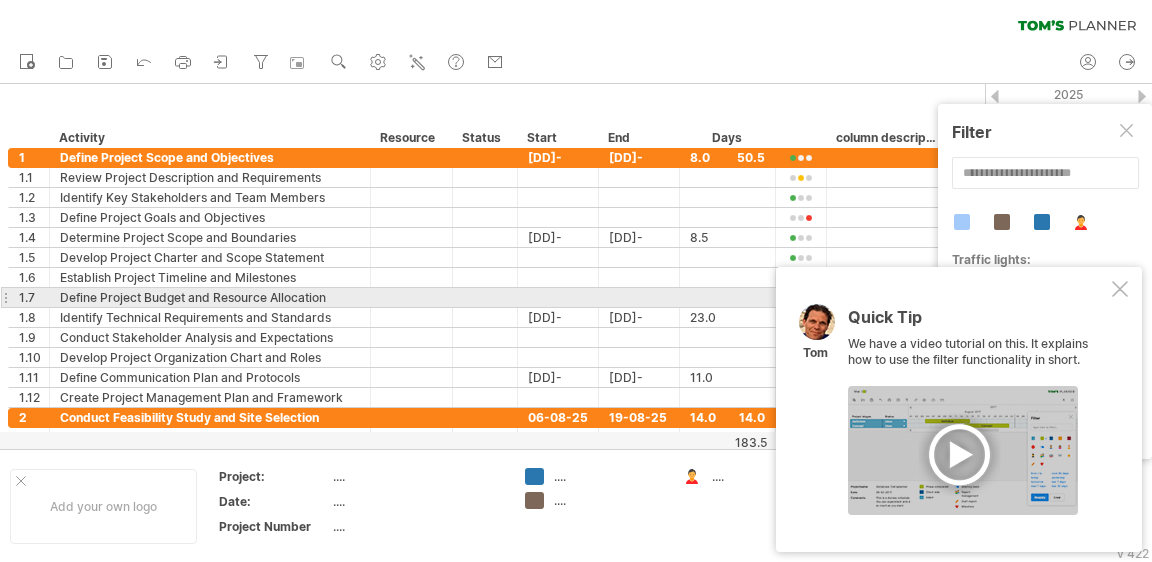 click at bounding box center [1120, 289] 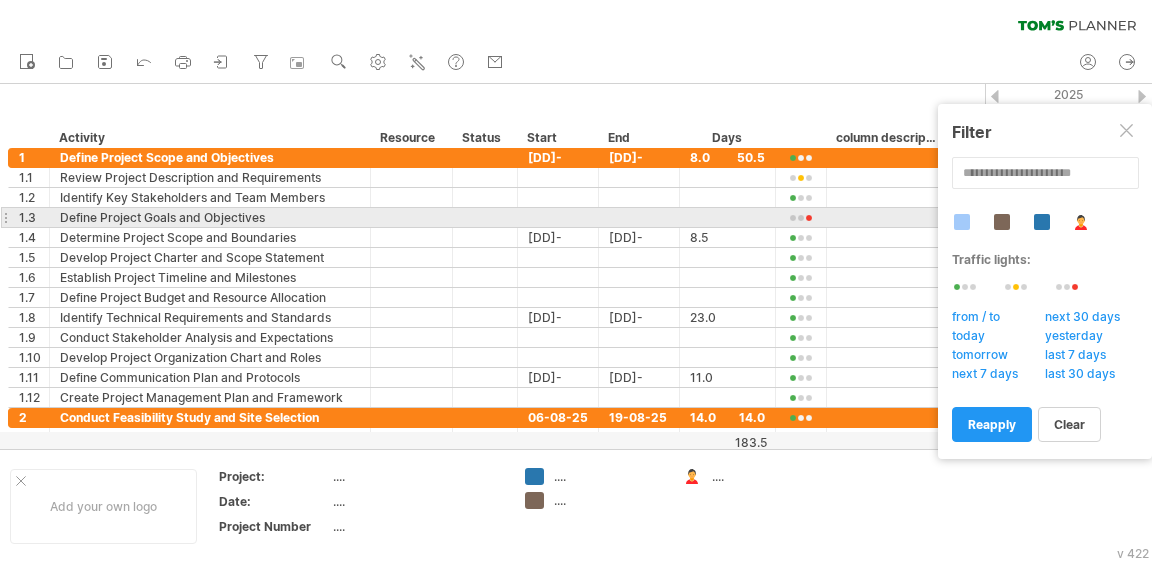 click at bounding box center (1042, 222) 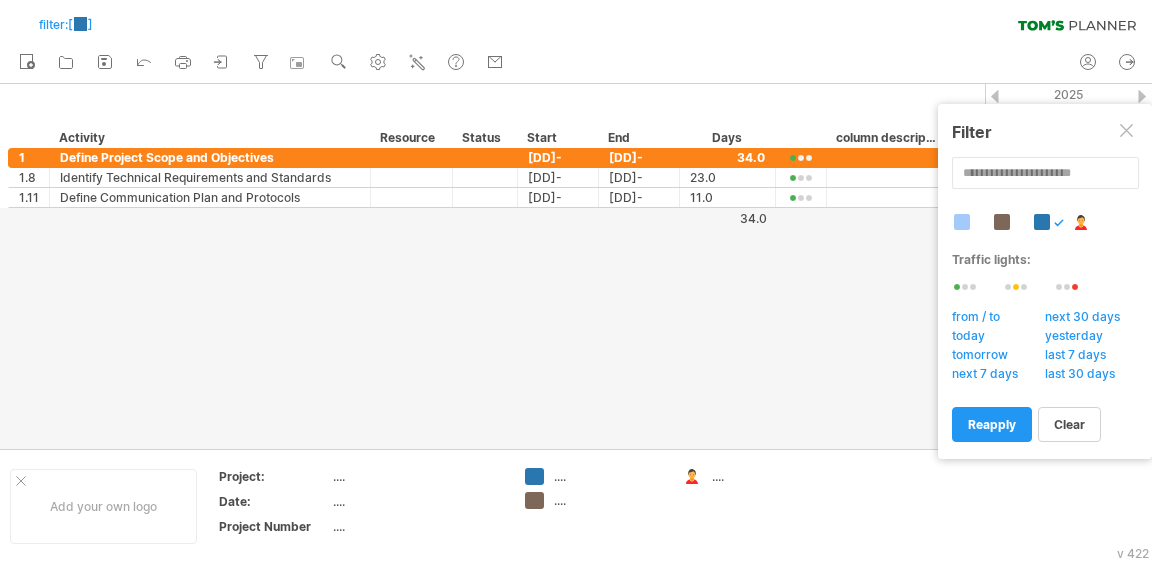 click at bounding box center [1042, 222] 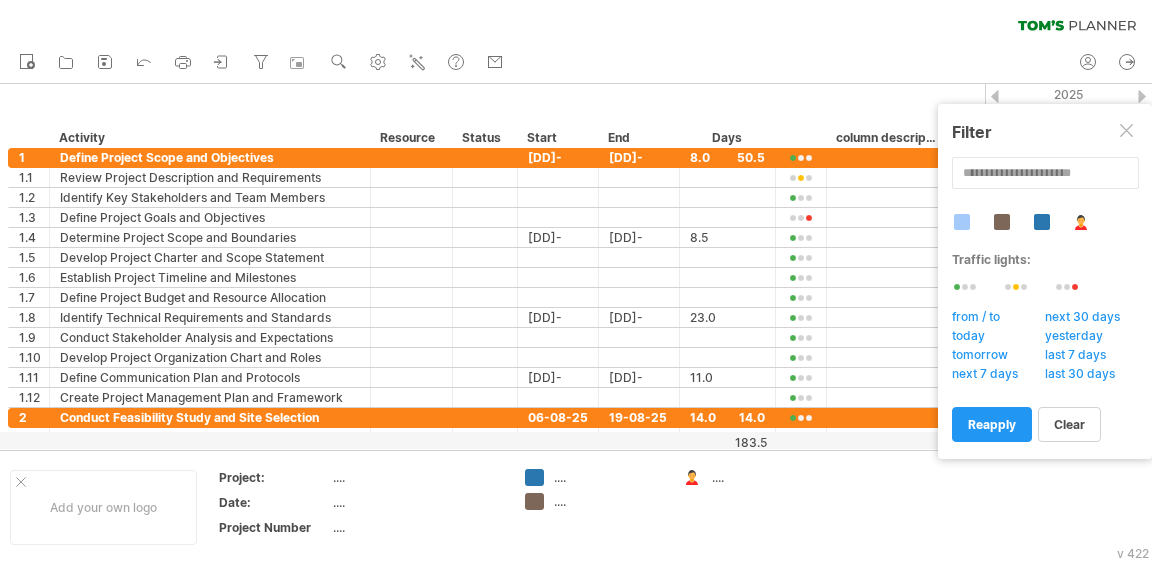 click at bounding box center [1128, 132] 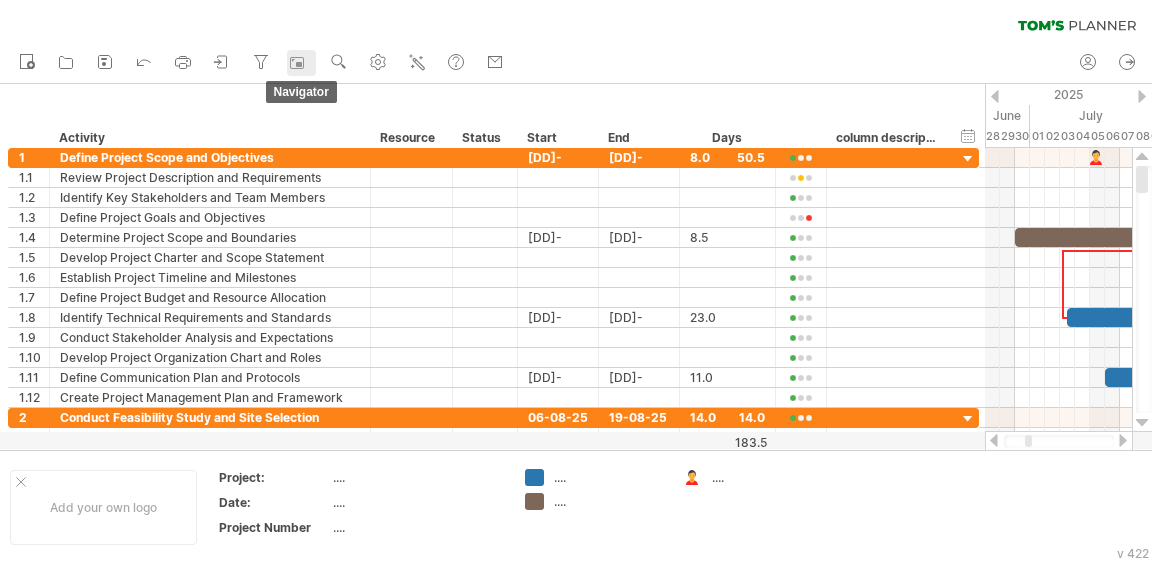 click 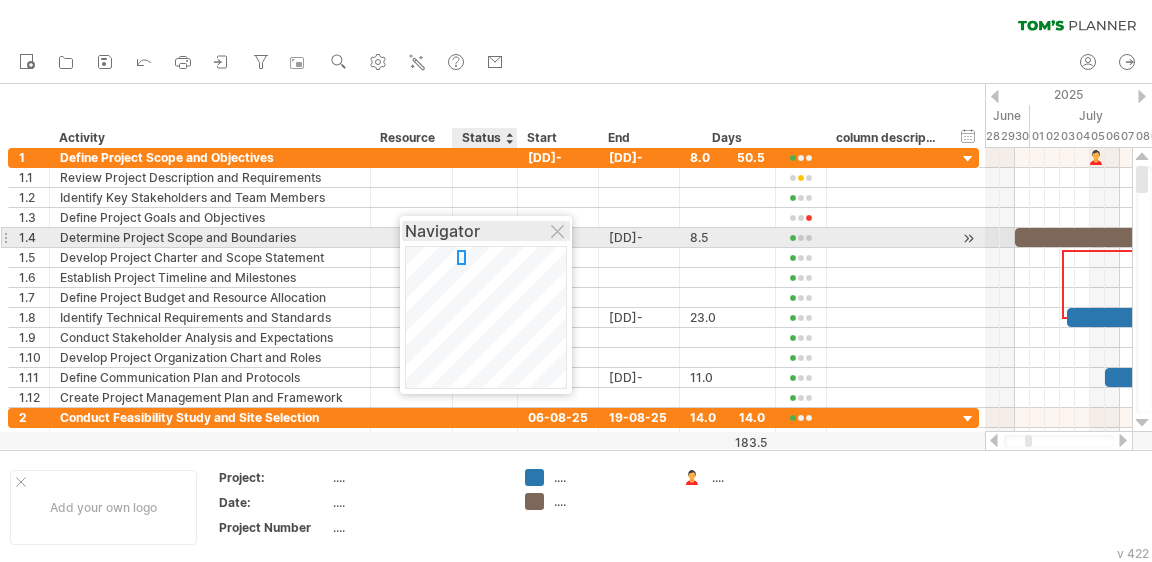 drag, startPoint x: 1052, startPoint y: 396, endPoint x: 483, endPoint y: 238, distance: 590.5294 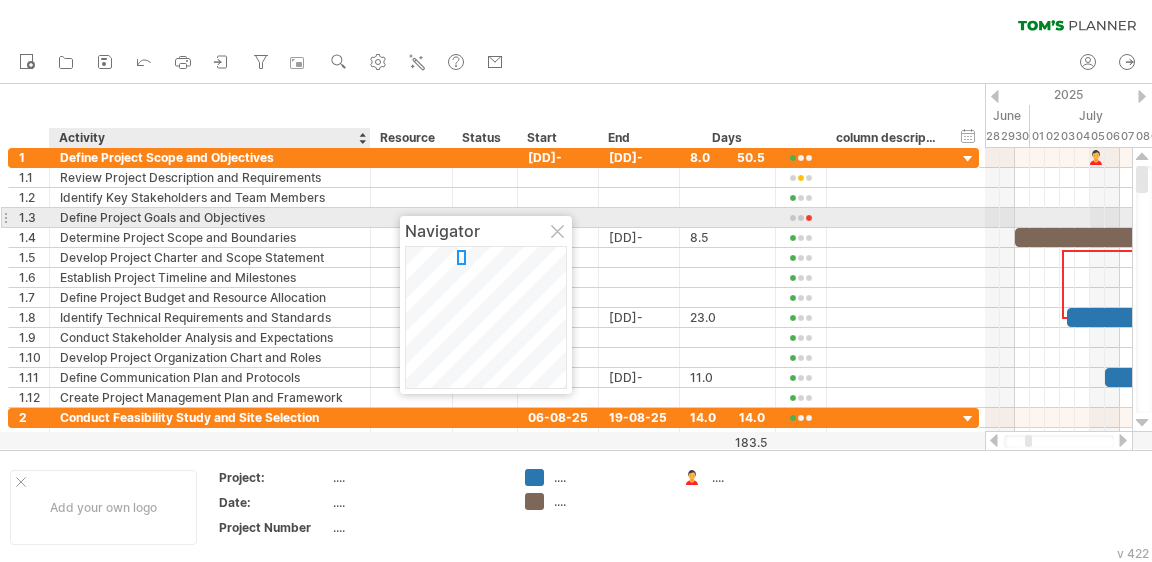 drag, startPoint x: 404, startPoint y: 215, endPoint x: 370, endPoint y: 210, distance: 34.36568 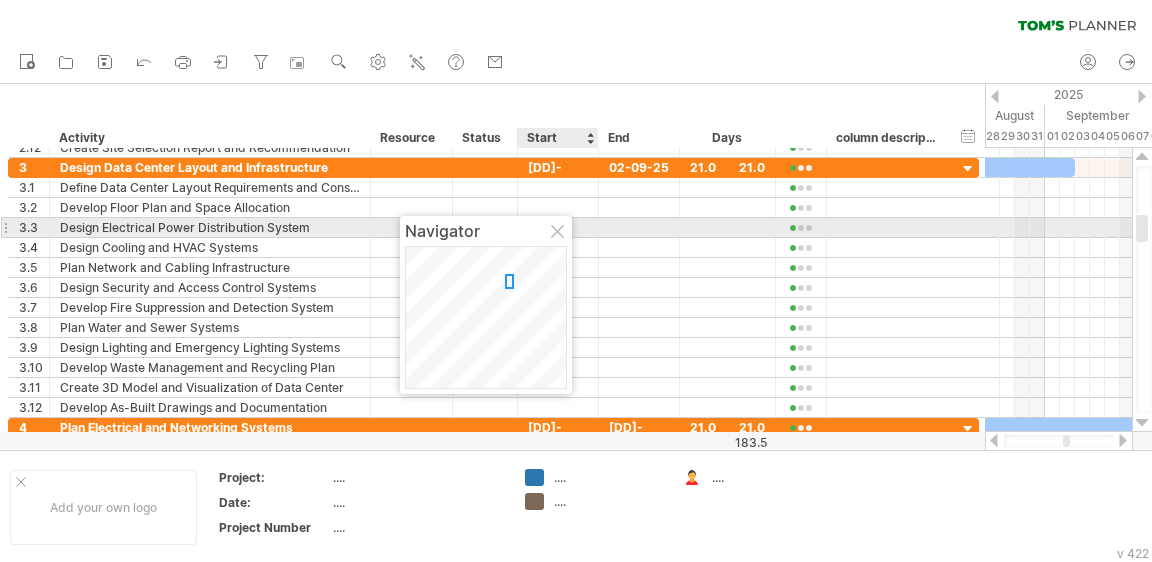 click at bounding box center (559, 233) 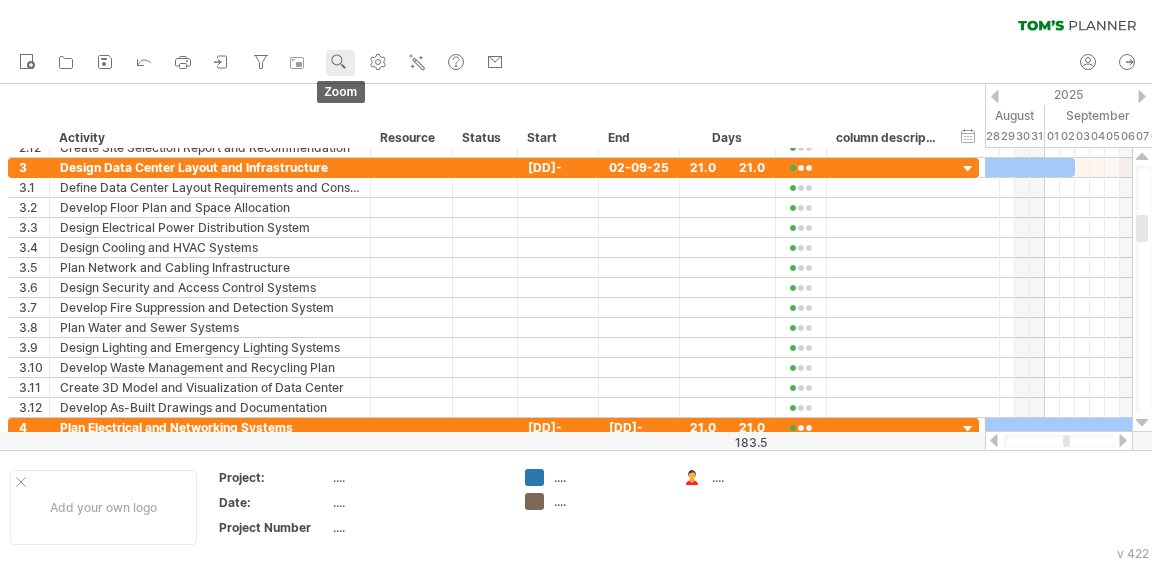 click 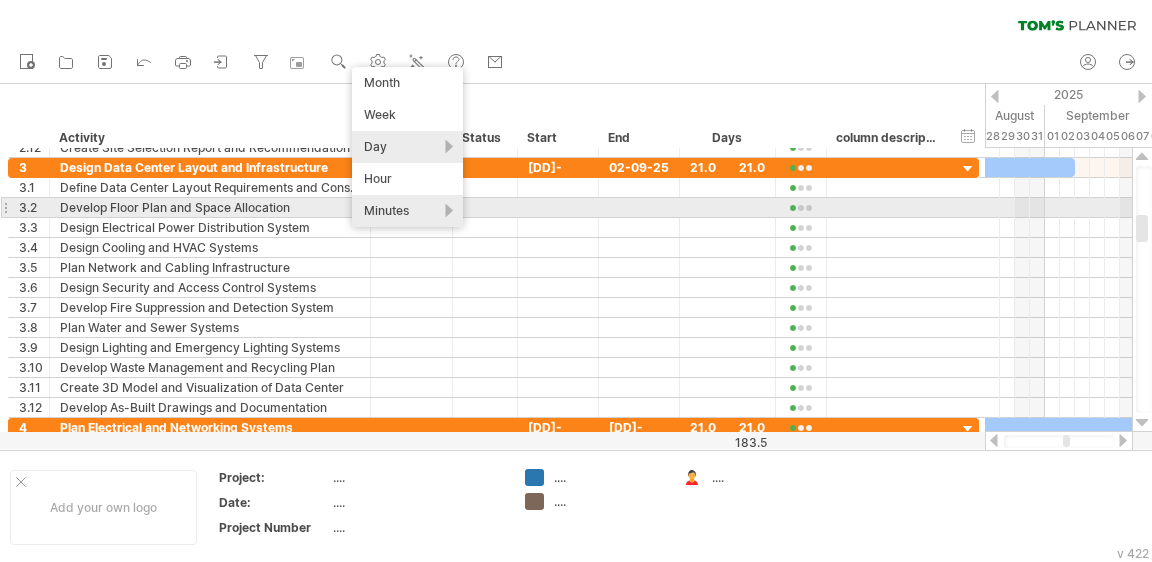 click on "Minutes" at bounding box center [407, 211] 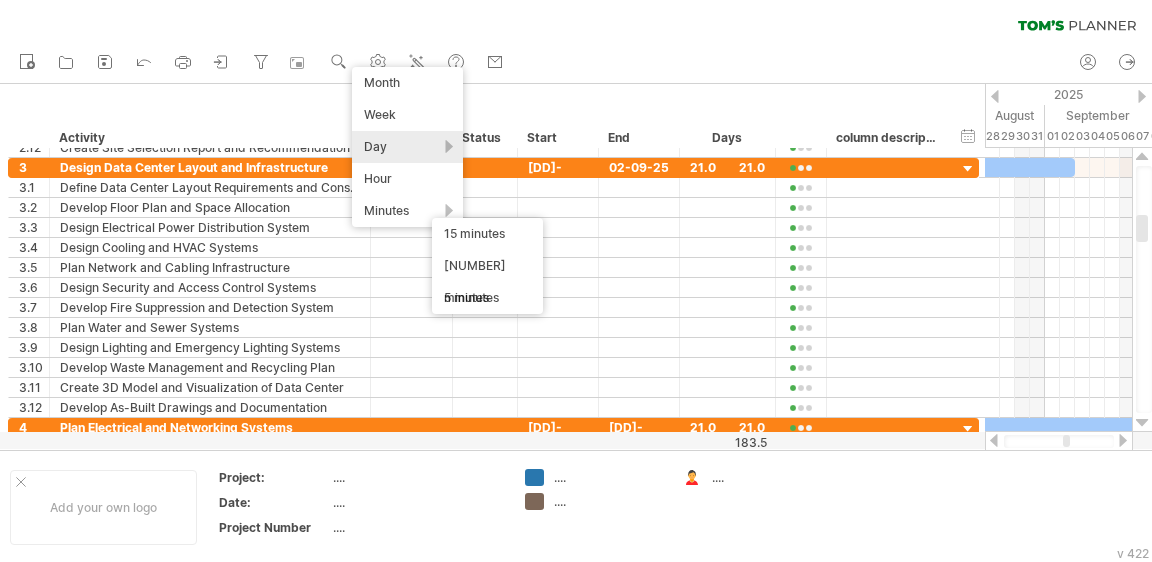 click on "new" at bounding box center (576, 63) 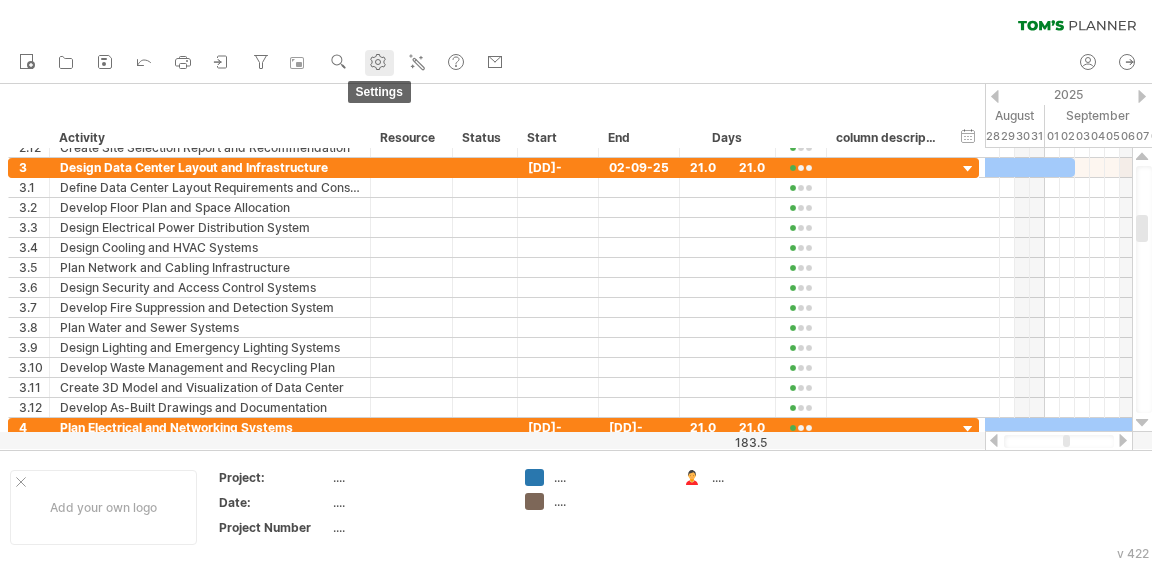 click 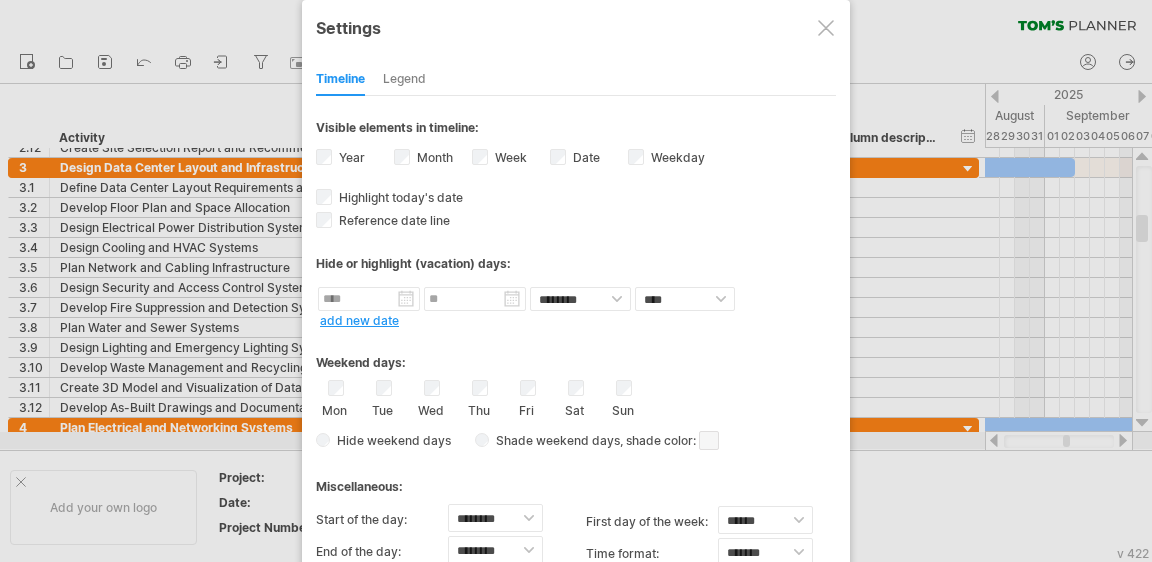 click on "Legend" at bounding box center [404, 80] 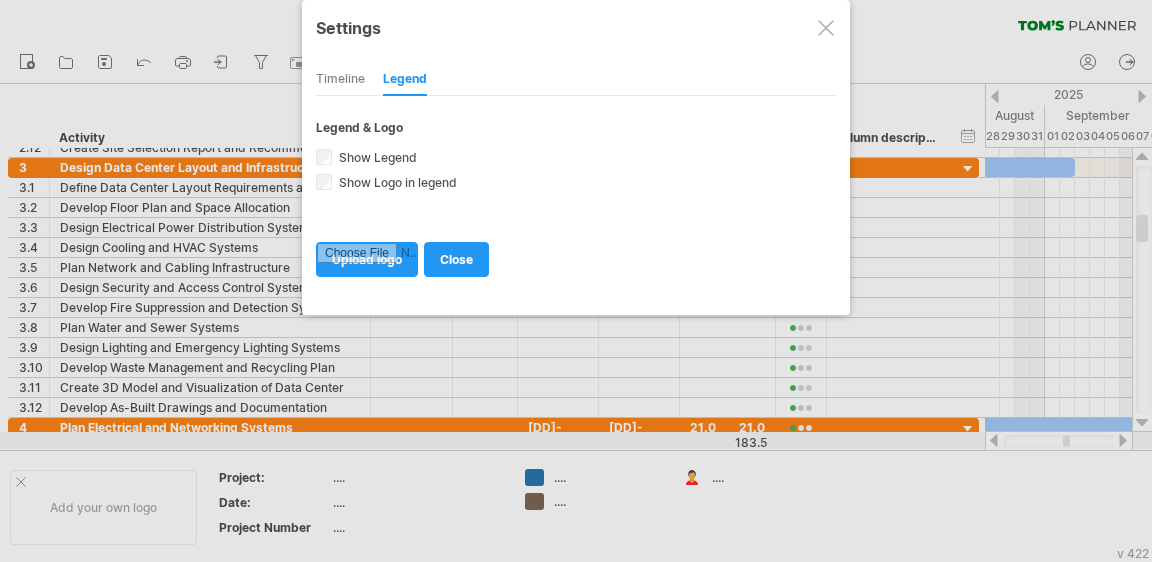 click on "Timeline
Legend" at bounding box center (576, 74) 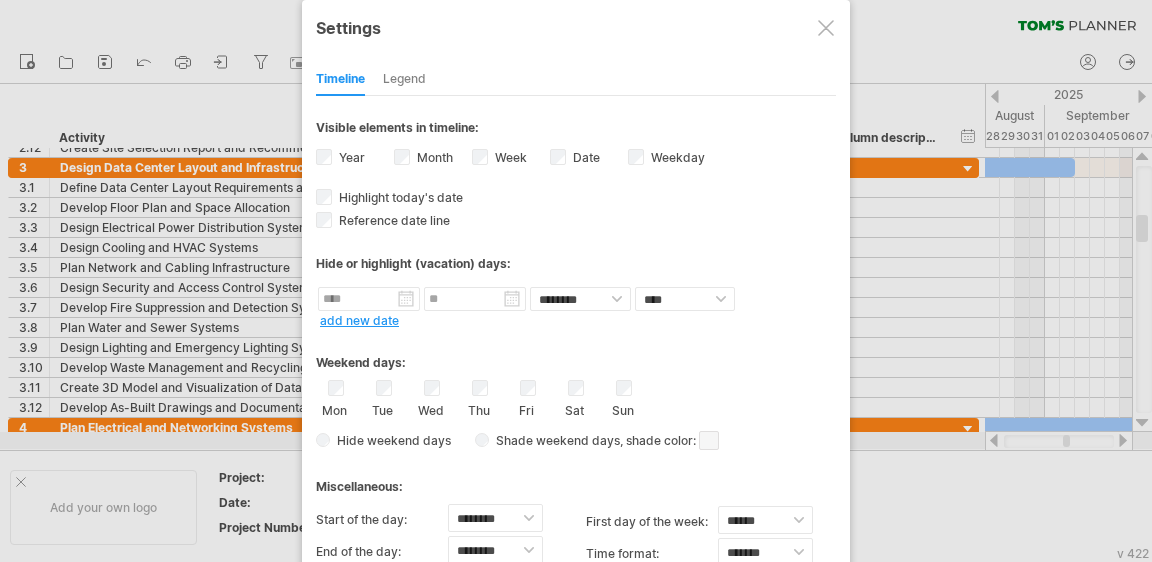 click at bounding box center (709, 440) 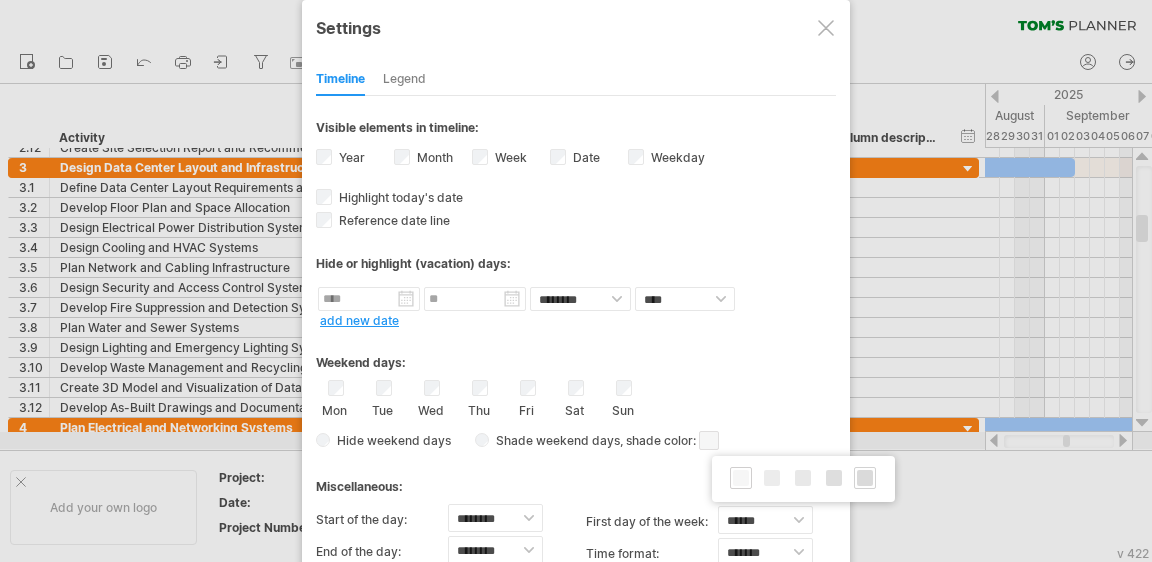 click at bounding box center [865, 478] 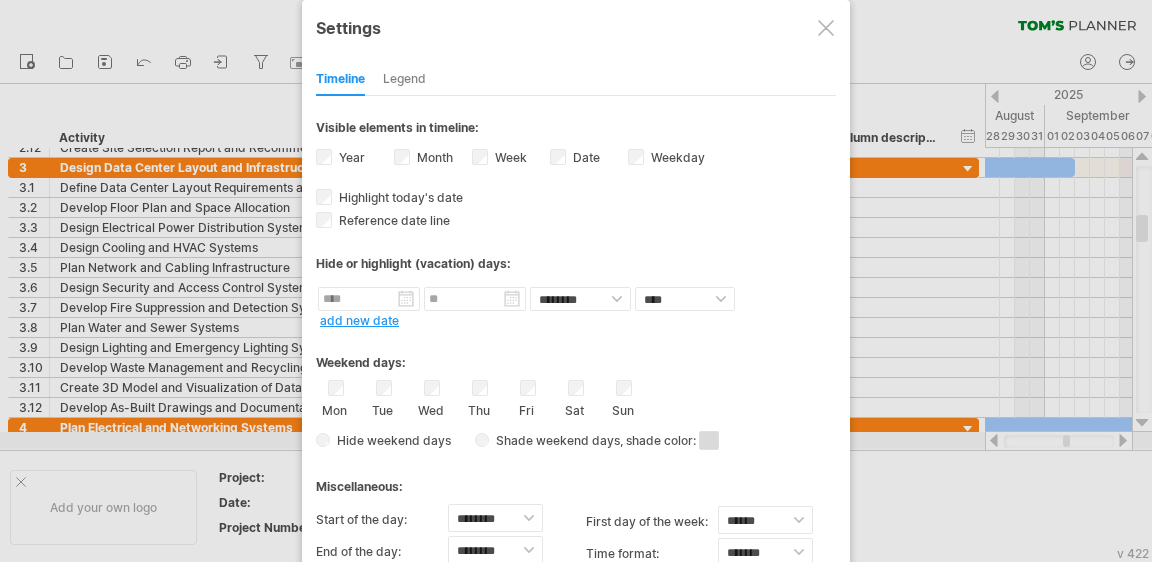 click at bounding box center (576, 281) 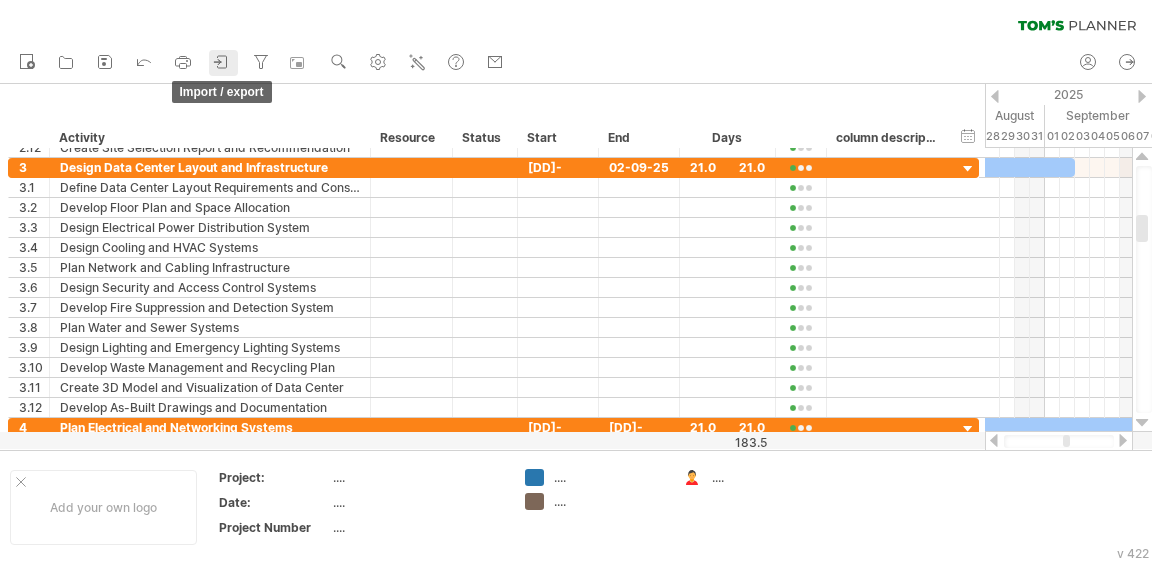 click 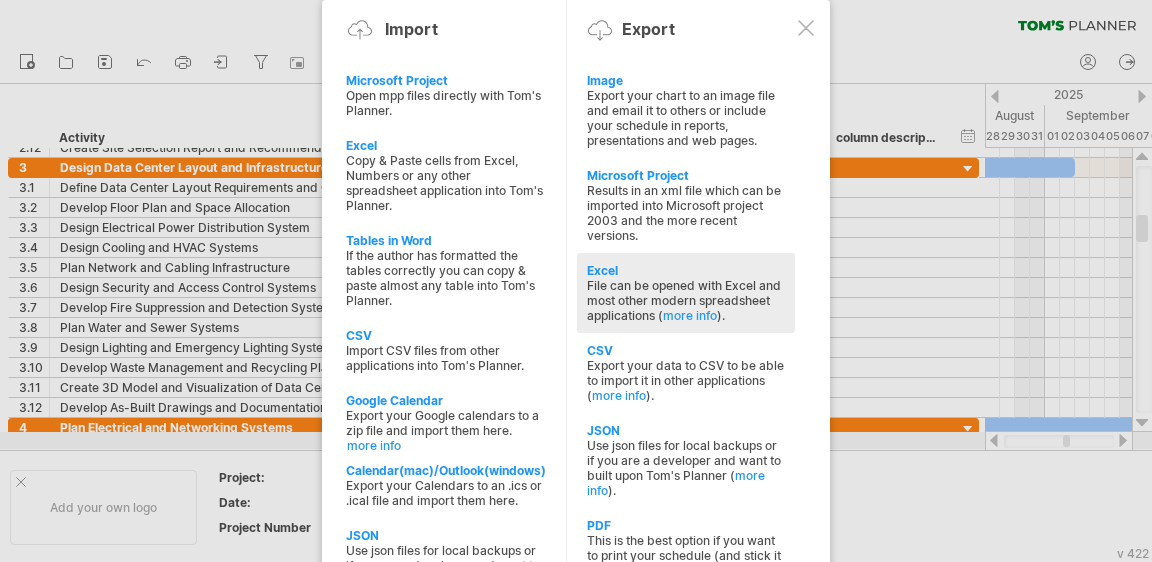 click on "File can be opened with Excel and most other modern spreadsheet applications
( more info )." at bounding box center (686, 300) 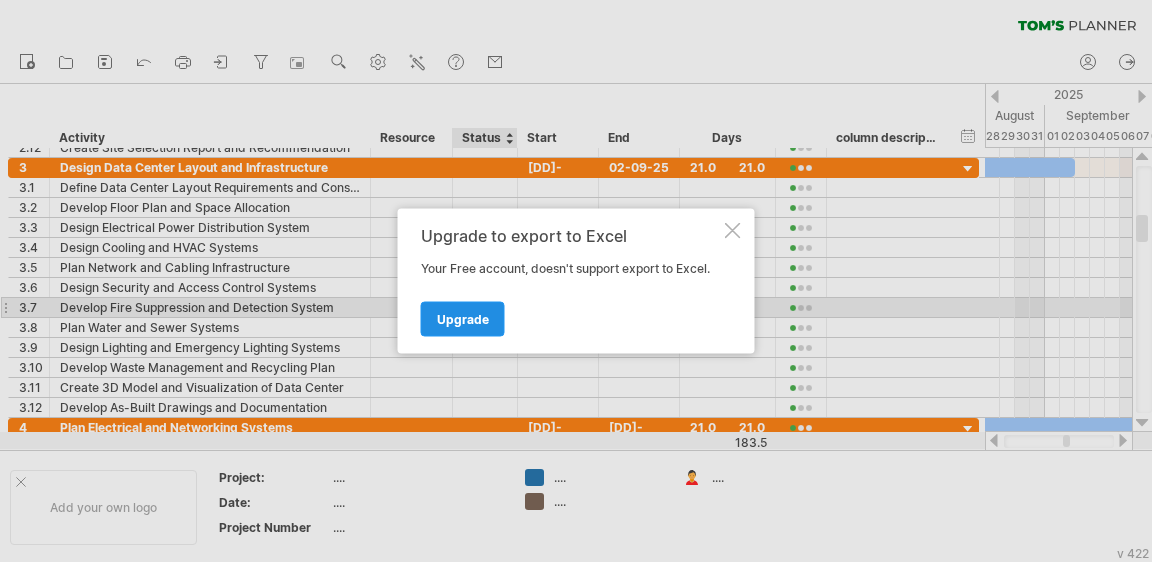 click on "Upgrade" at bounding box center (463, 319) 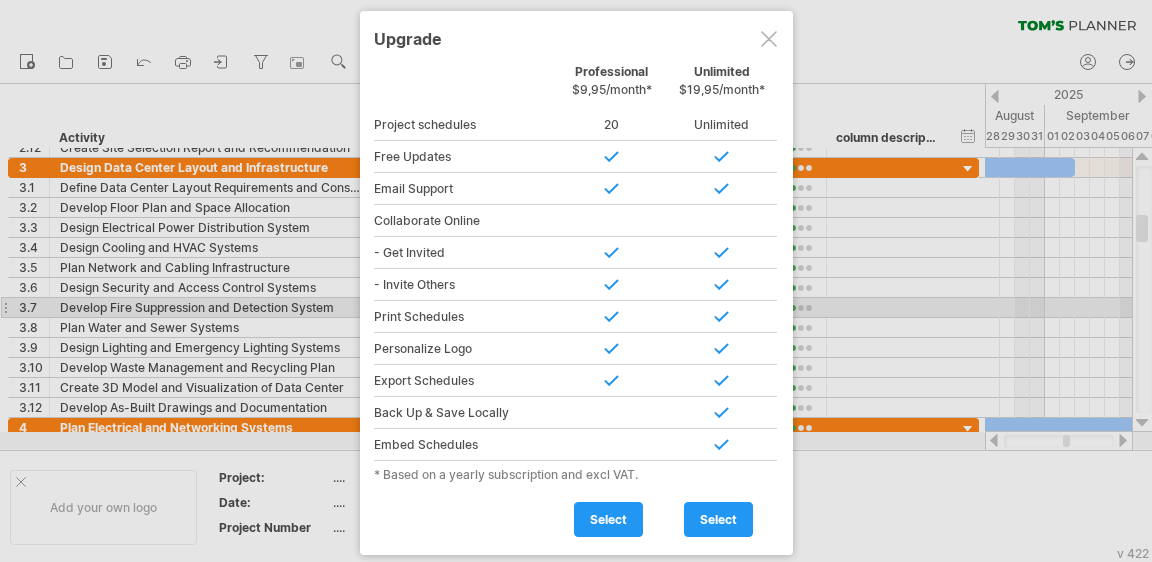 click at bounding box center [769, 39] 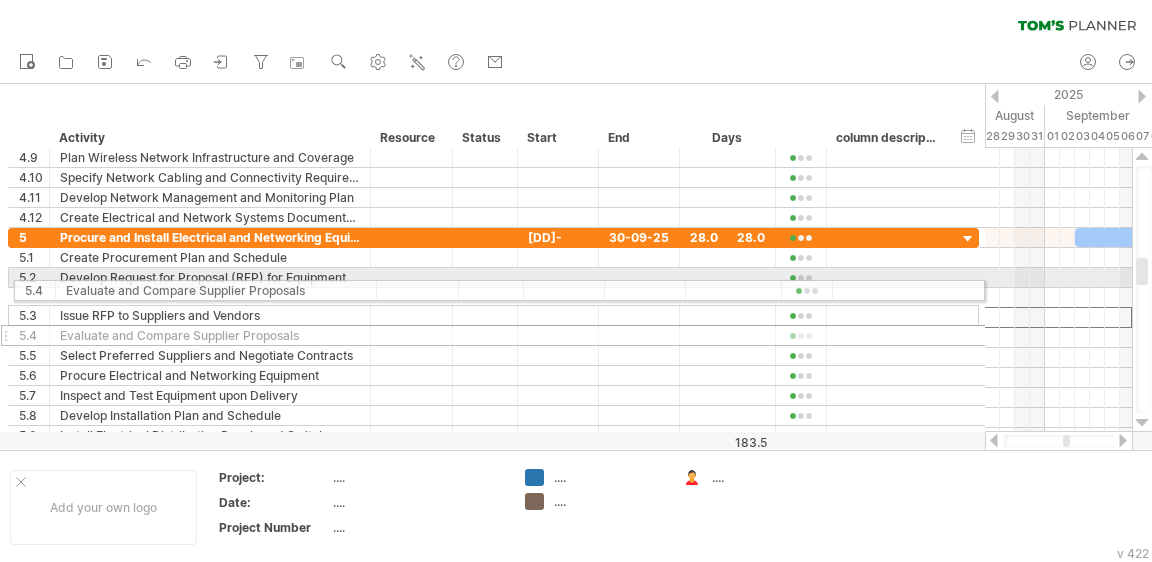 drag, startPoint x: 5, startPoint y: 313, endPoint x: 8, endPoint y: 287, distance: 26.172504 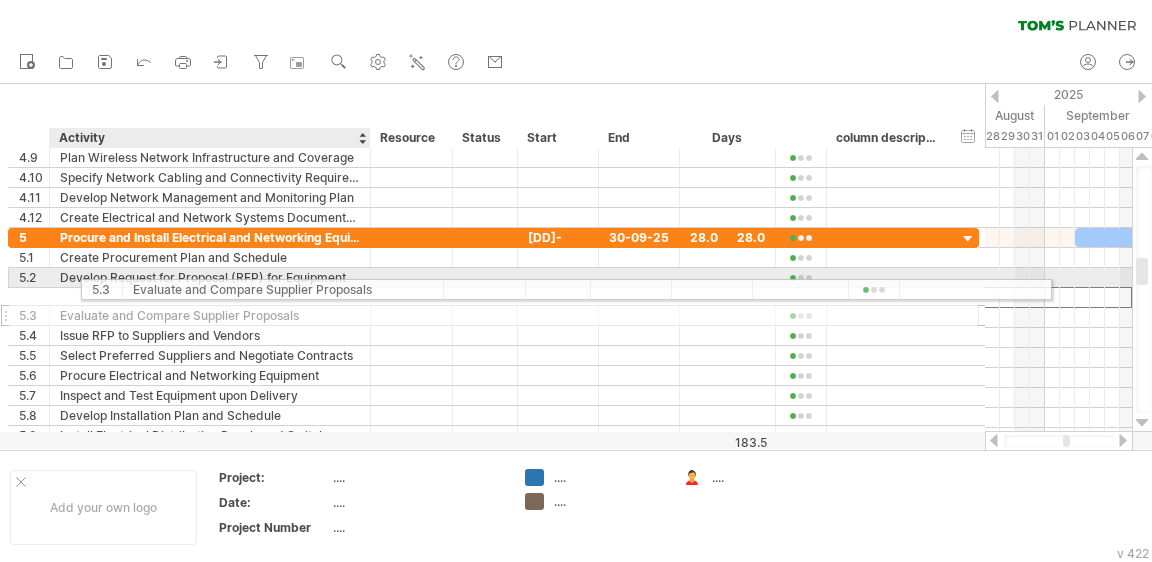 drag, startPoint x: 1, startPoint y: 295, endPoint x: 123, endPoint y: 286, distance: 122.33152 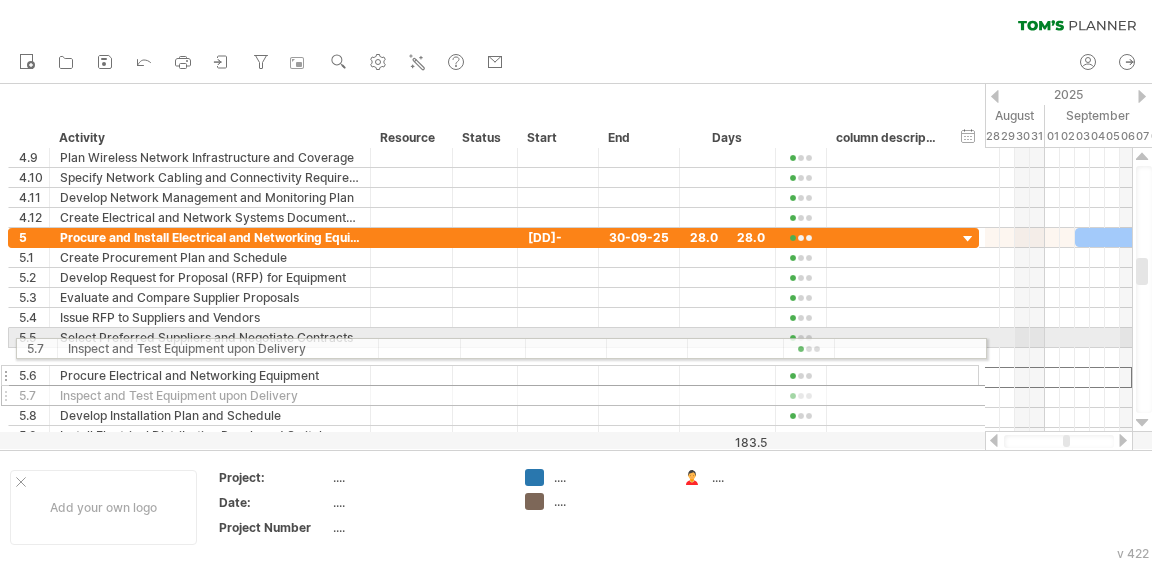 drag, startPoint x: 2, startPoint y: 372, endPoint x: 6, endPoint y: 345, distance: 27.294687 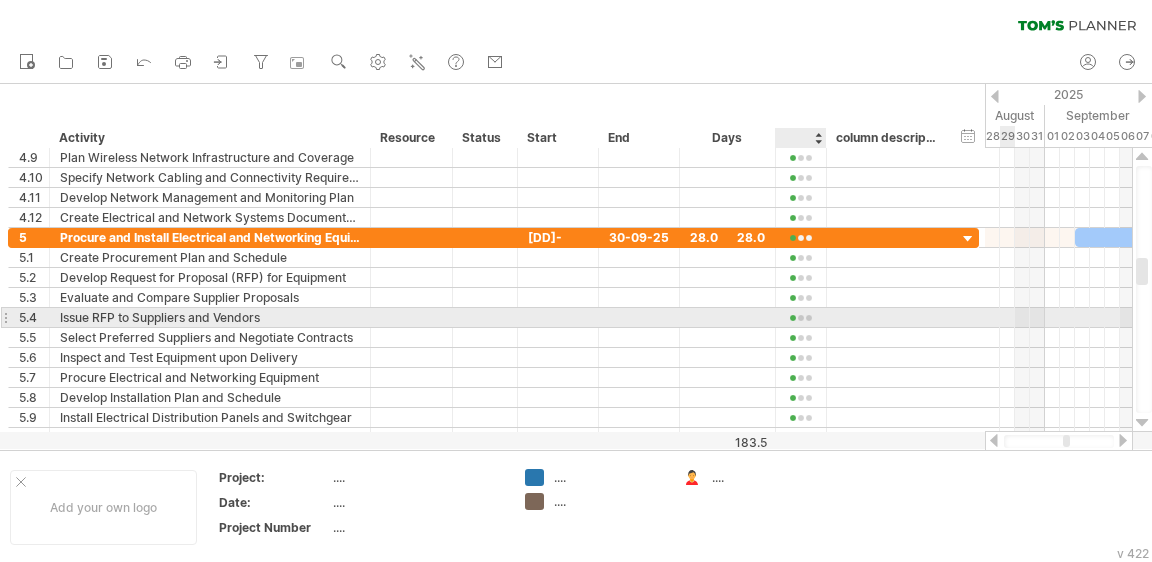 click at bounding box center (801, 317) 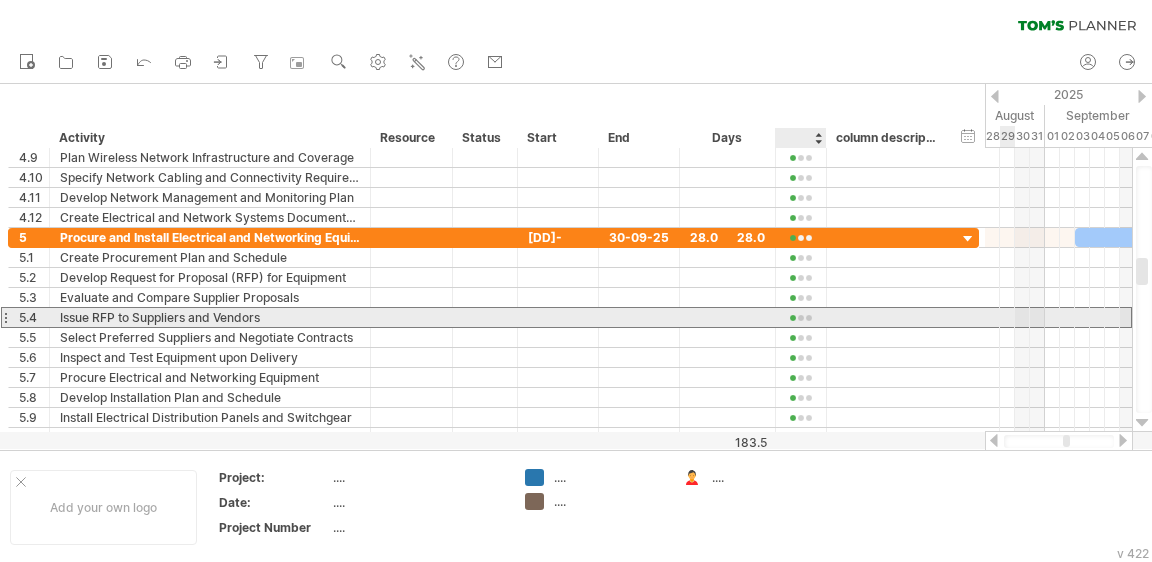 click at bounding box center (801, 318) 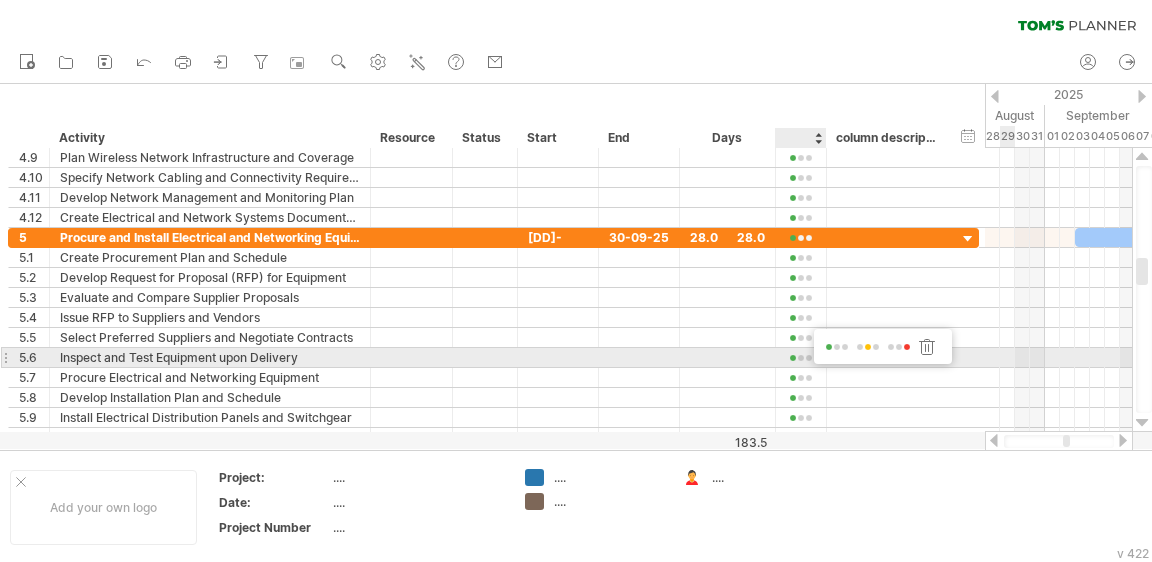 click at bounding box center (899, 347) 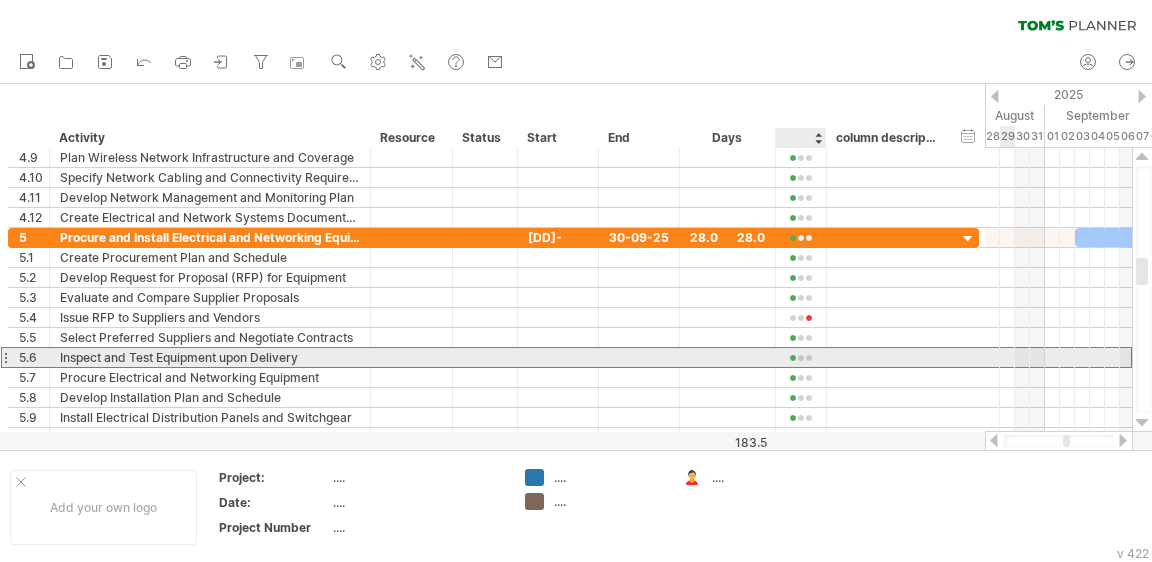click at bounding box center (801, 358) 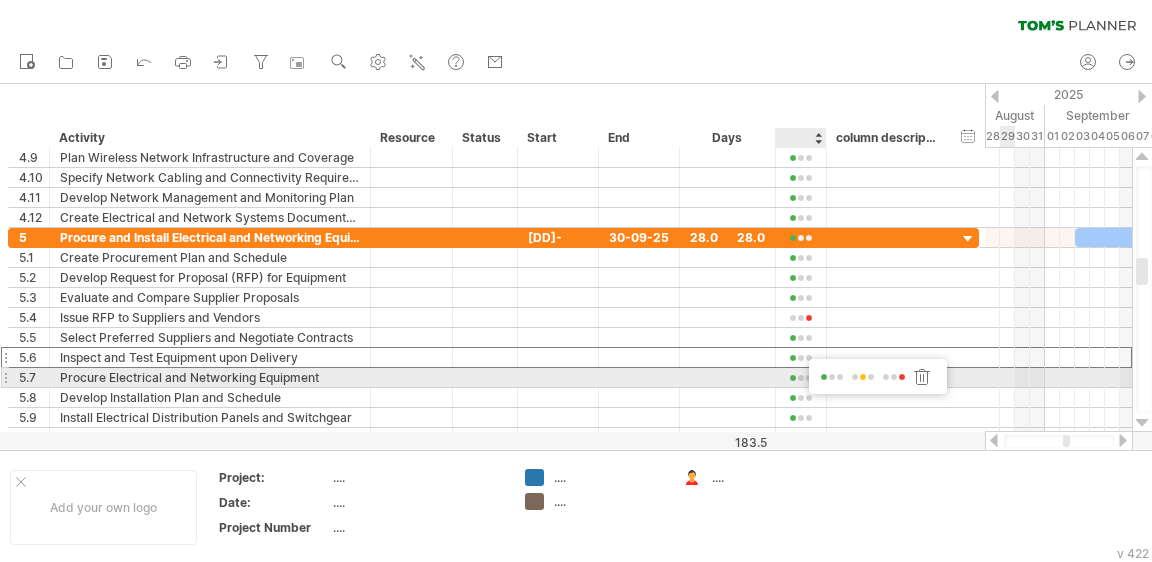 click at bounding box center [863, 377] 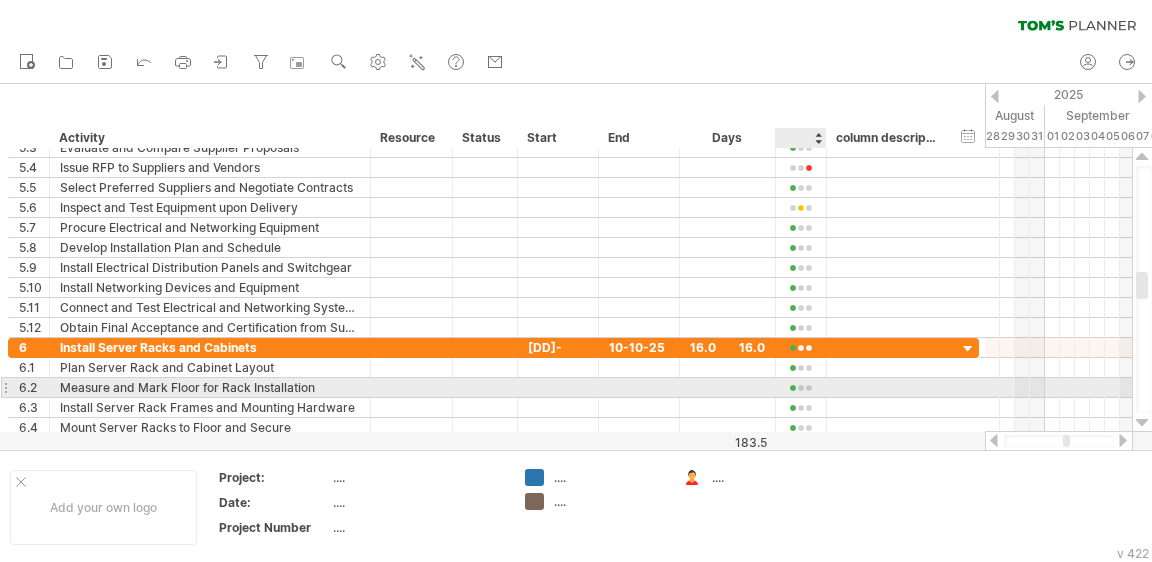 click at bounding box center (801, 388) 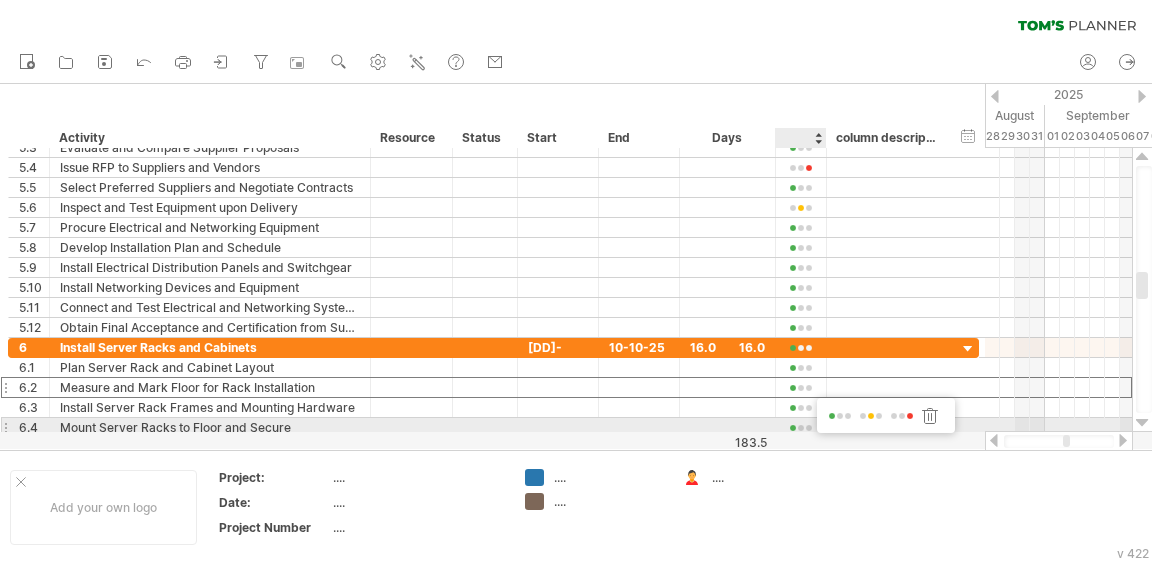 click at bounding box center [900, 417] 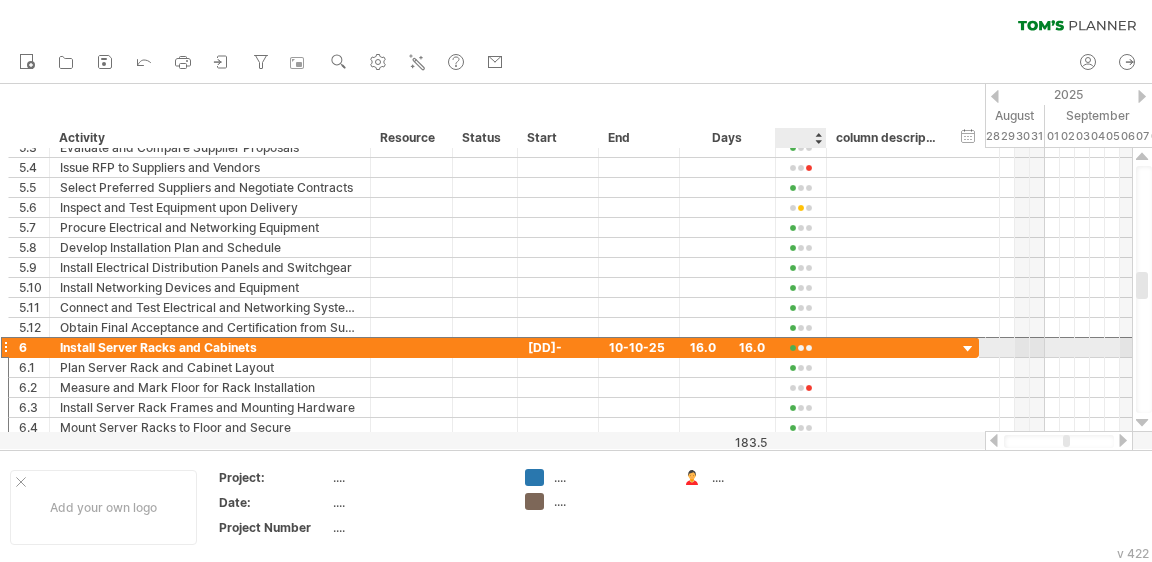 click at bounding box center (801, 348) 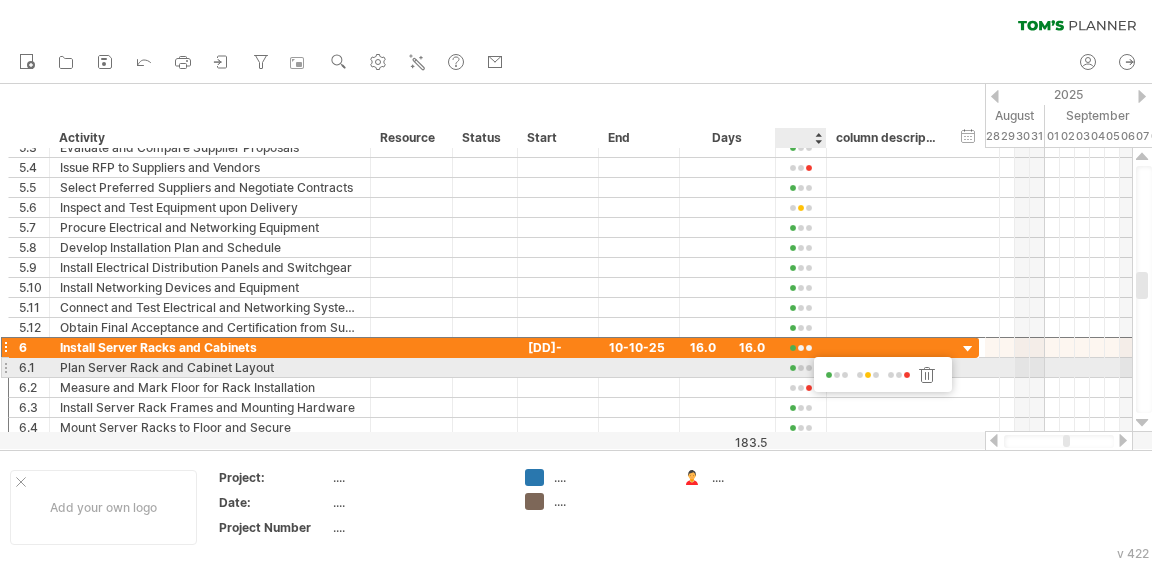 click at bounding box center [837, 375] 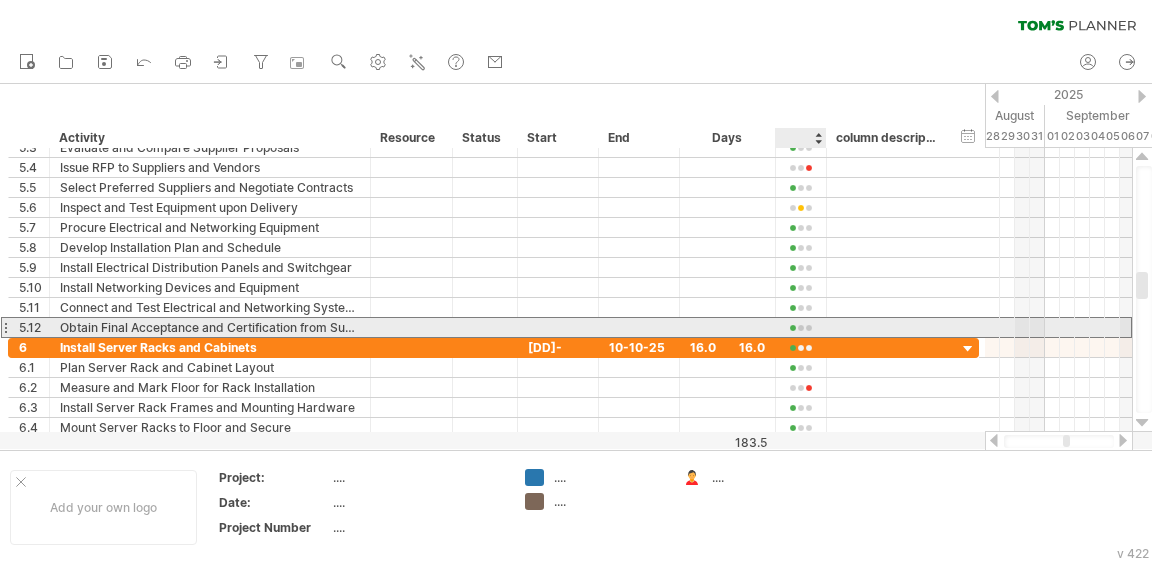 click at bounding box center [801, 328] 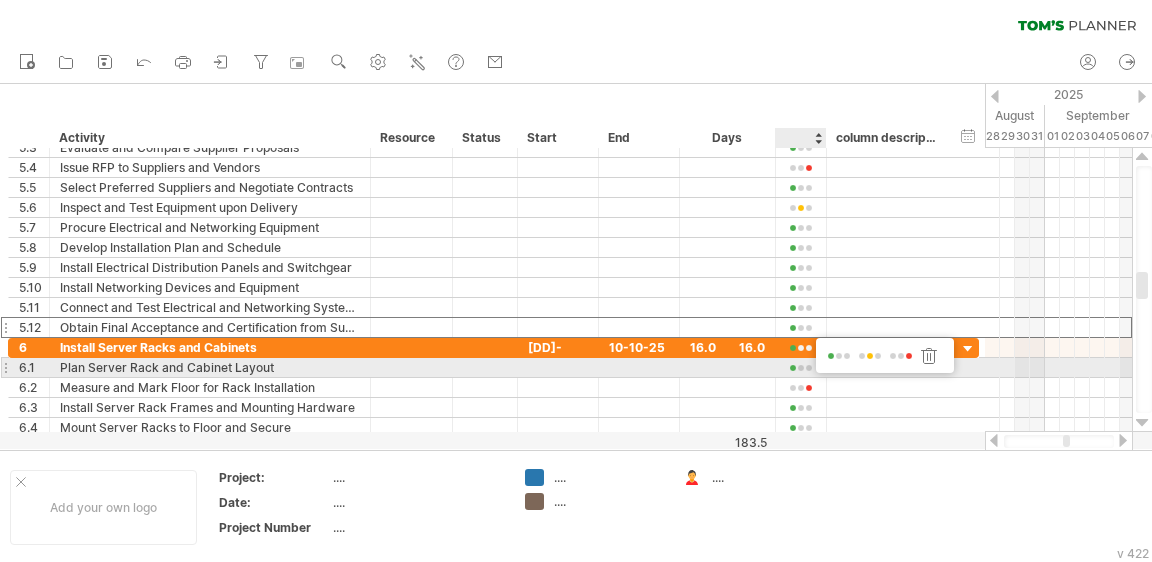click at bounding box center (870, 356) 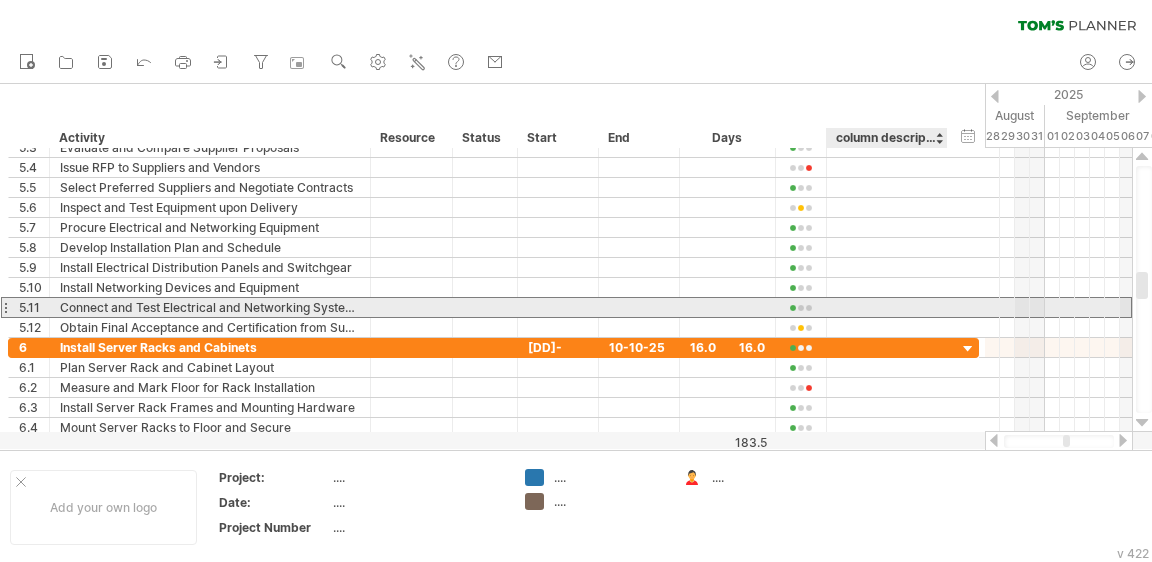 click at bounding box center (887, 307) 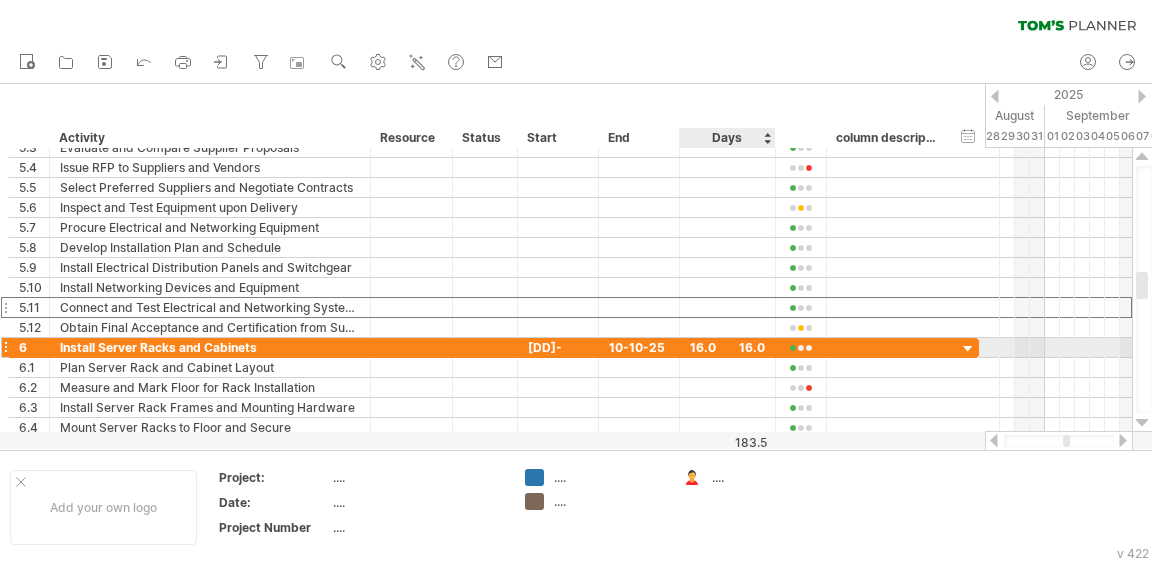 click on "16.0" at bounding box center [727, 347] 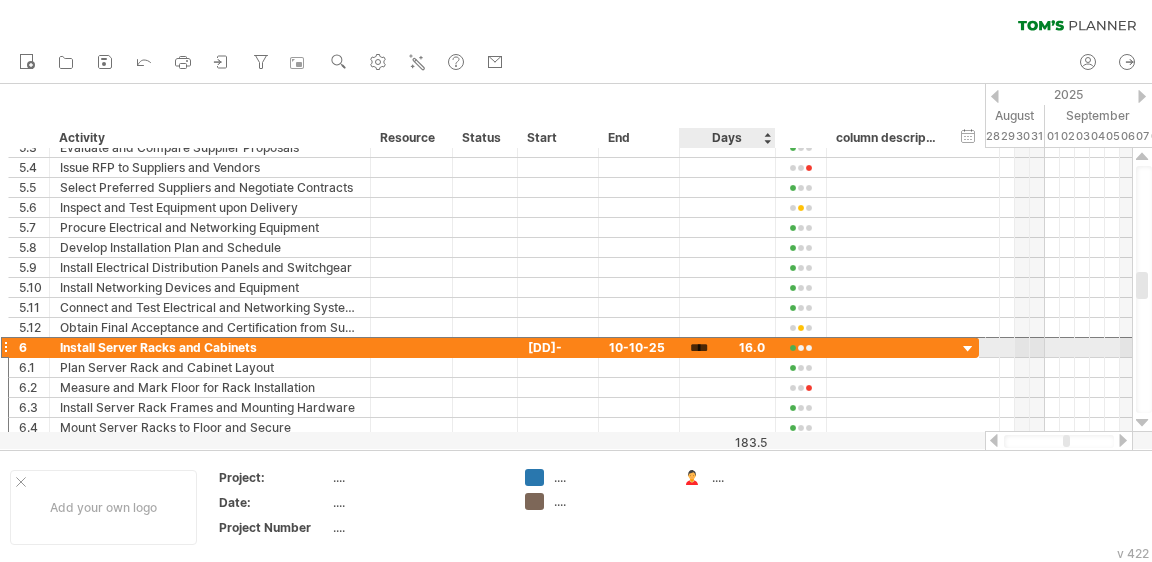 scroll, scrollTop: 1, scrollLeft: 0, axis: vertical 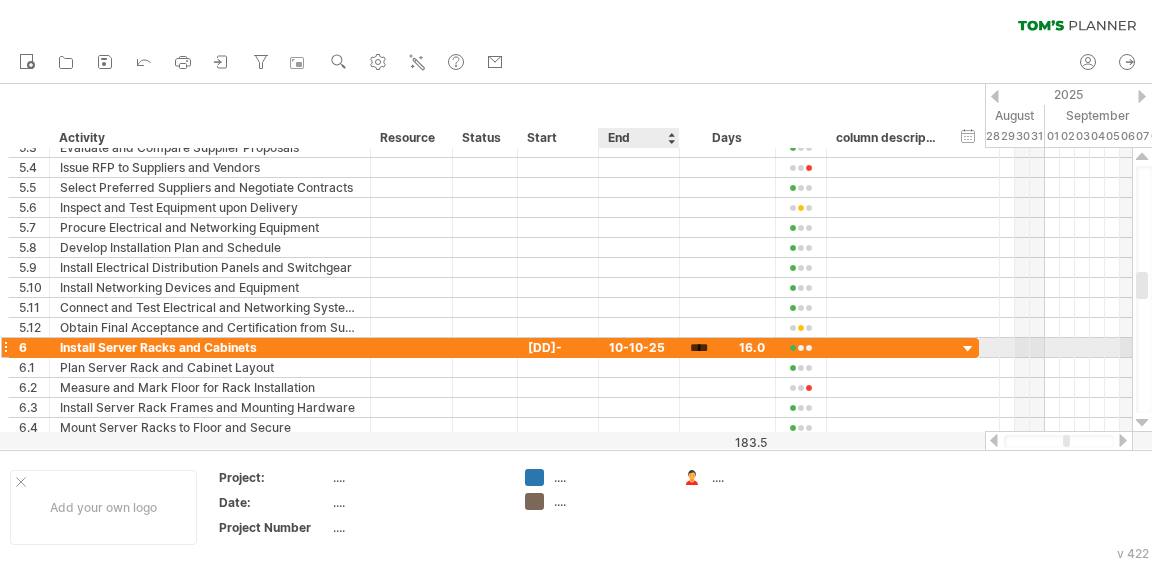 click on "10-10-25" at bounding box center (639, 347) 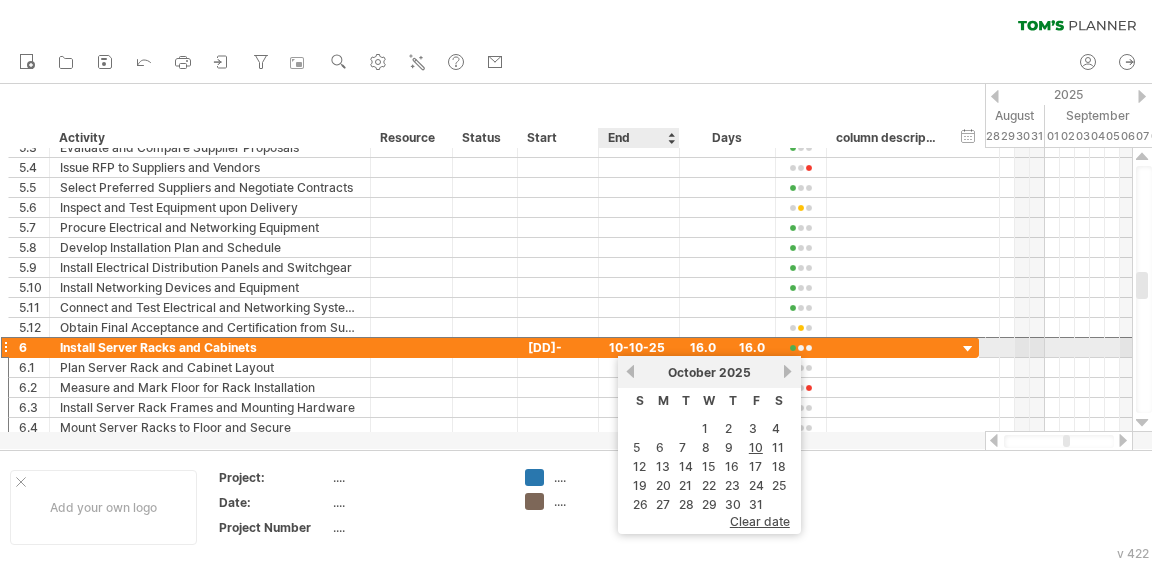 click on "10-10-25" at bounding box center [639, 347] 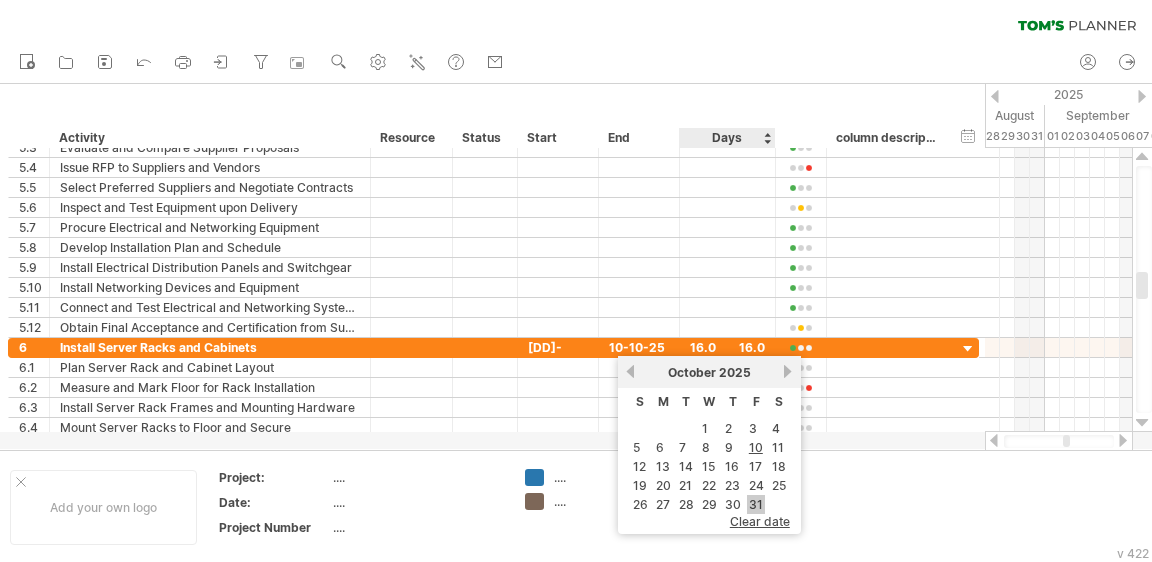 click on "31" at bounding box center (756, 504) 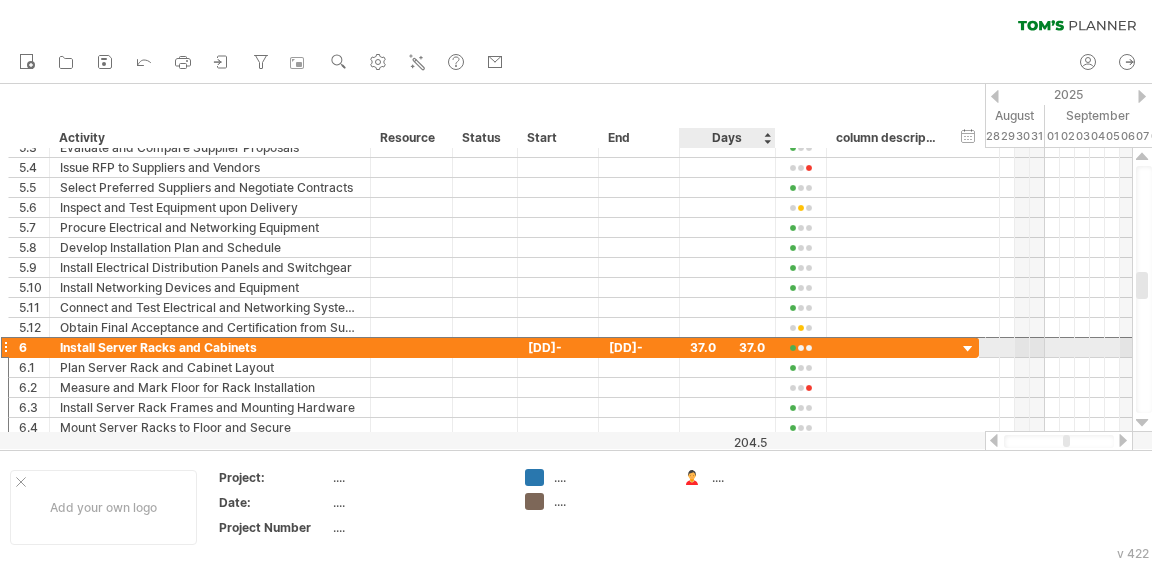 click on "37.0" at bounding box center (727, 347) 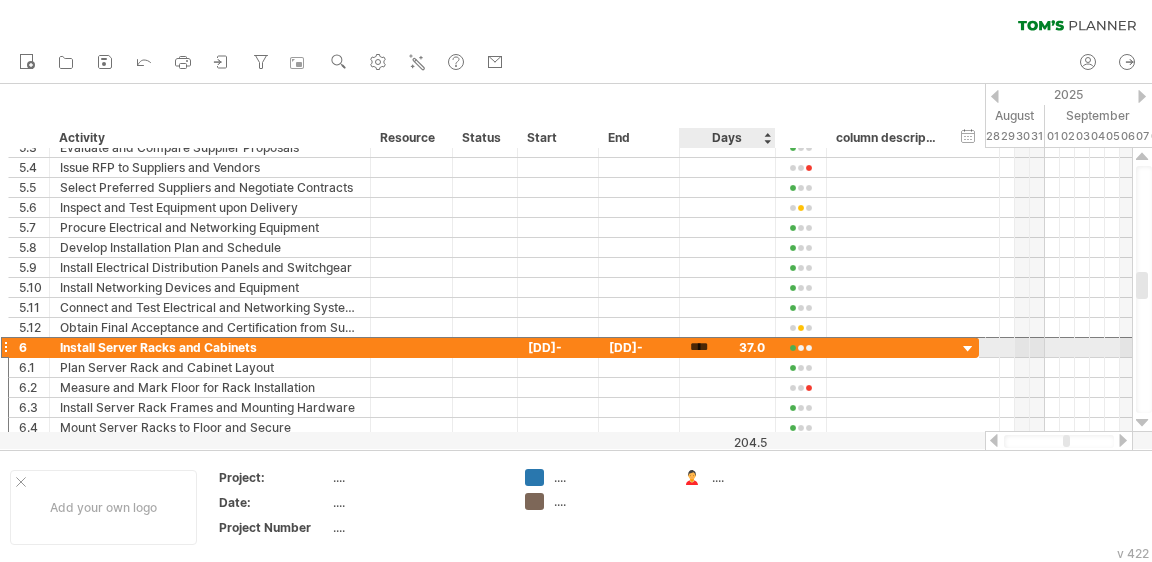 click on "****" at bounding box center [709, 347] 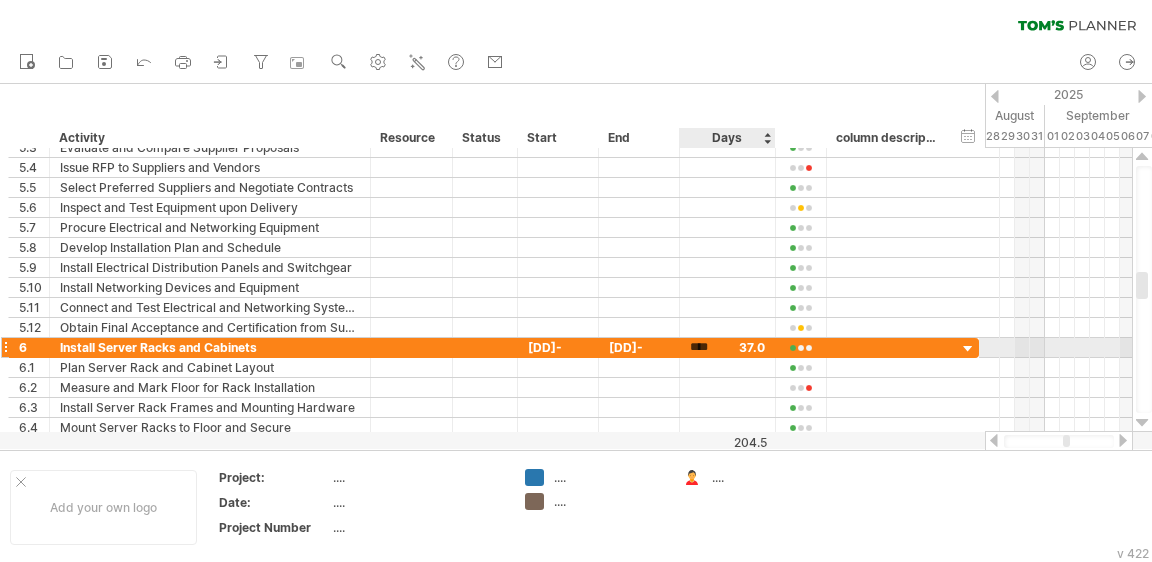 scroll, scrollTop: 0, scrollLeft: 0, axis: both 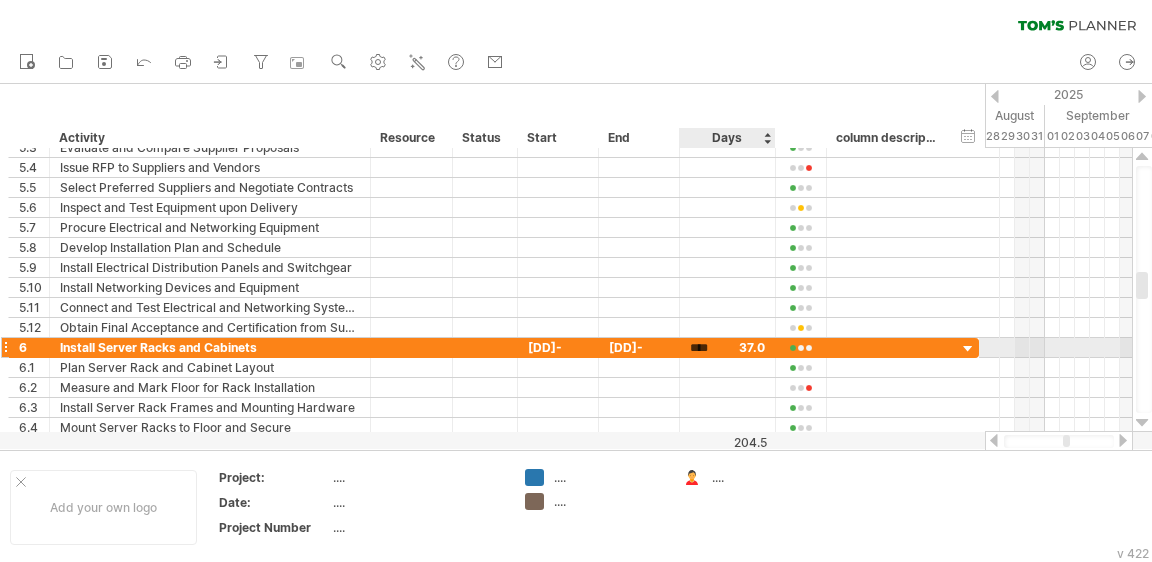 click on "****" at bounding box center (727, 347) 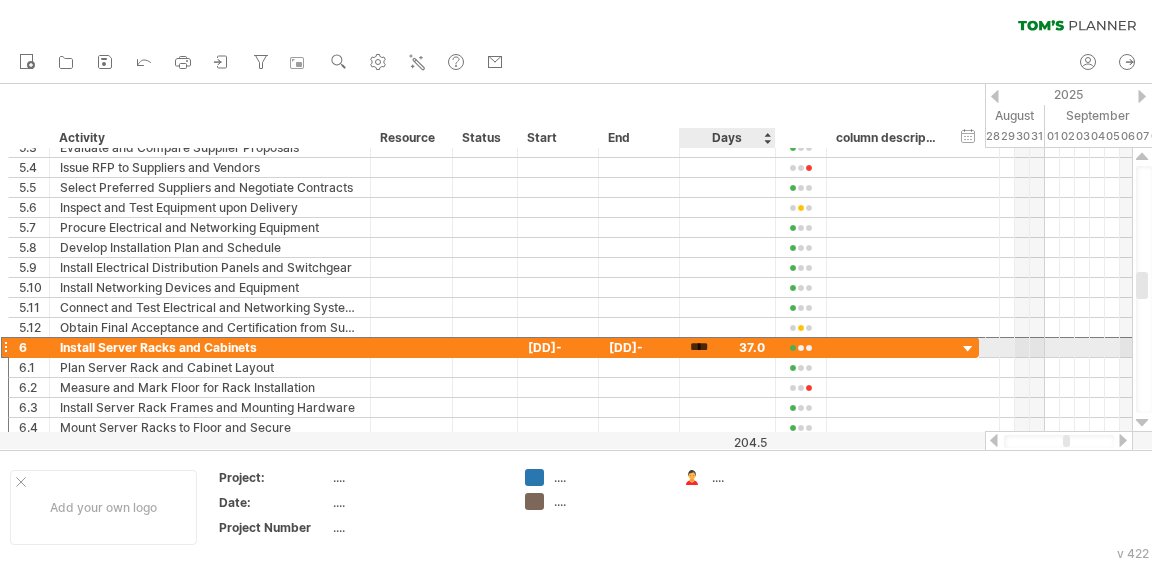 scroll, scrollTop: 0, scrollLeft: 0, axis: both 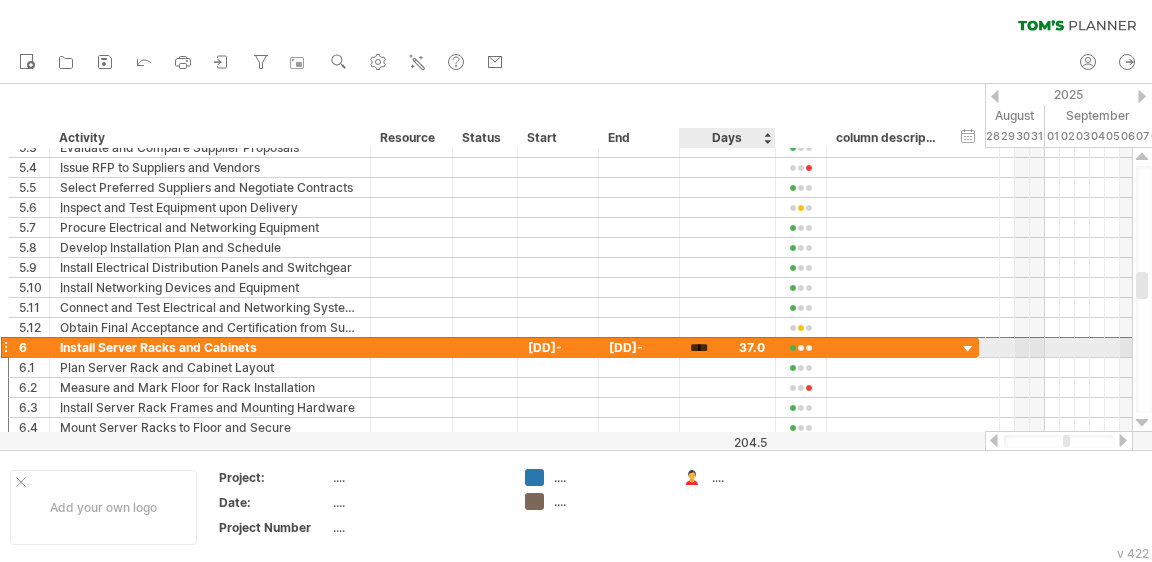 click on "****" at bounding box center [727, 347] 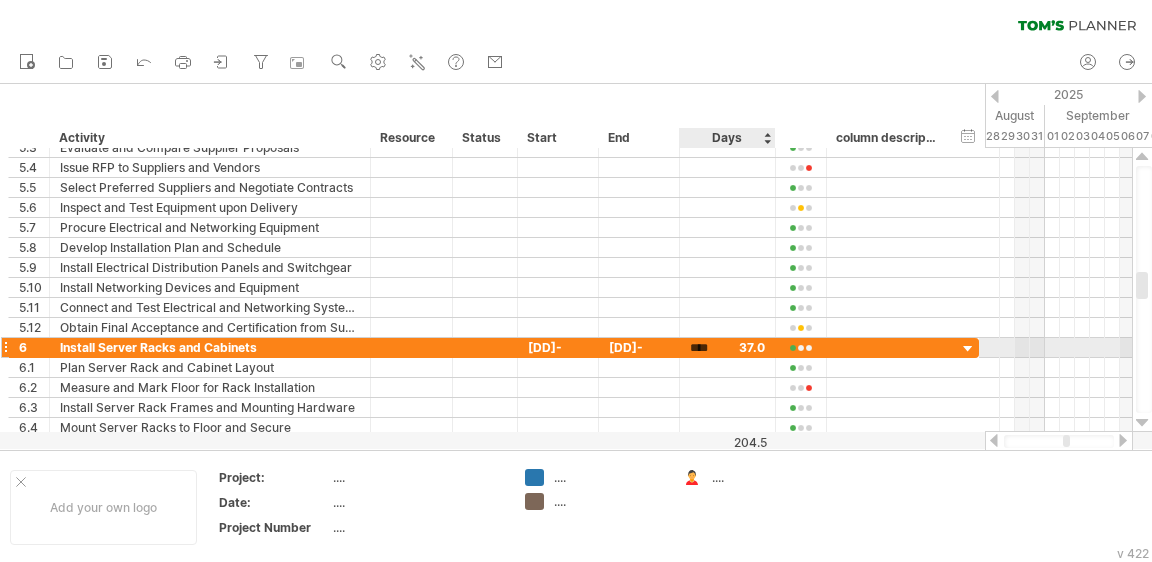scroll, scrollTop: 1, scrollLeft: 0, axis: vertical 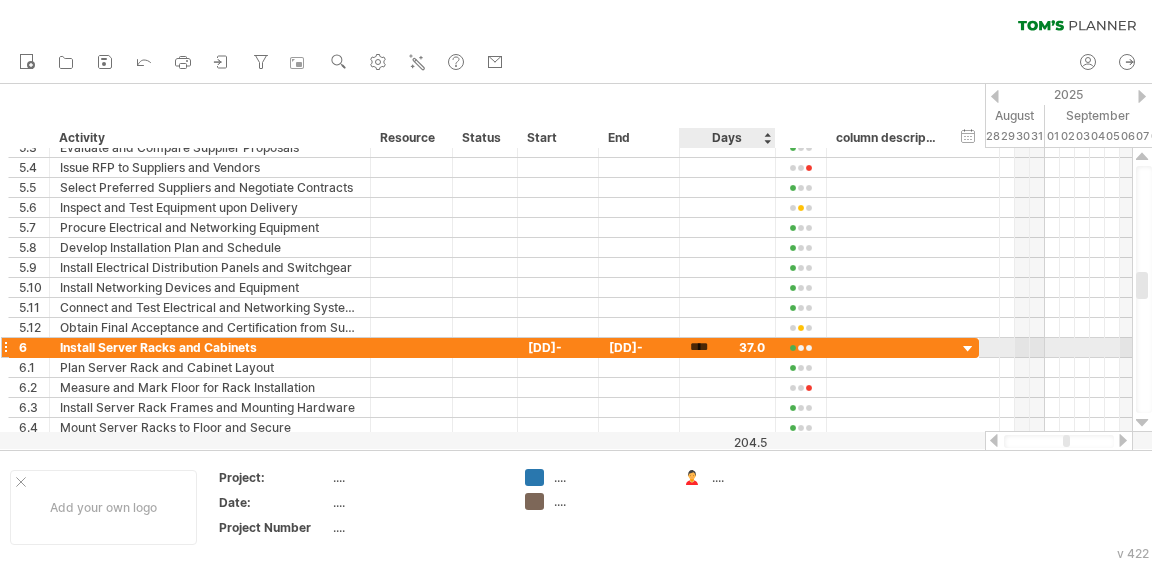 click on "****" at bounding box center [709, 347] 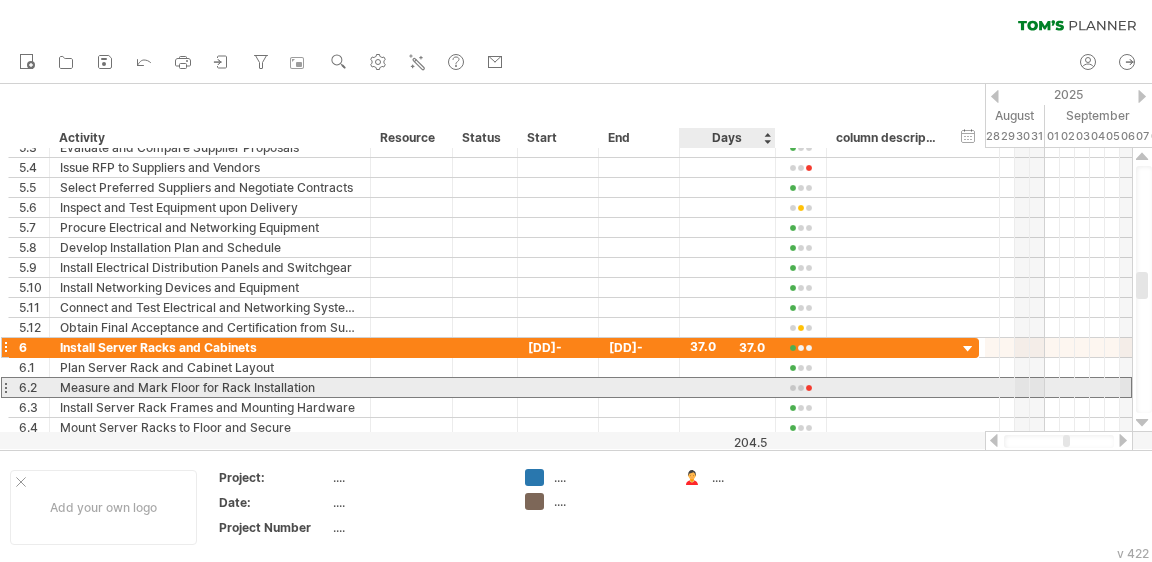 click at bounding box center (727, 387) 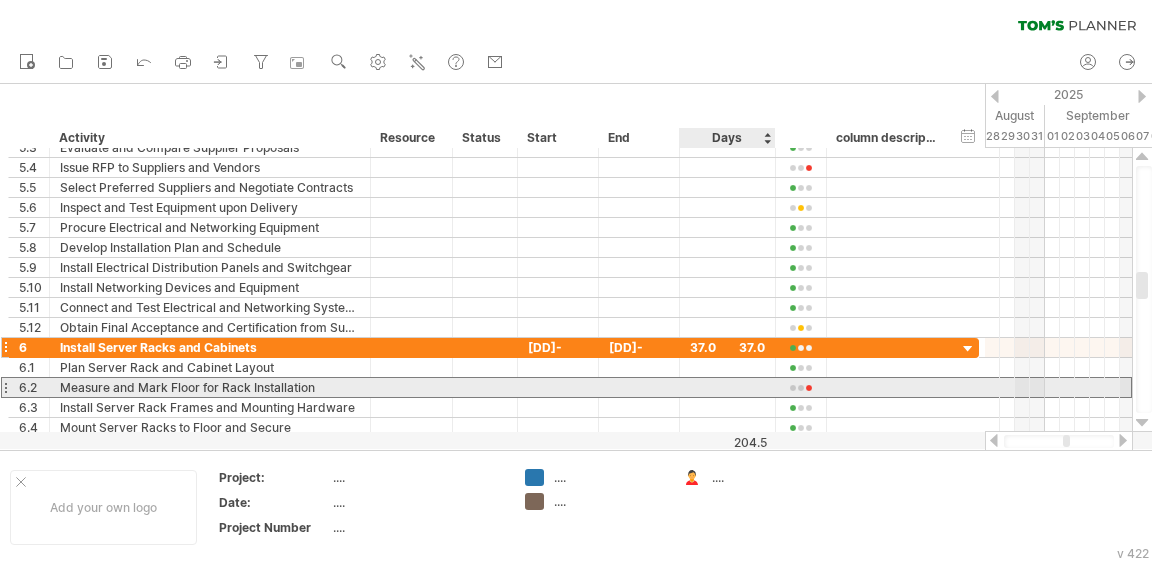scroll, scrollTop: 1, scrollLeft: 0, axis: vertical 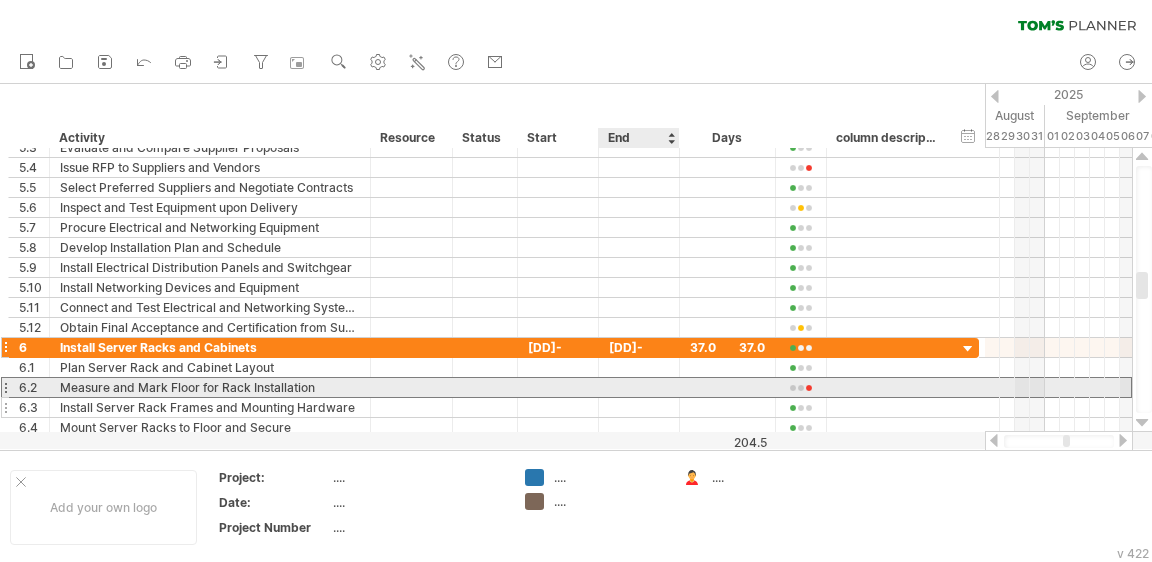 click at bounding box center (639, 407) 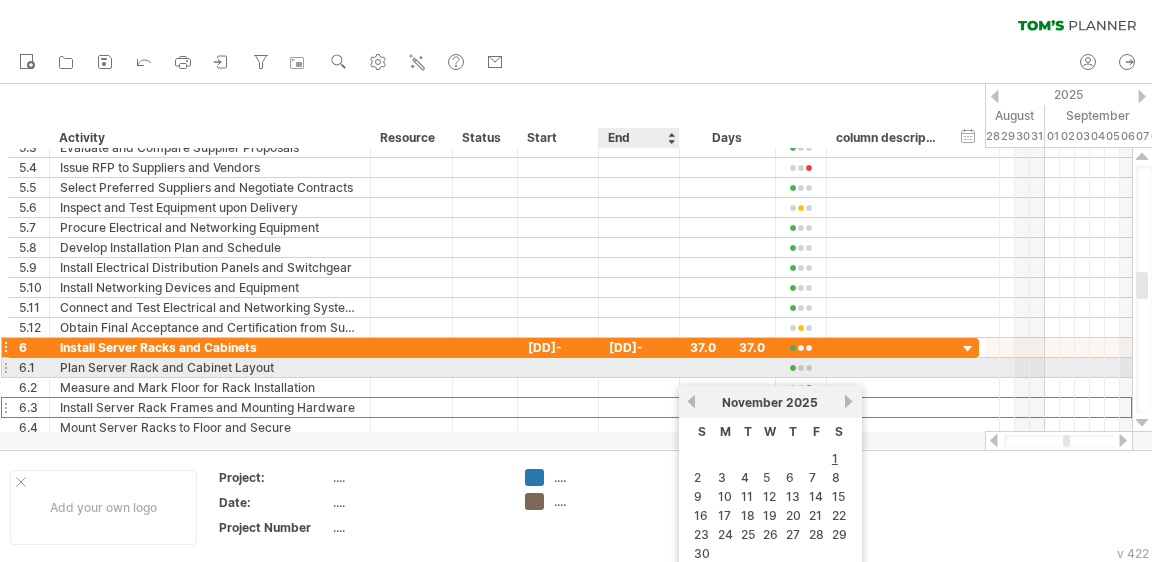 click at bounding box center (639, 367) 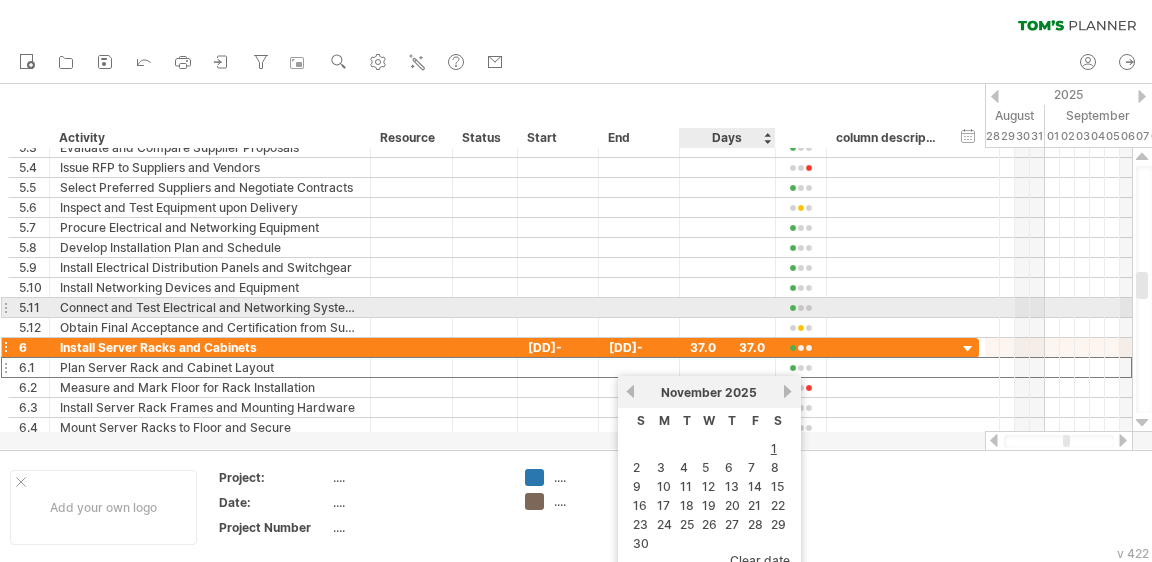 click at bounding box center [727, 307] 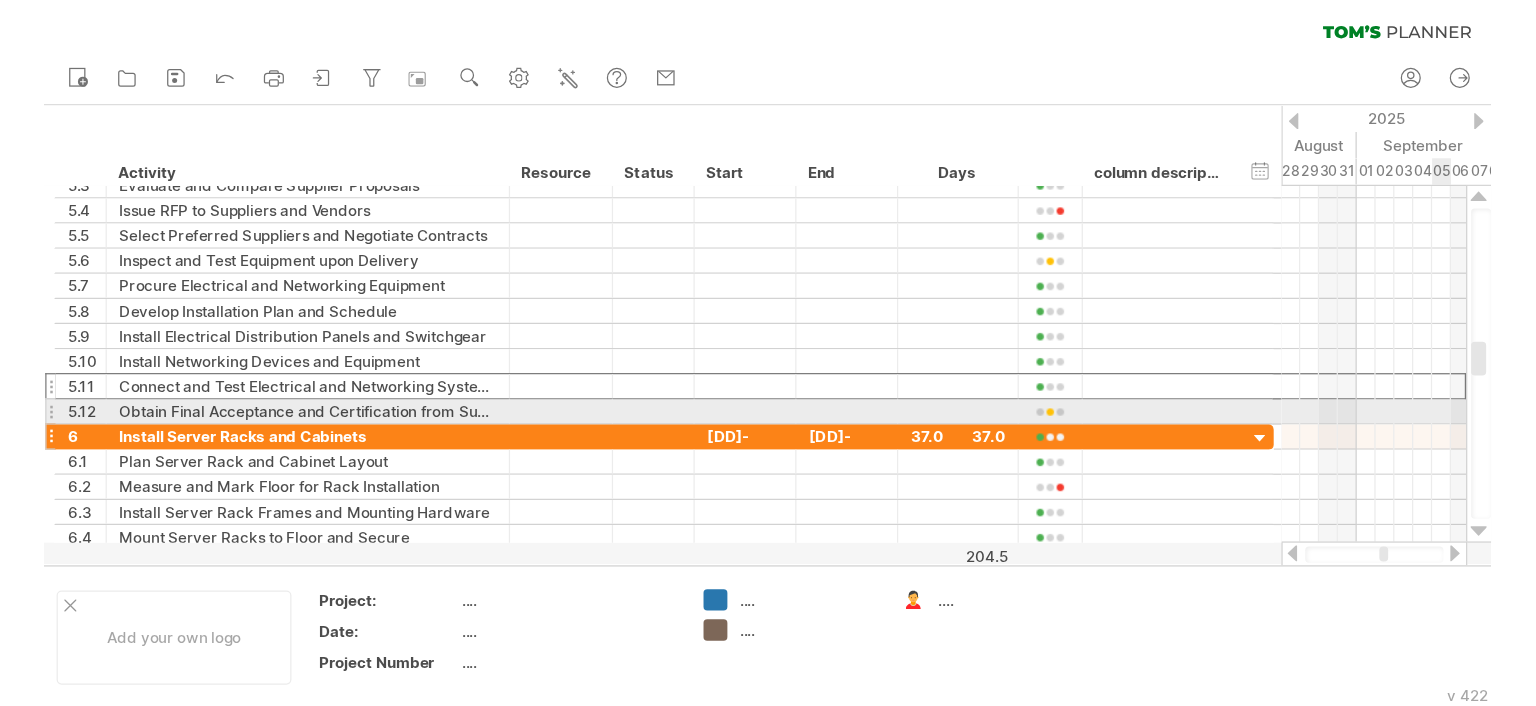 scroll, scrollTop: 0, scrollLeft: 0, axis: both 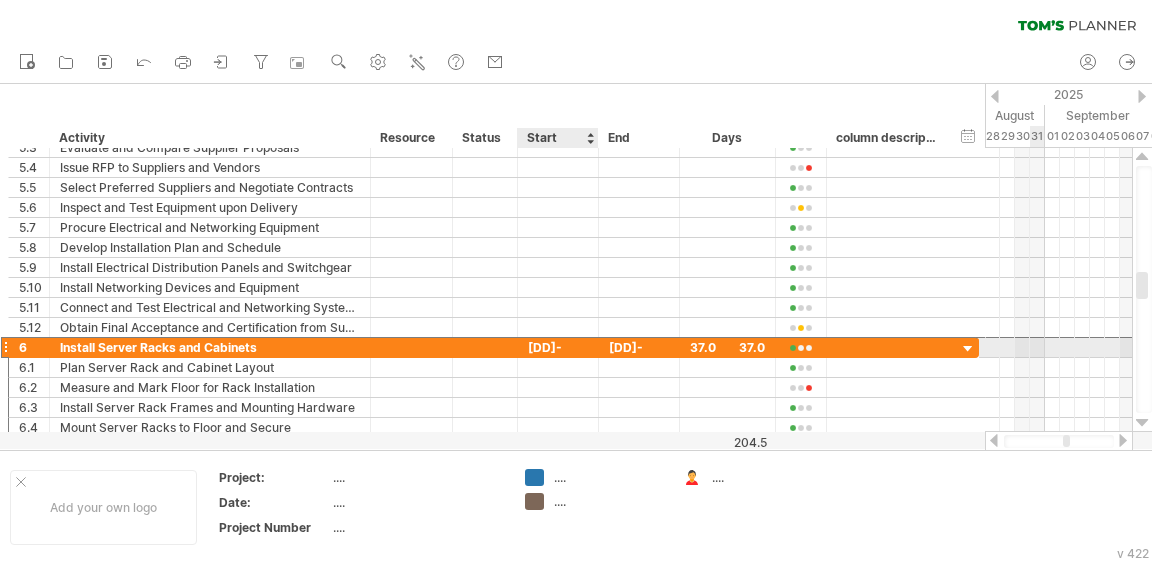 click on "[DD]-[MM]-YY" at bounding box center (558, 347) 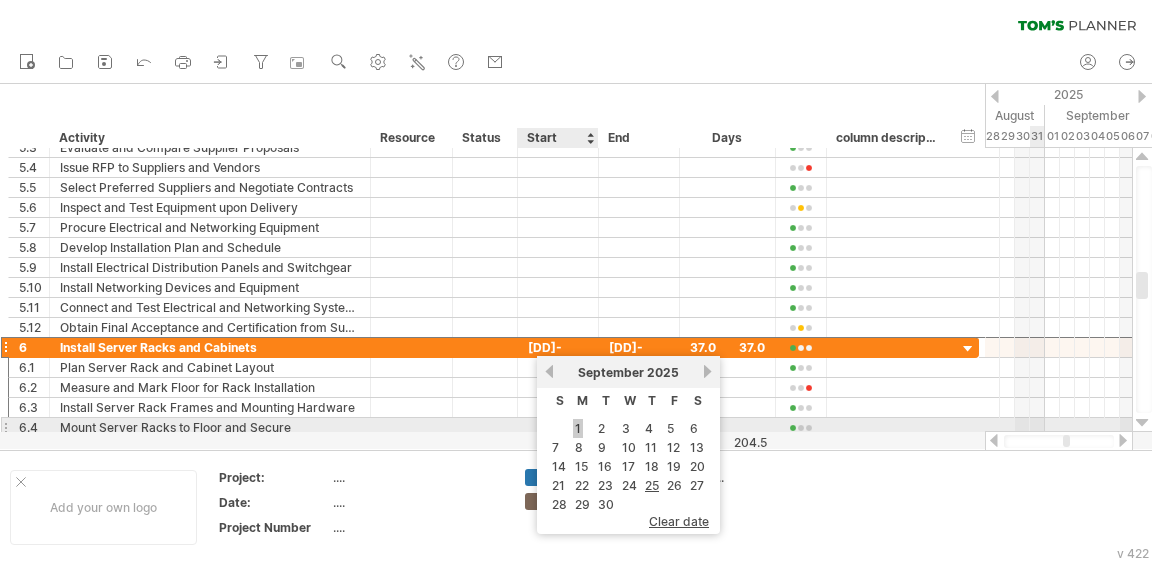 click on "1" at bounding box center [578, 428] 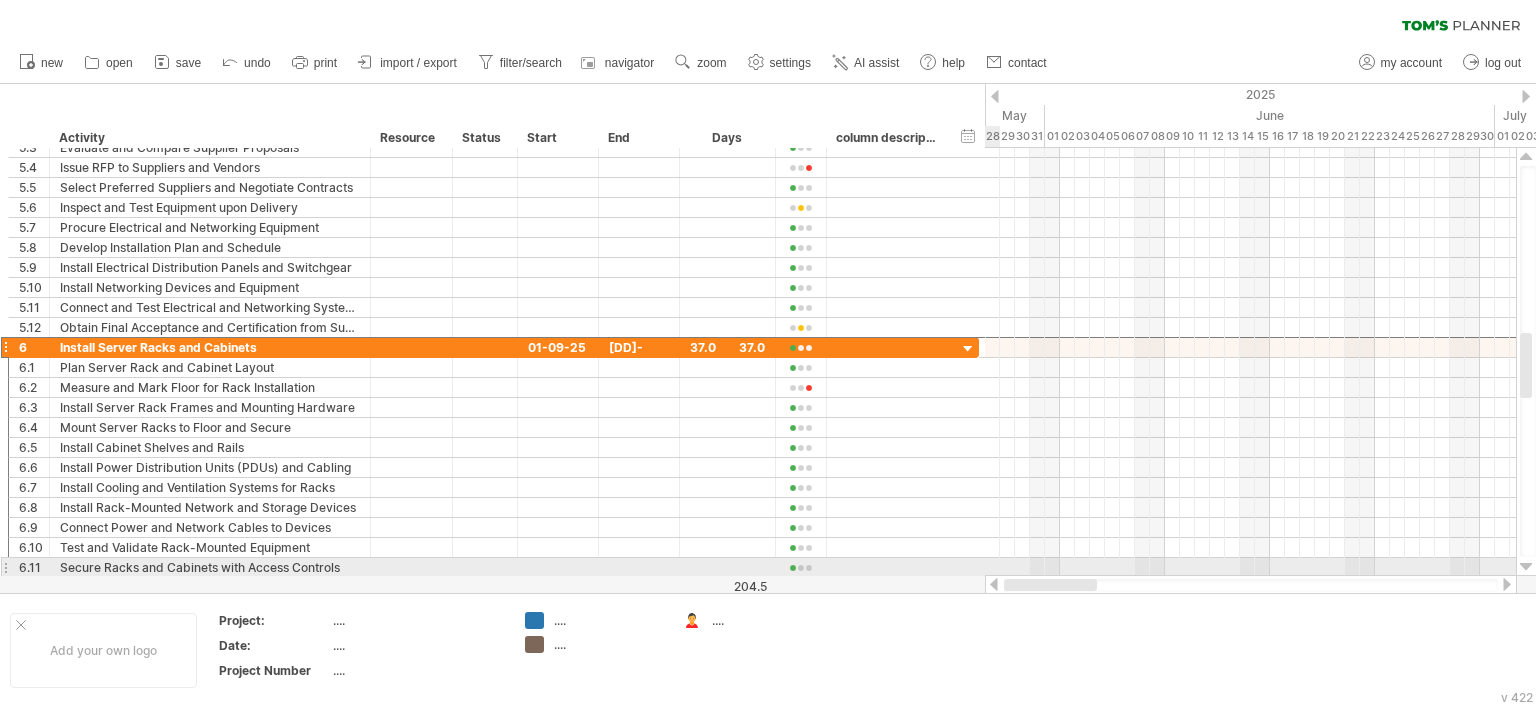 drag, startPoint x: 1255, startPoint y: 587, endPoint x: 985, endPoint y: 559, distance: 271.44797 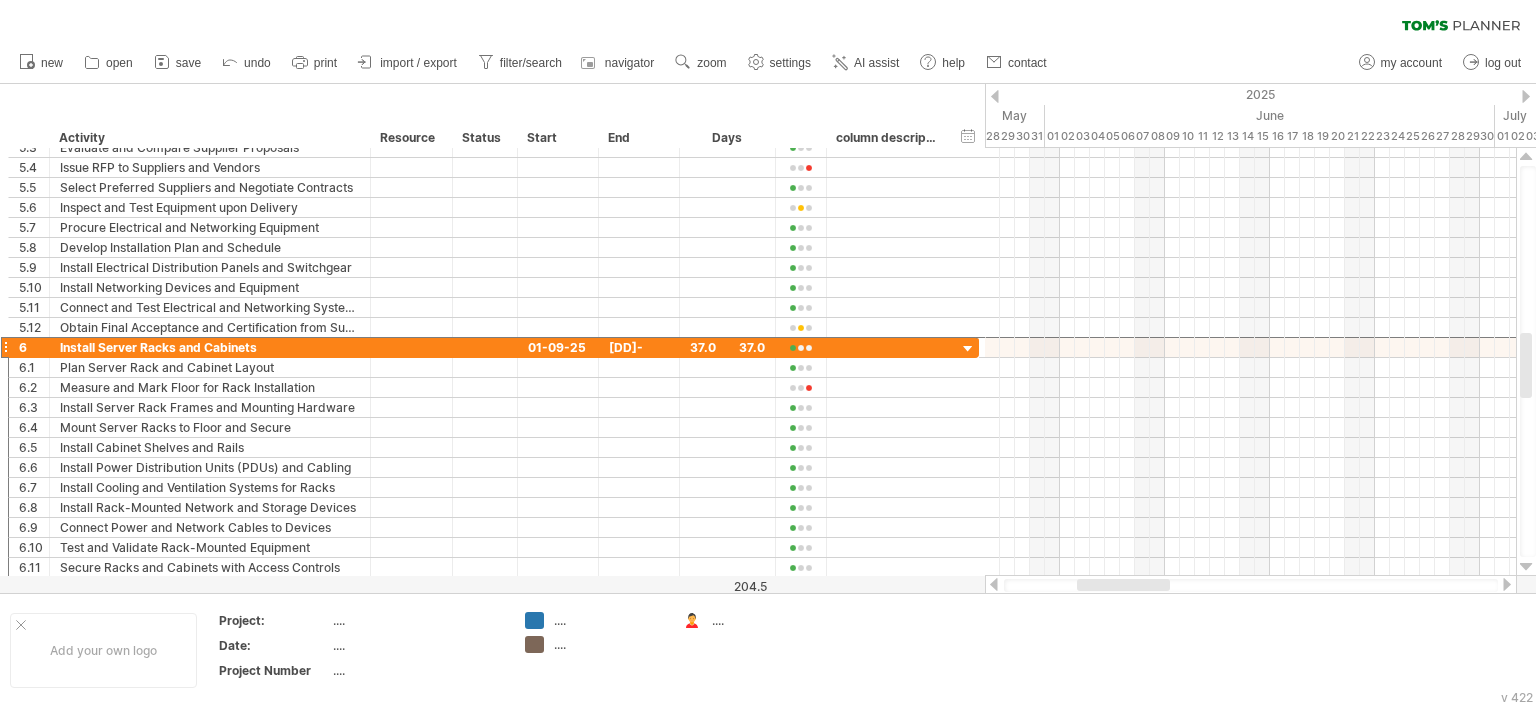 click 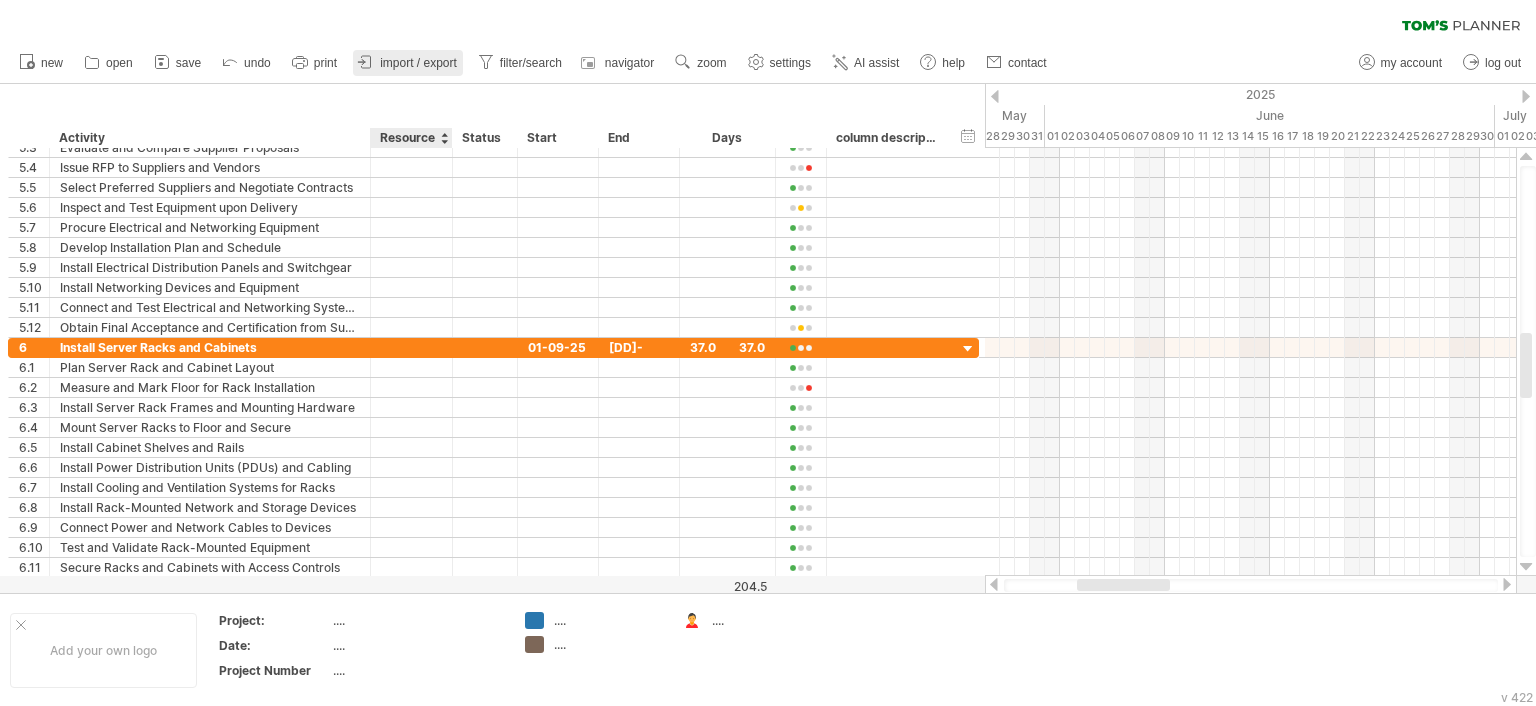 click on "import / export" at bounding box center [418, 63] 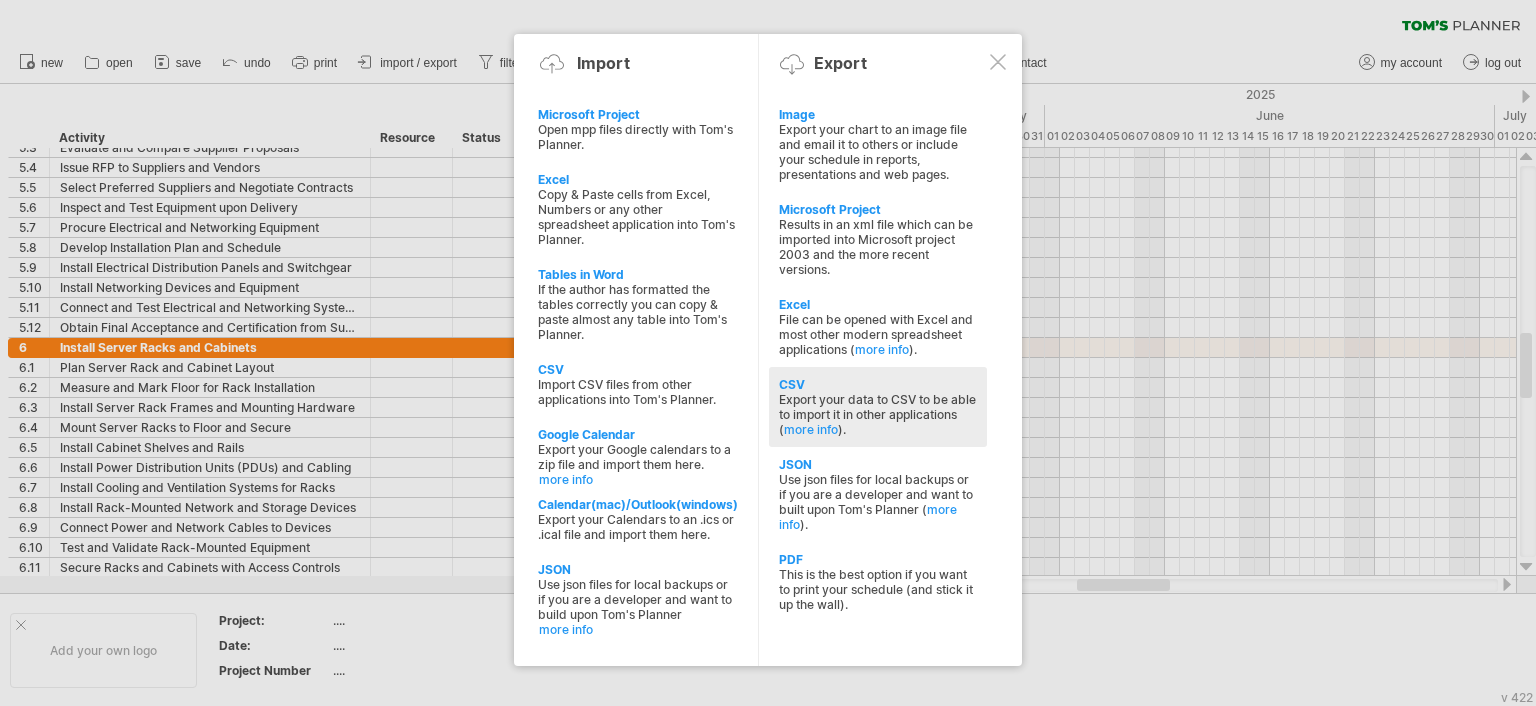 click on "Export your data to CSV to be able to import it in other applications
( more info )." at bounding box center [878, 414] 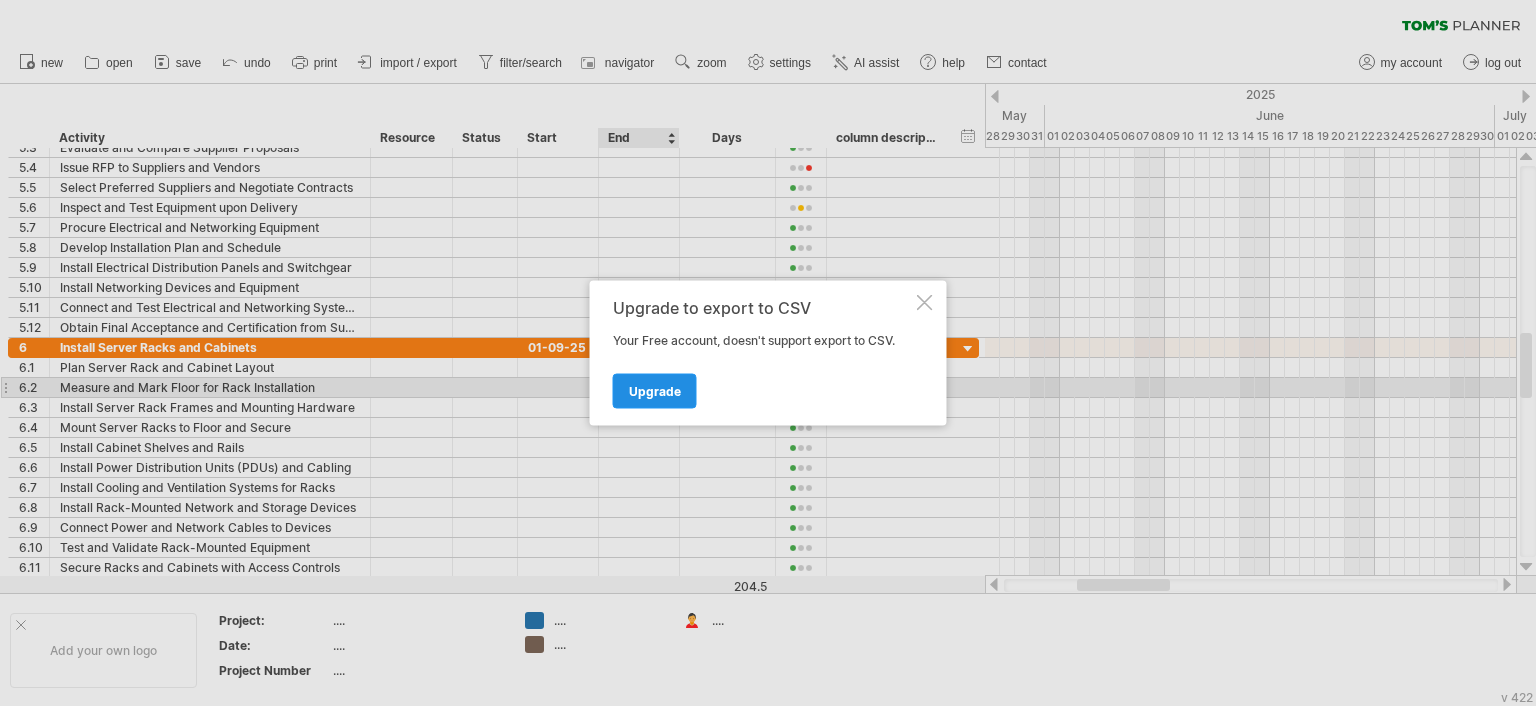 click on "Upgrade" at bounding box center [655, 391] 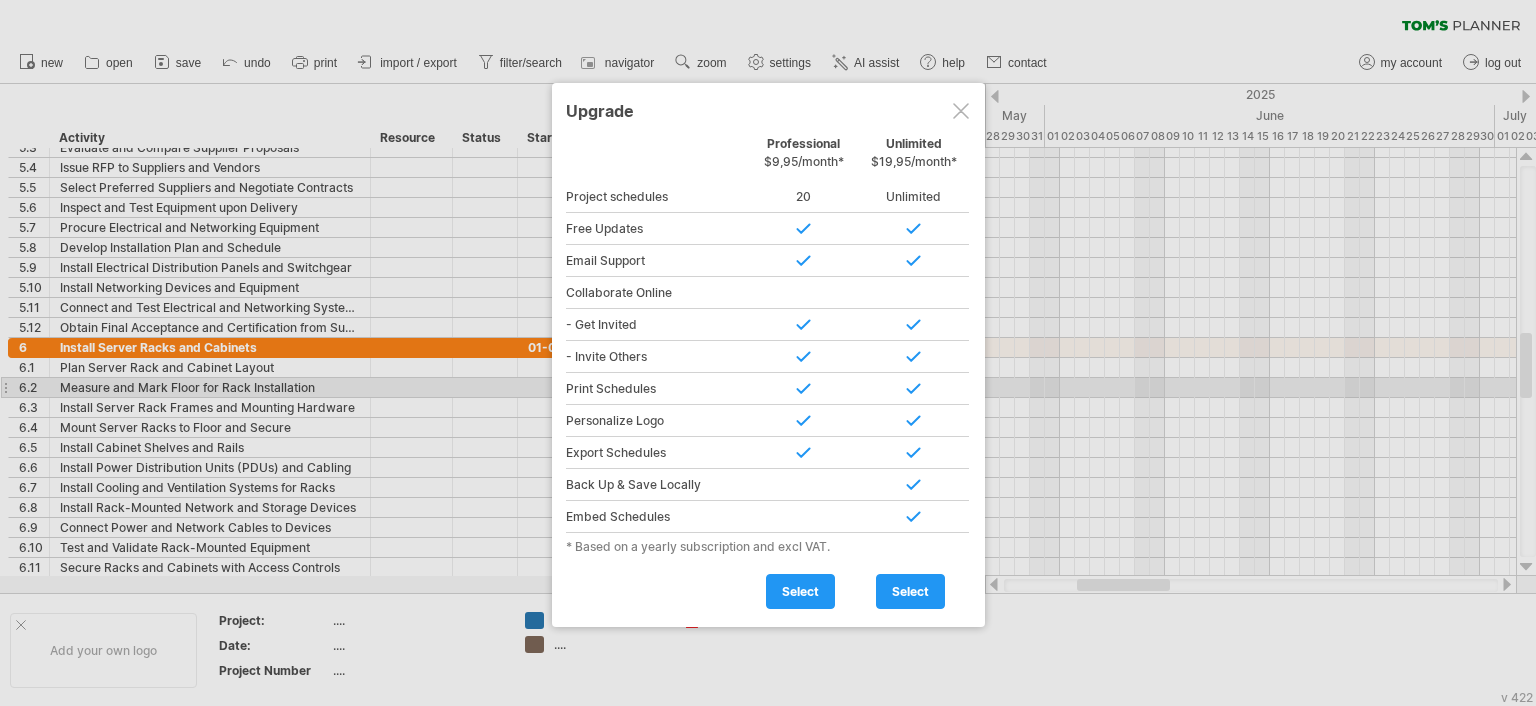 click at bounding box center [961, 111] 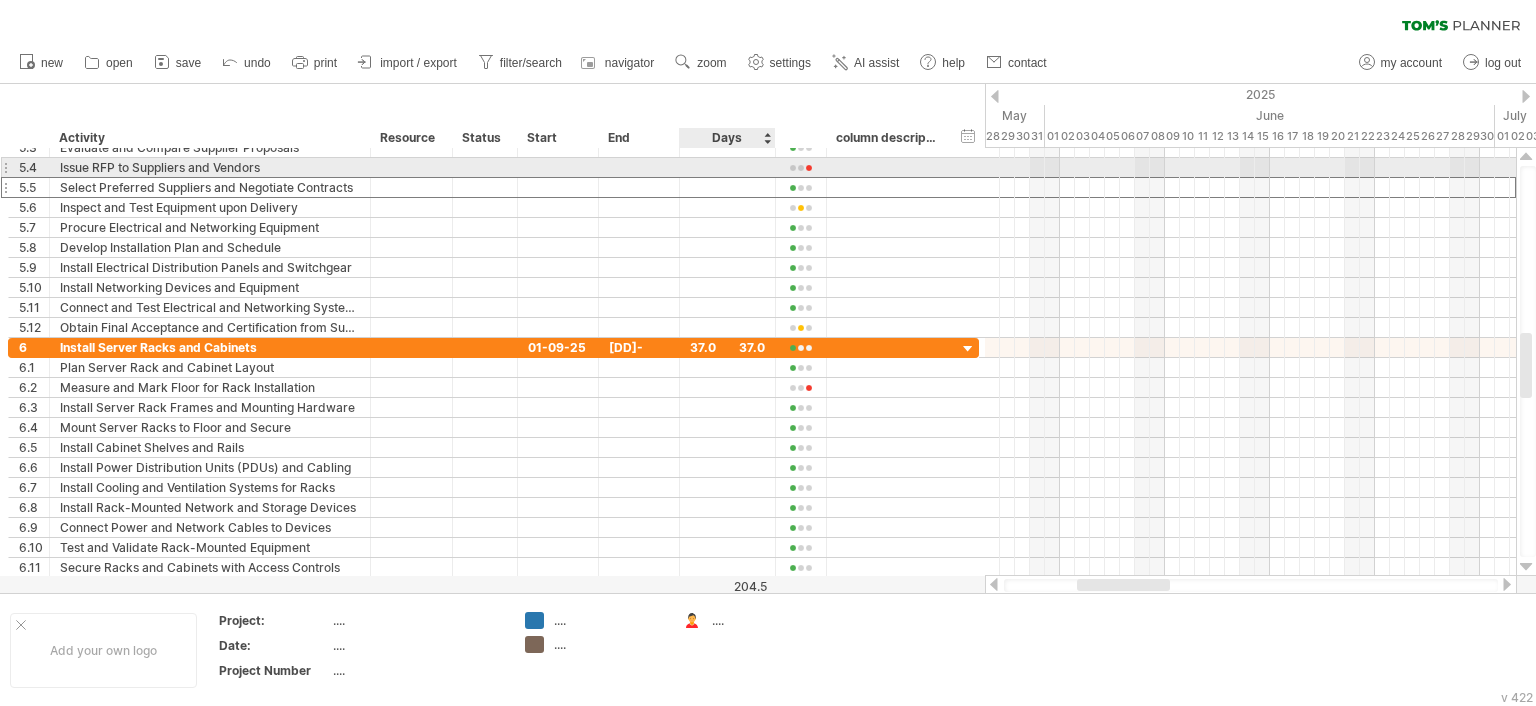 click at bounding box center [727, 187] 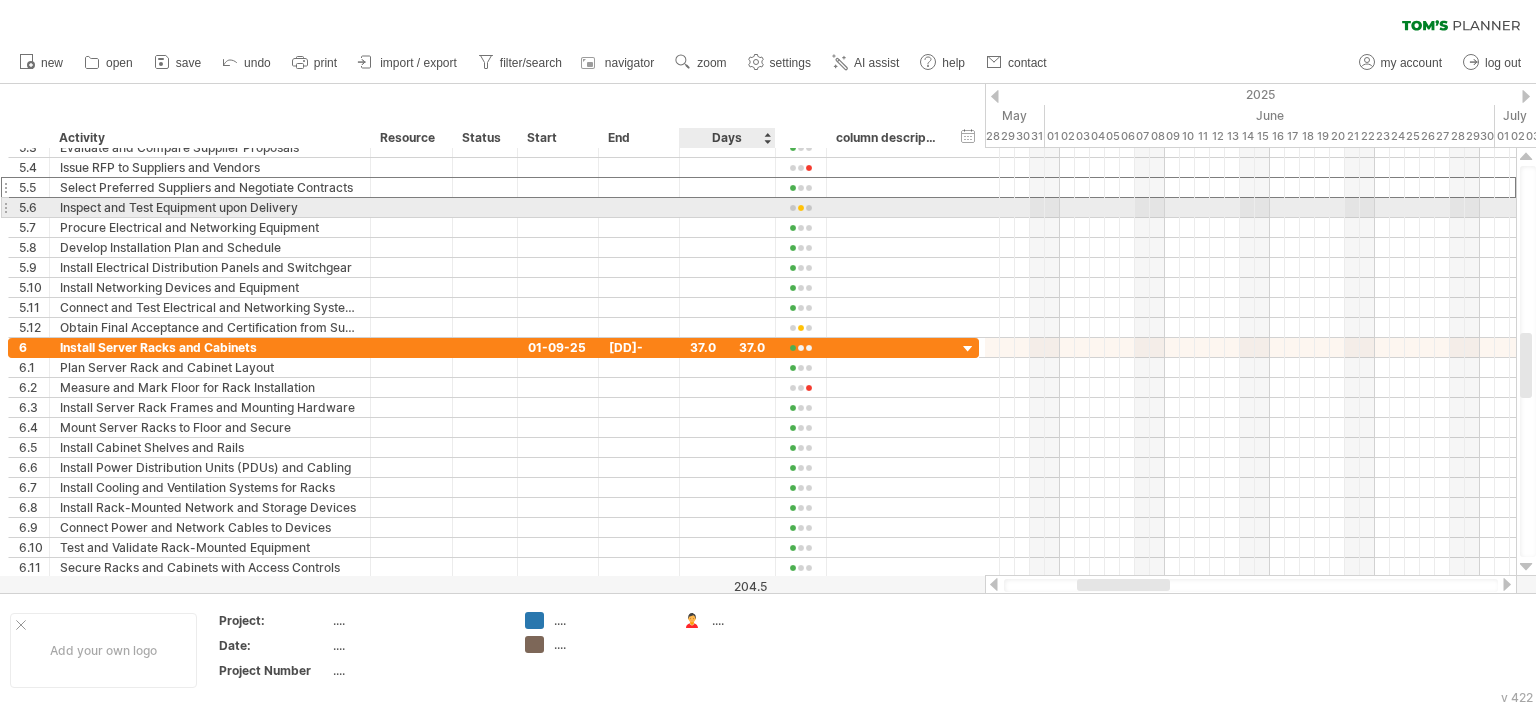 scroll, scrollTop: 0, scrollLeft: 0, axis: both 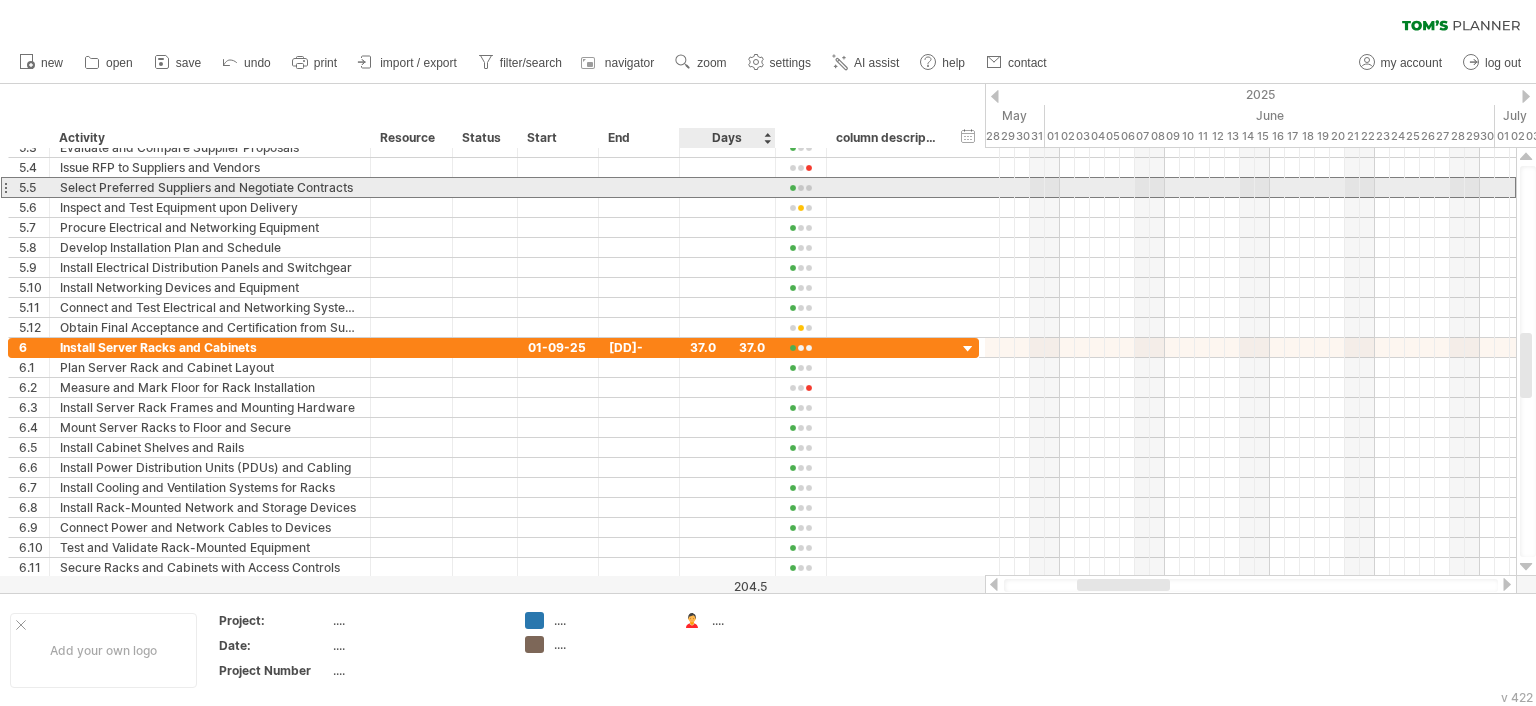 click at bounding box center [727, 187] 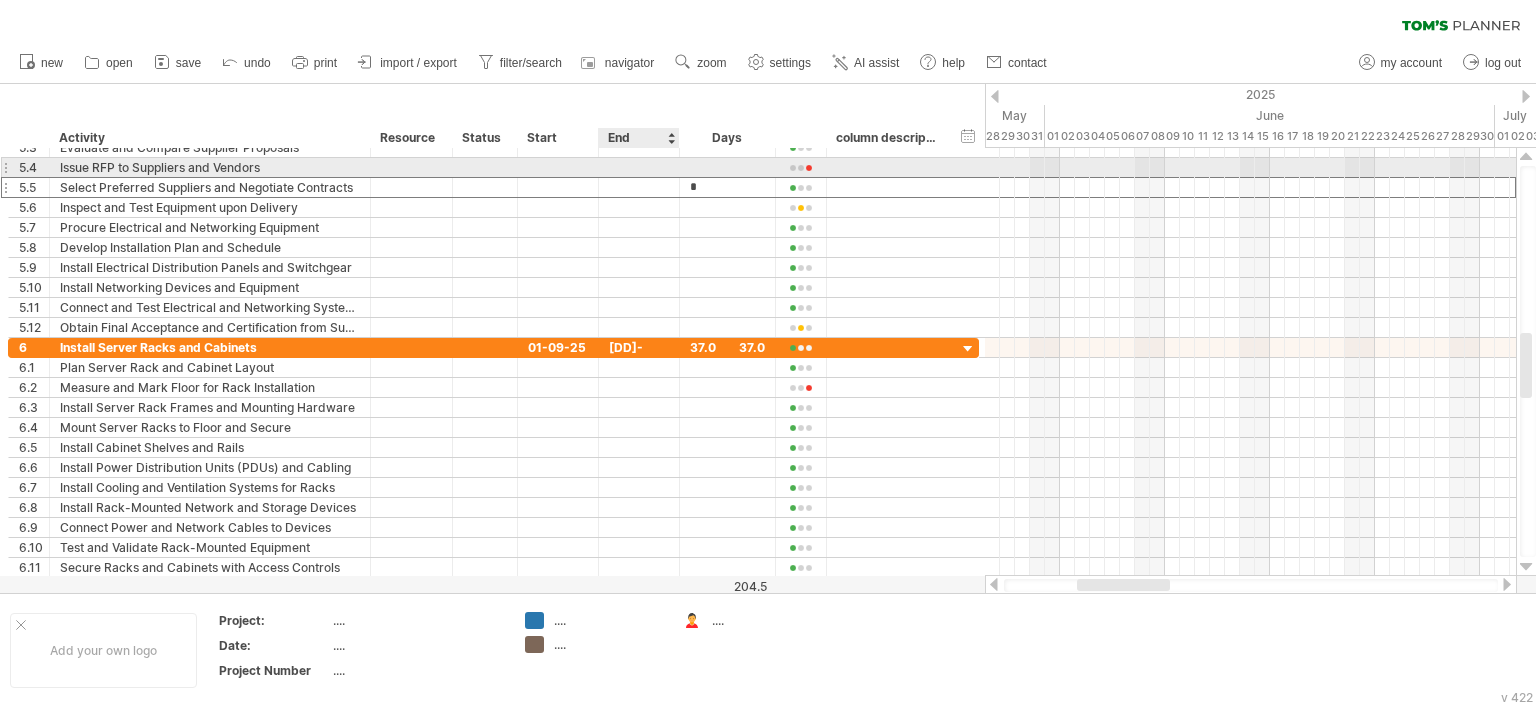 type on "**" 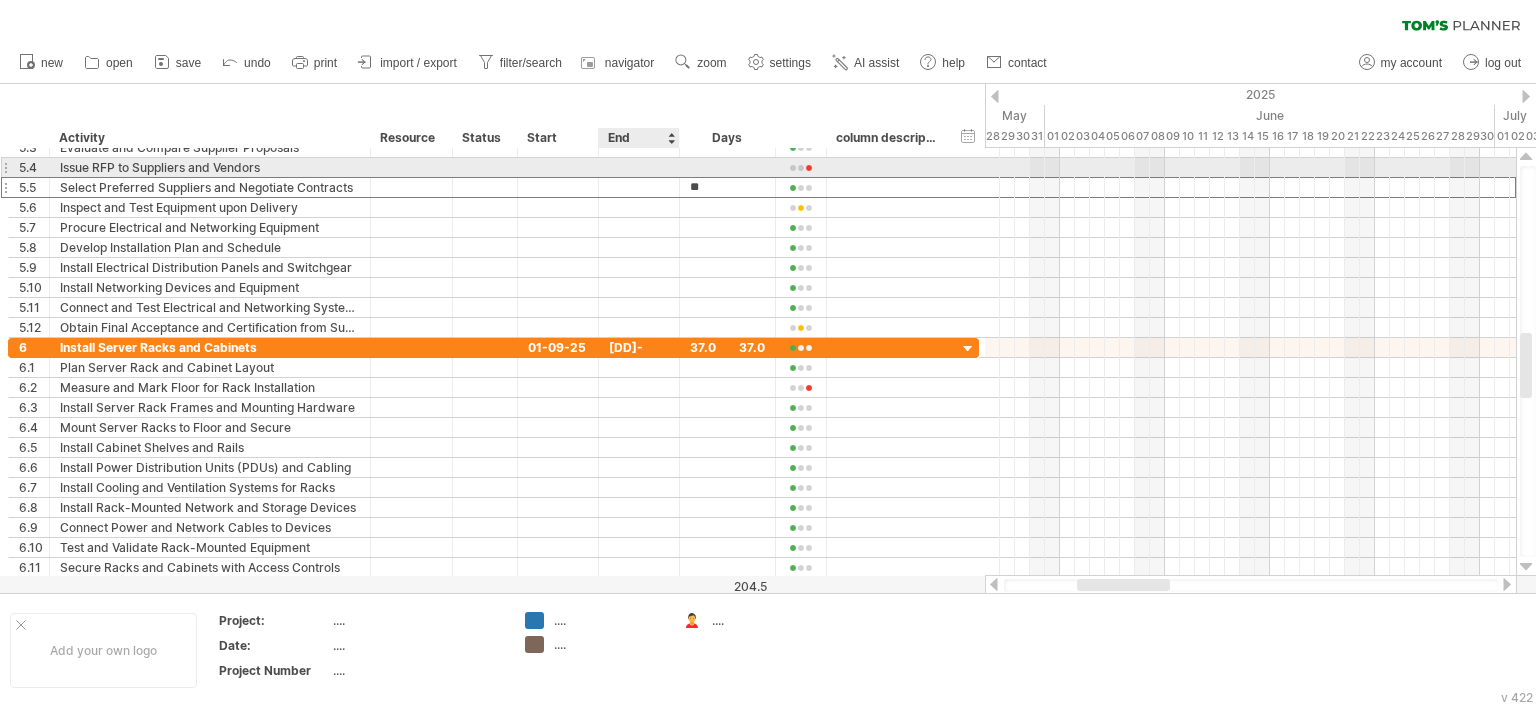 scroll, scrollTop: 1, scrollLeft: 0, axis: vertical 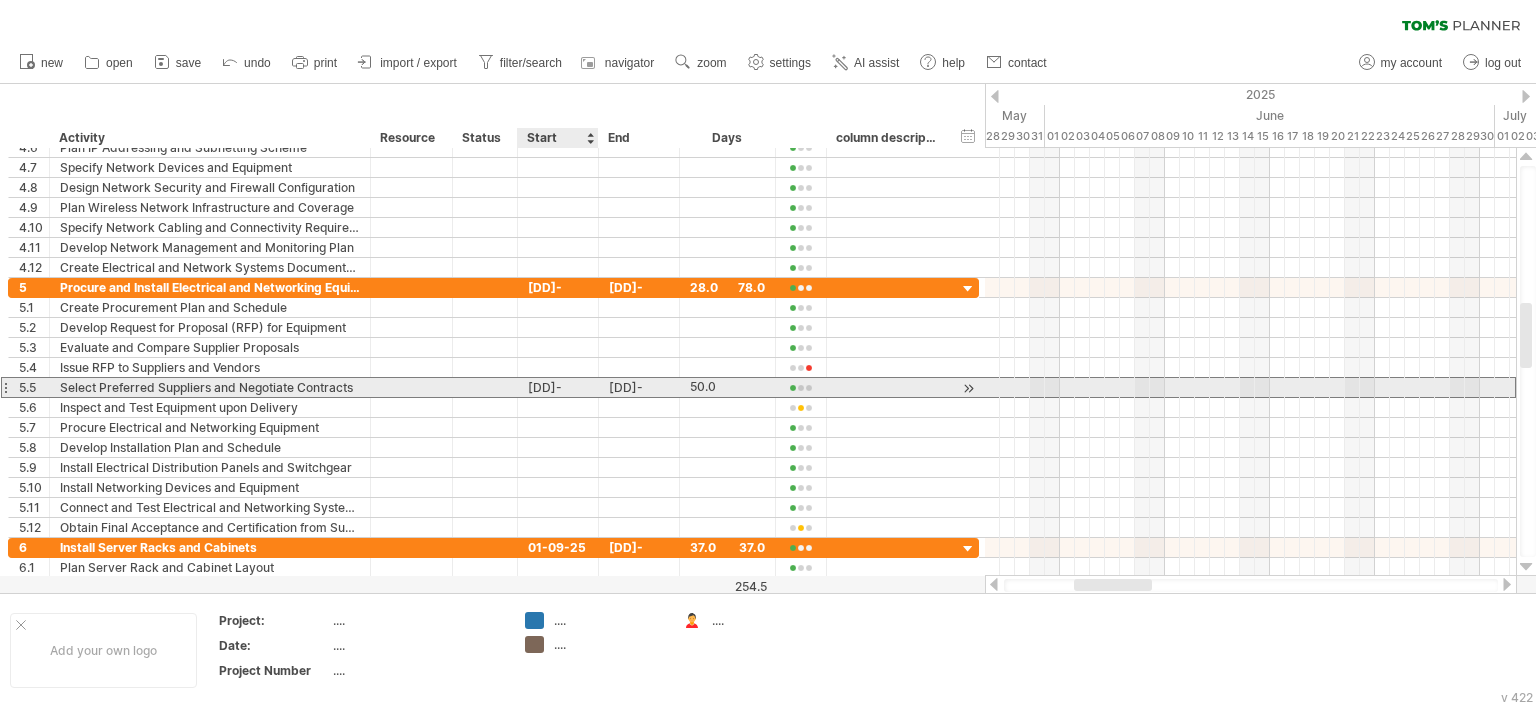 click on "[DD]-[MM]-YY" at bounding box center (558, 387) 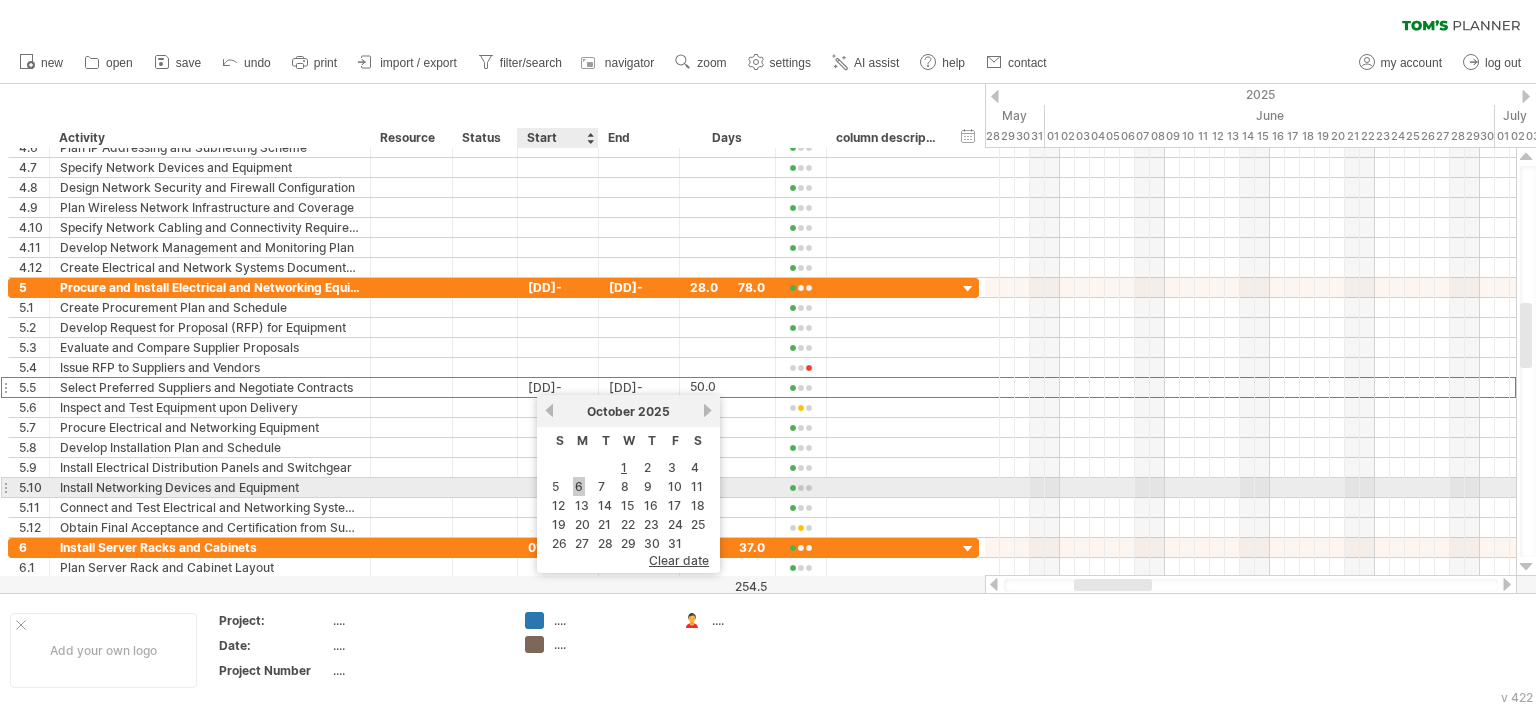 click on "6" at bounding box center [579, 486] 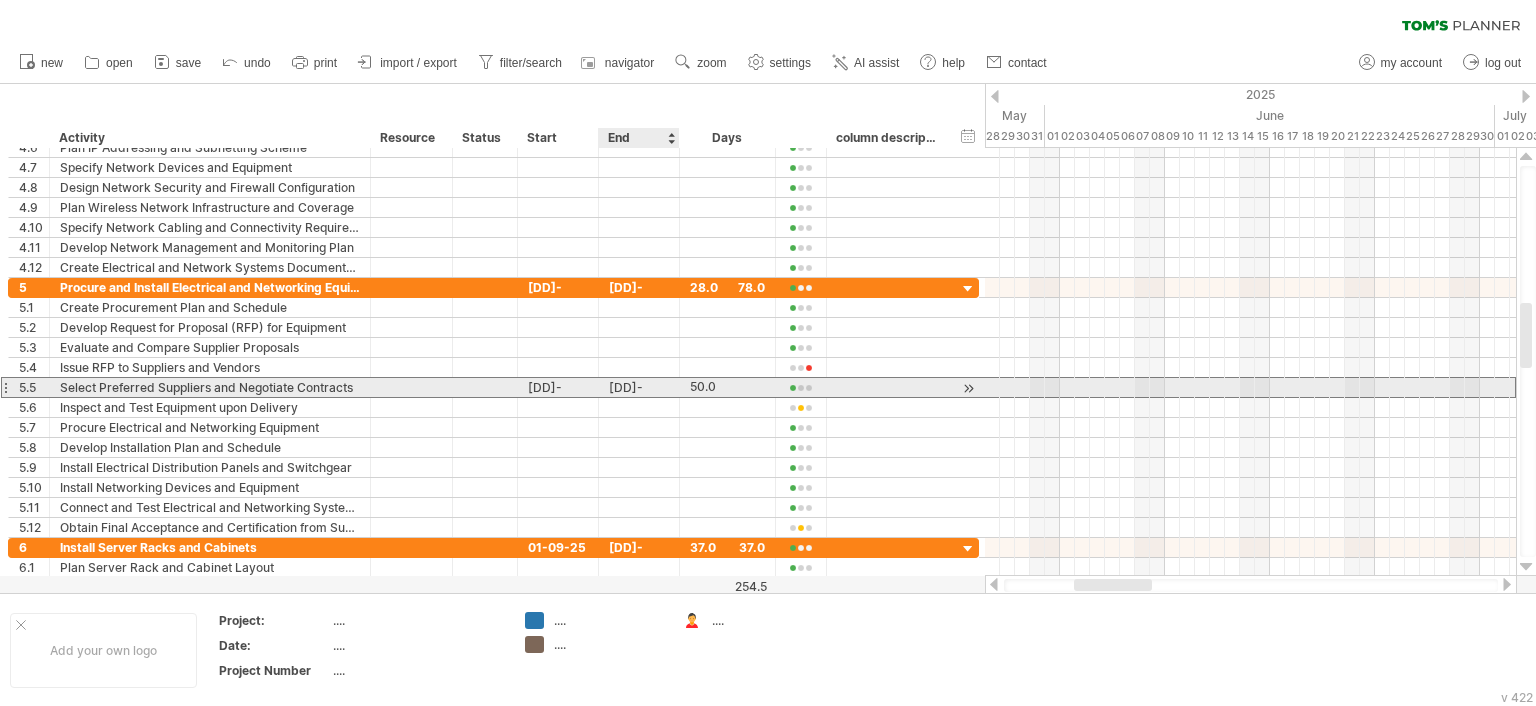 click on "[DD]-[MM]-[YY]" at bounding box center [639, 387] 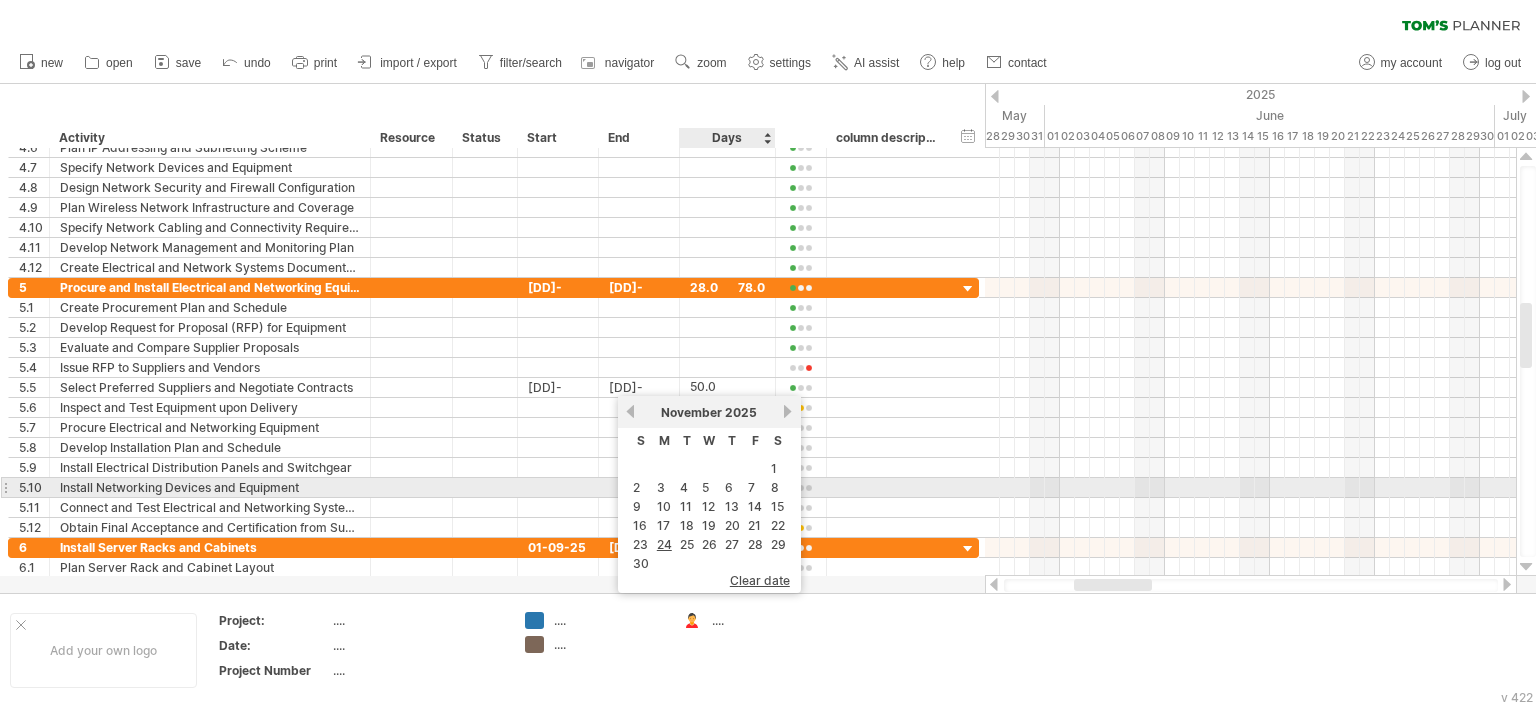click on "6" at bounding box center (732, 487) 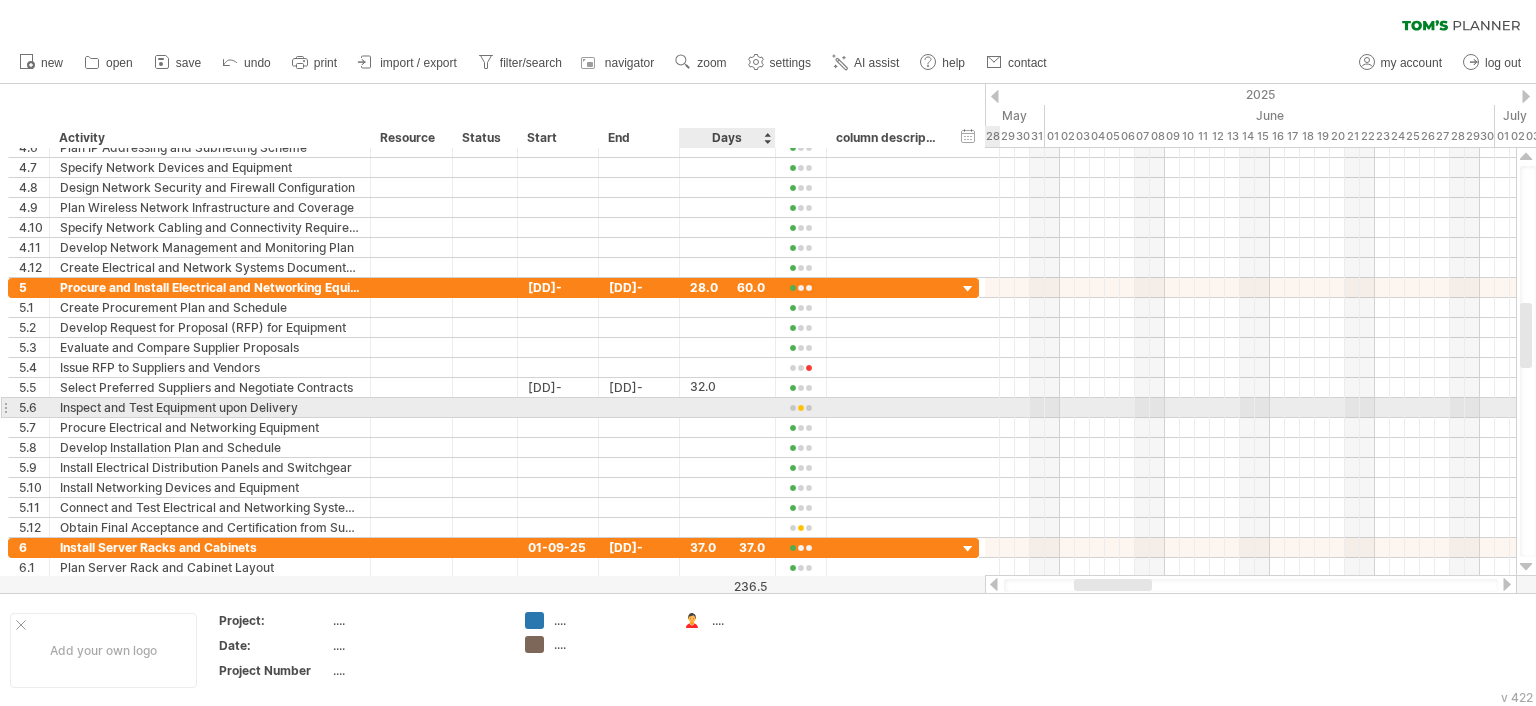 click at bounding box center [727, 407] 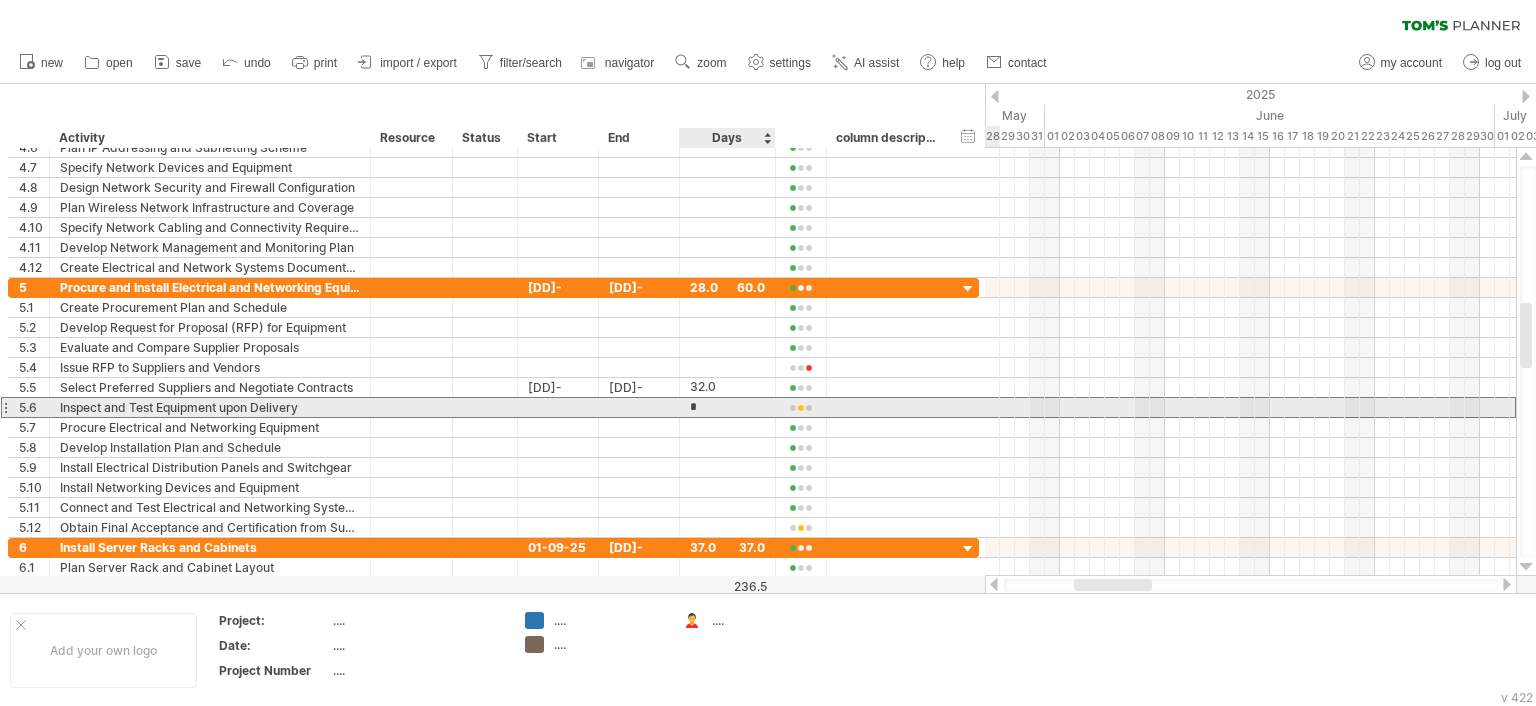 type on "**" 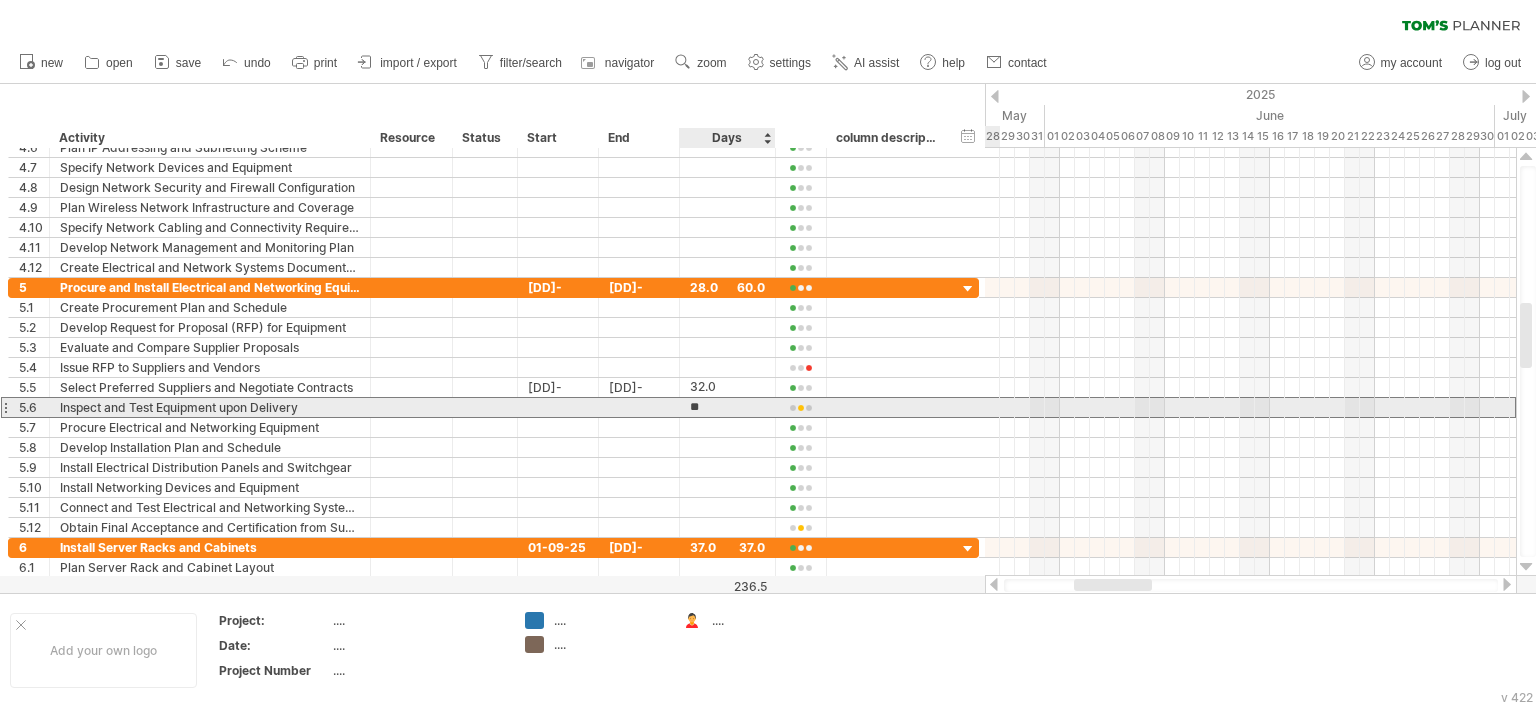 scroll, scrollTop: 1, scrollLeft: 0, axis: vertical 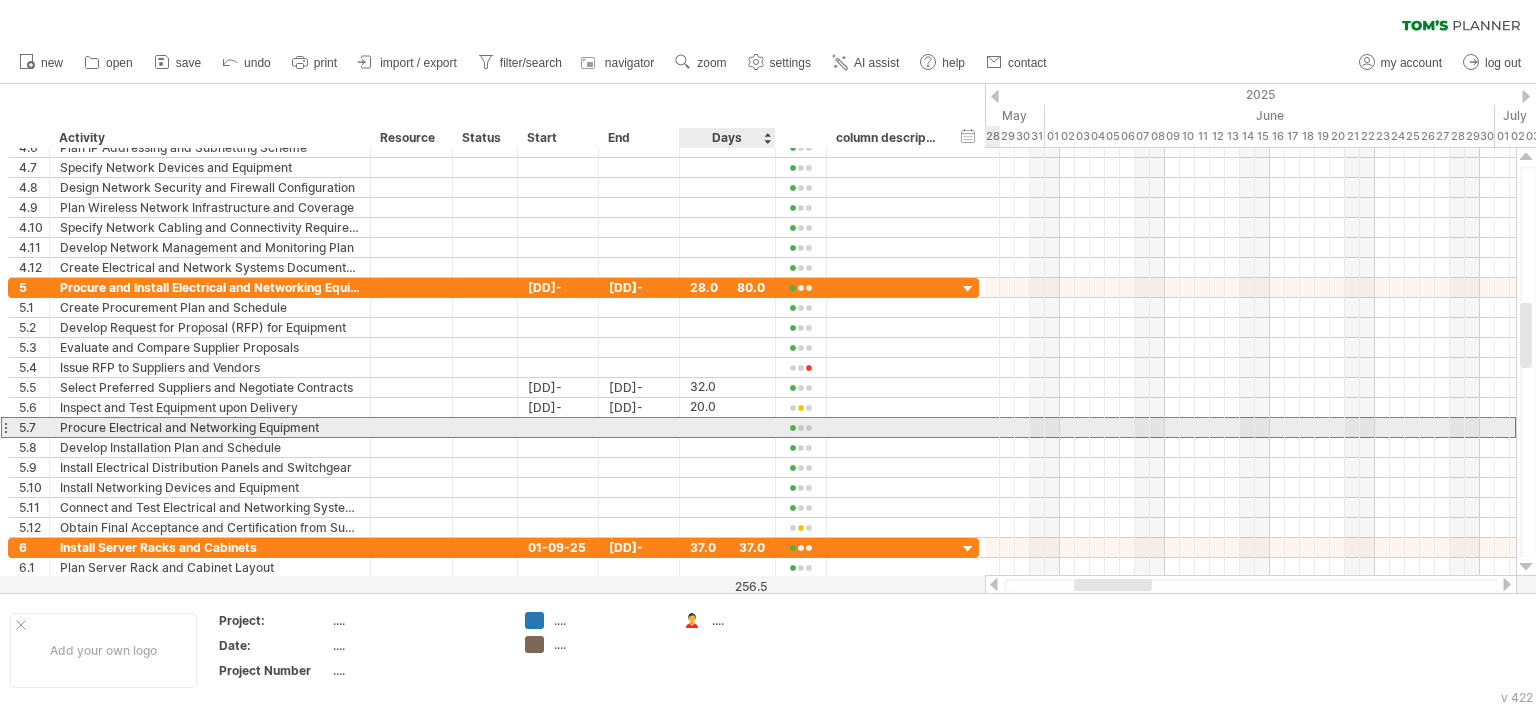 click at bounding box center (709, 427) 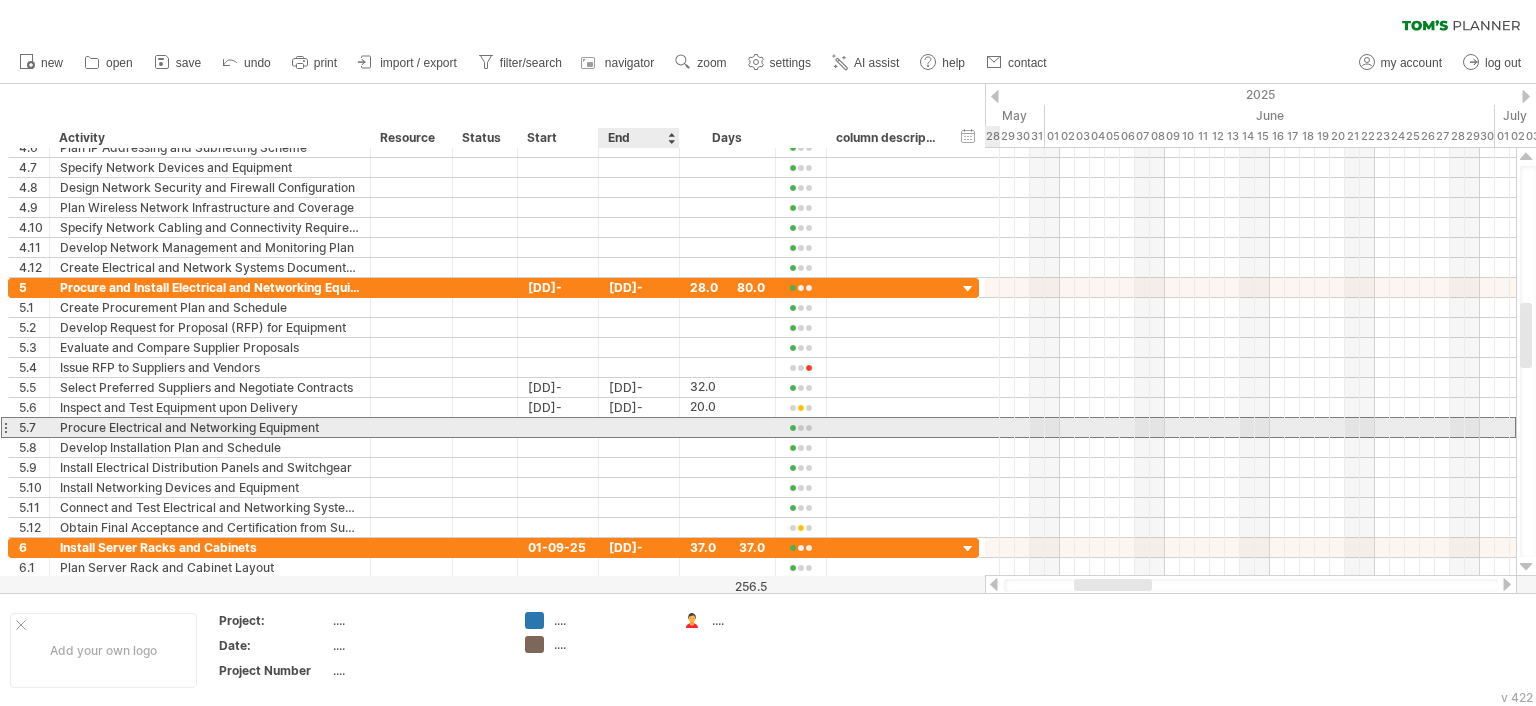 scroll, scrollTop: 0, scrollLeft: 0, axis: both 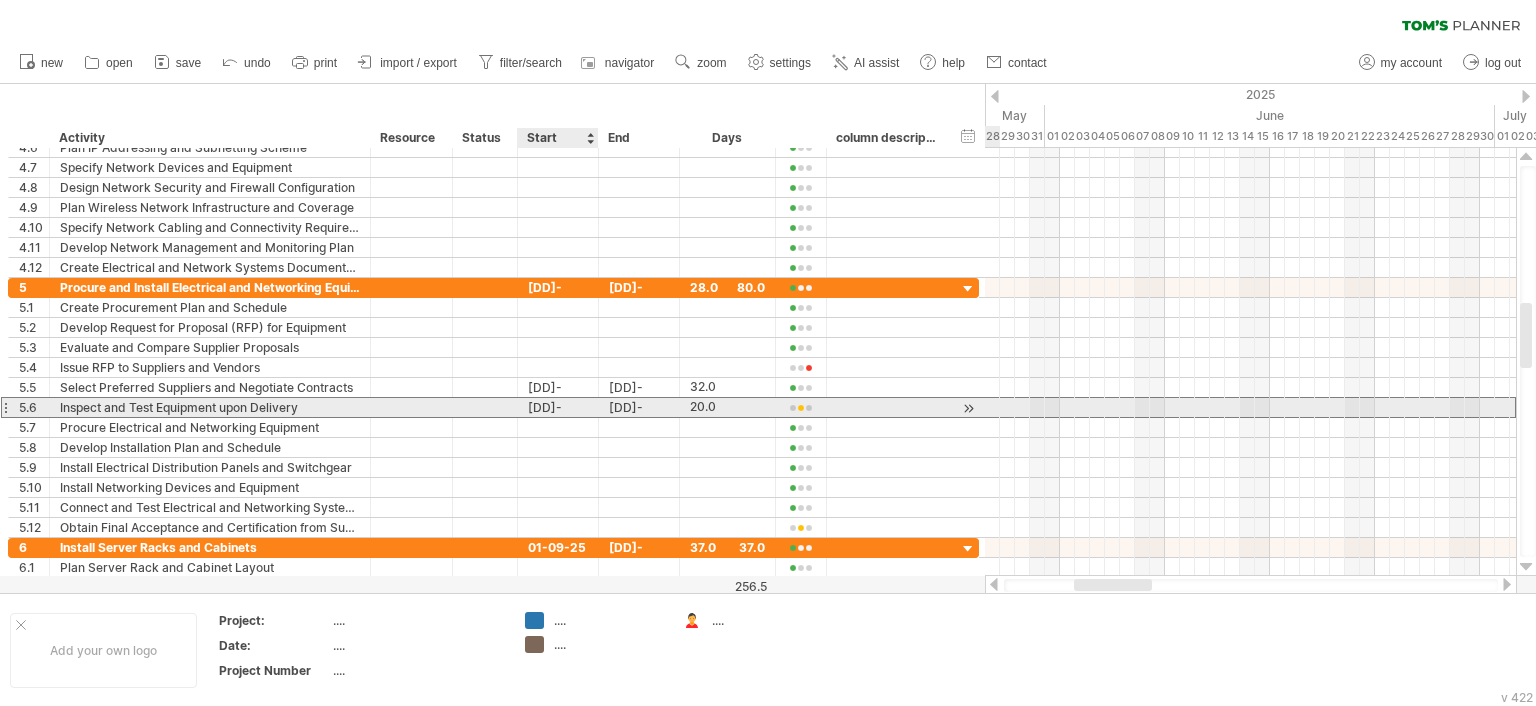 click on "[DD]-[MM]-[YY]" at bounding box center [558, 407] 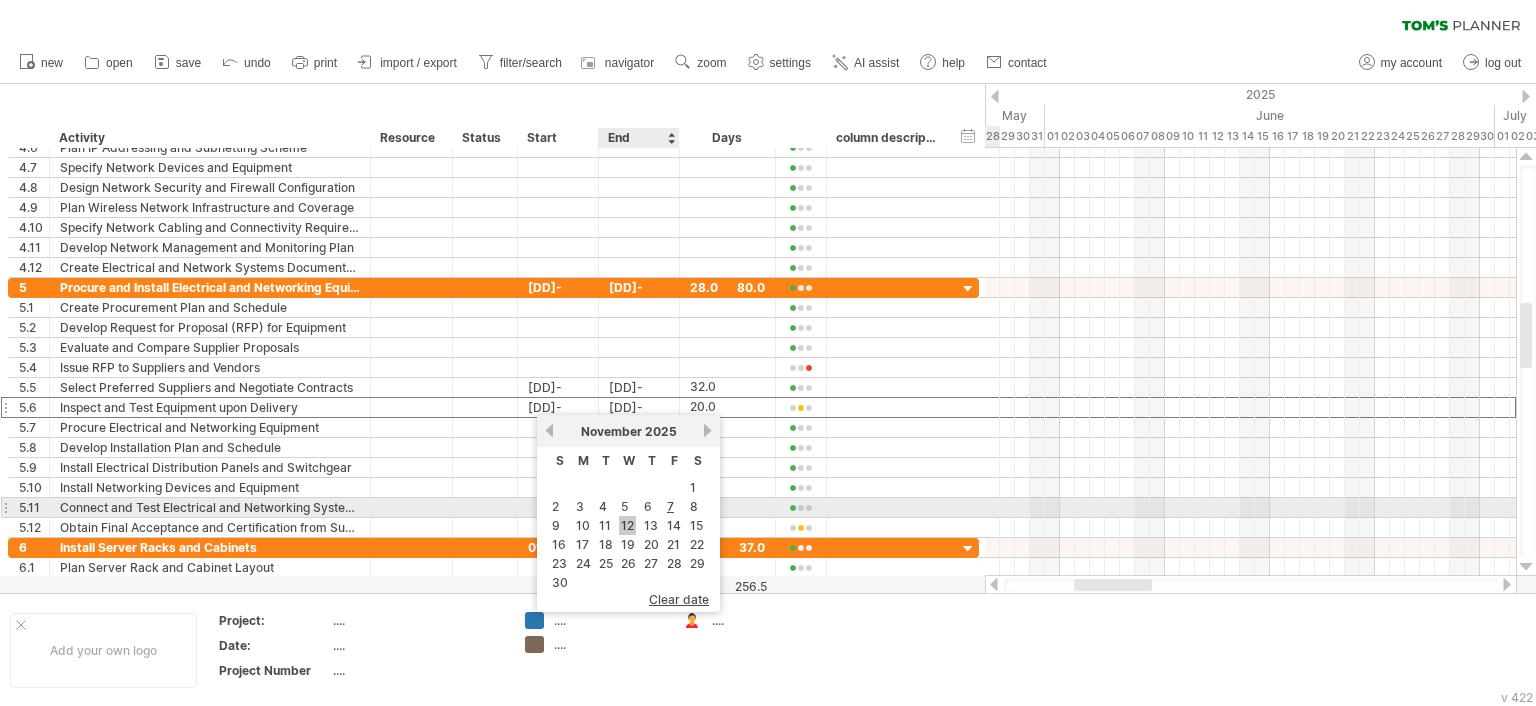 click on "12" at bounding box center (627, 525) 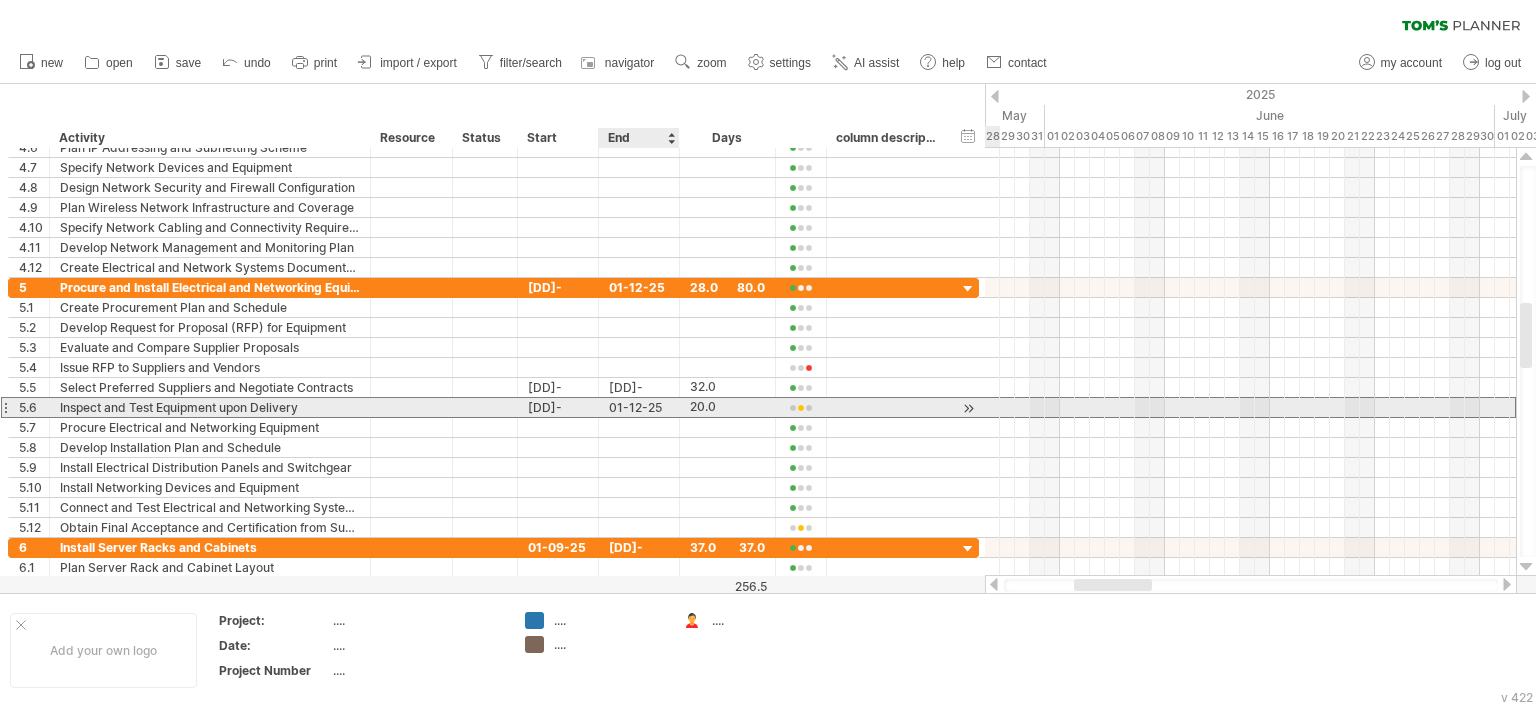 click on "01-12-25" at bounding box center (639, 407) 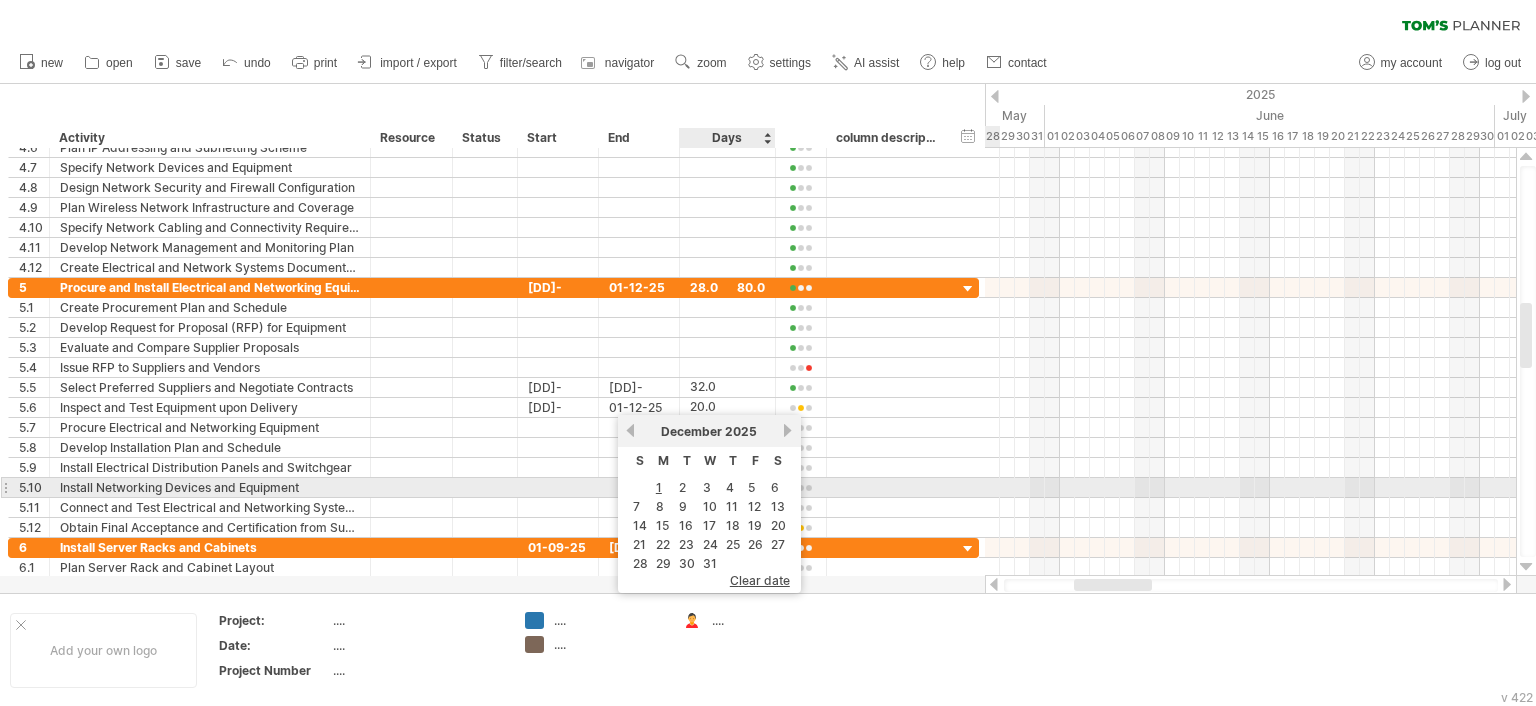 click on "5" at bounding box center [755, 487] 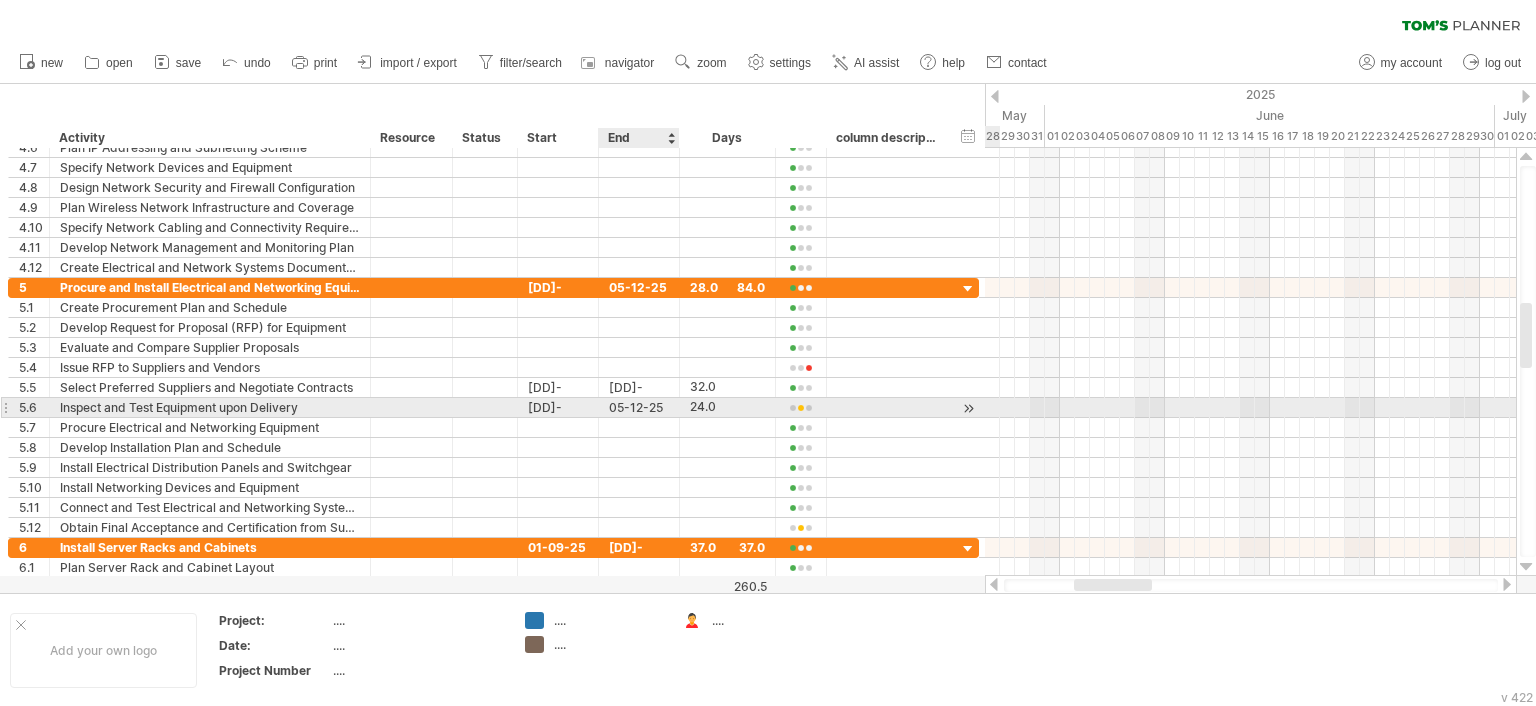 click on "05-12-25" at bounding box center (639, 407) 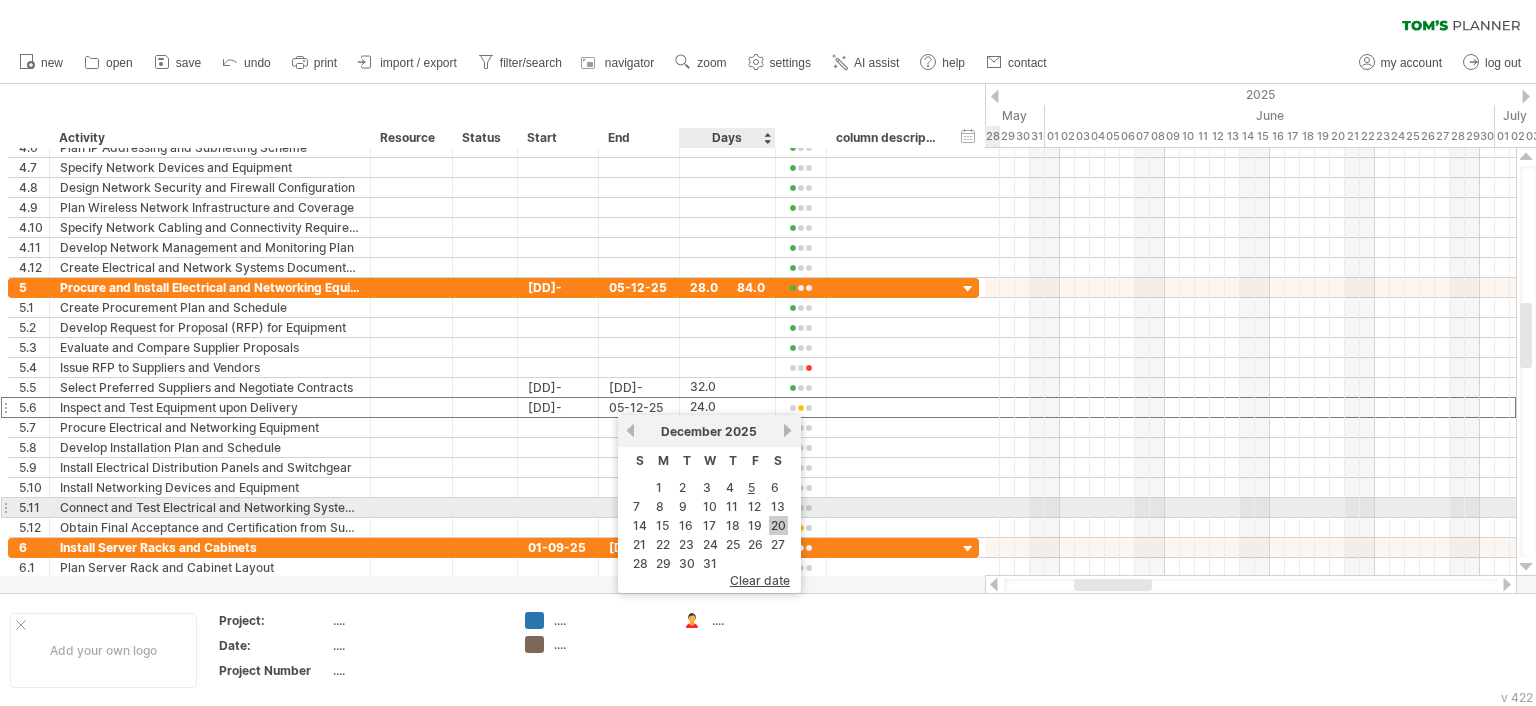 click on "20" at bounding box center [778, 525] 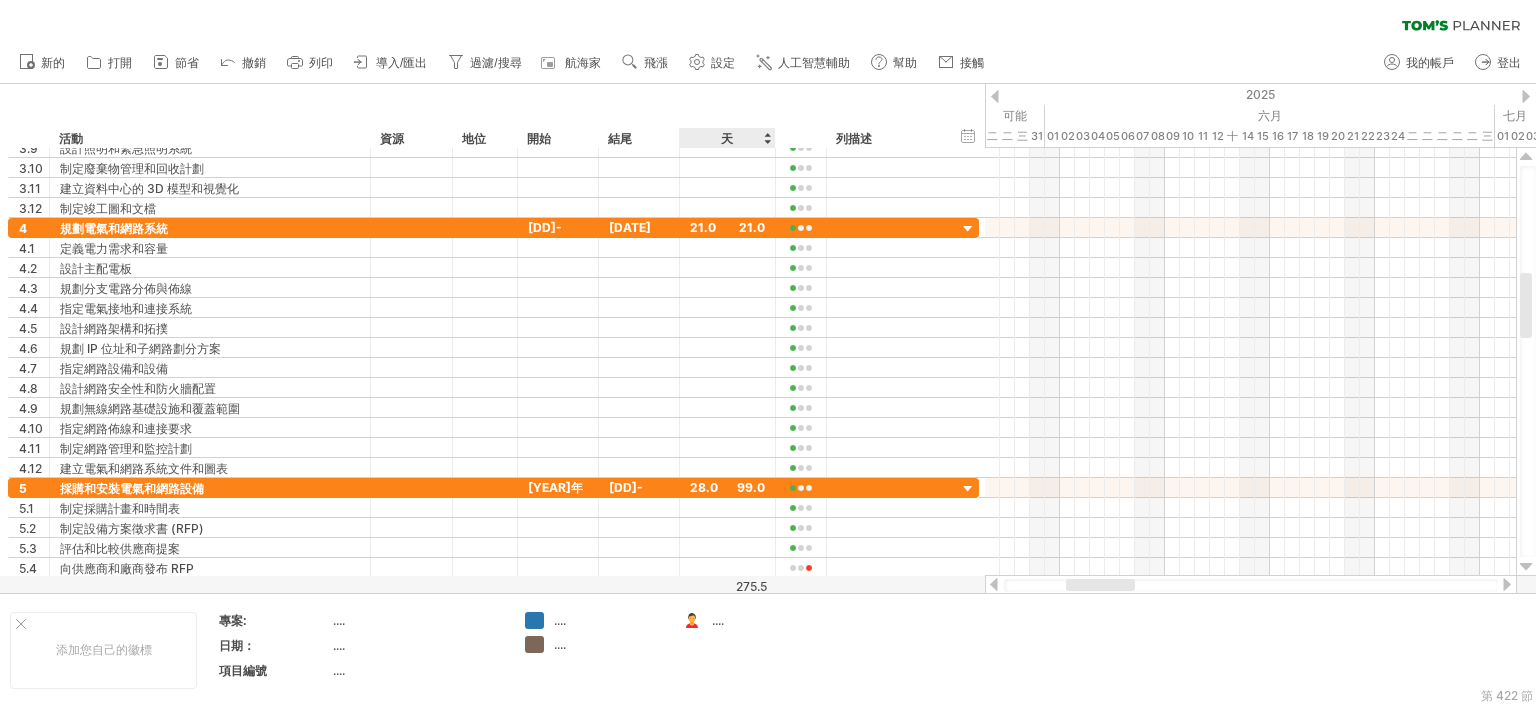 drag, startPoint x: 676, startPoint y: 131, endPoint x: 696, endPoint y: 135, distance: 20.396078 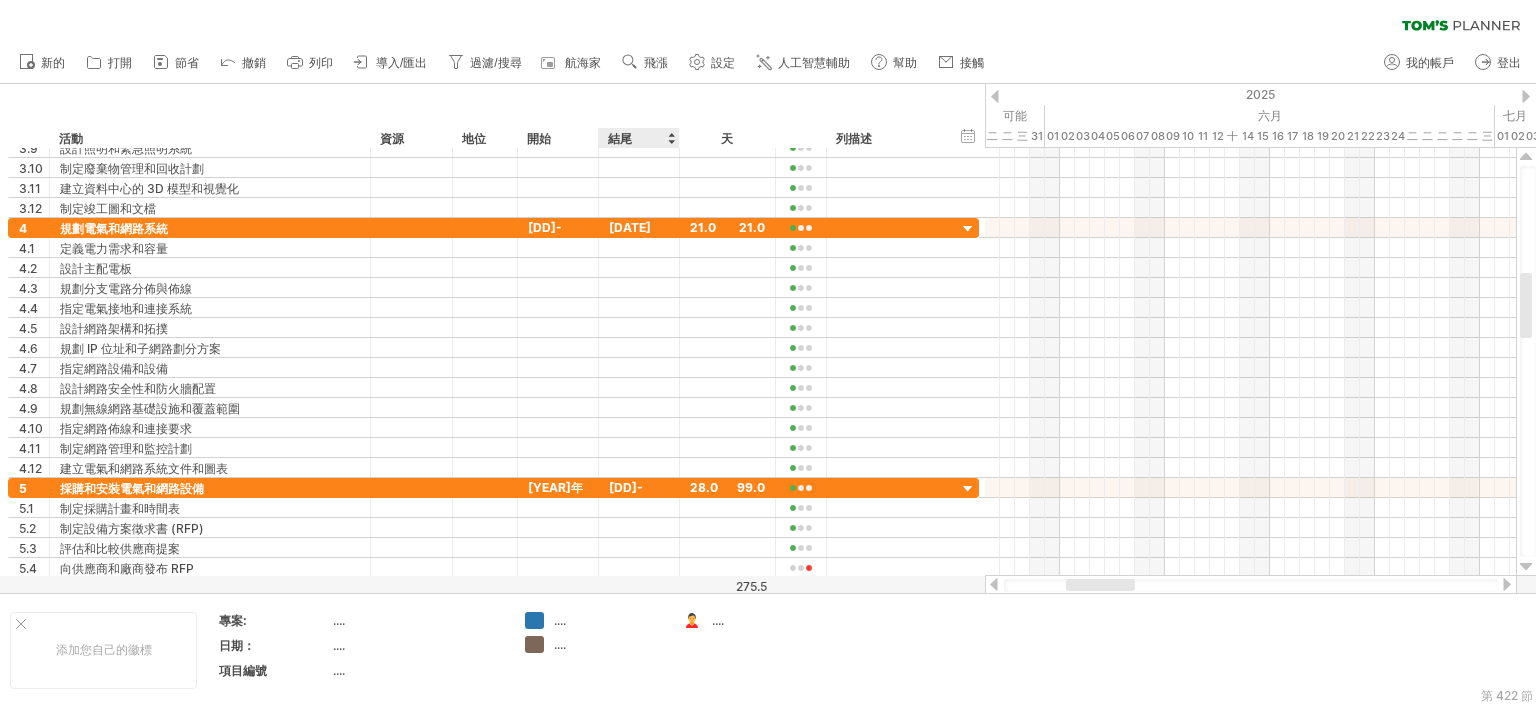 click on "結尾" at bounding box center (638, 138) 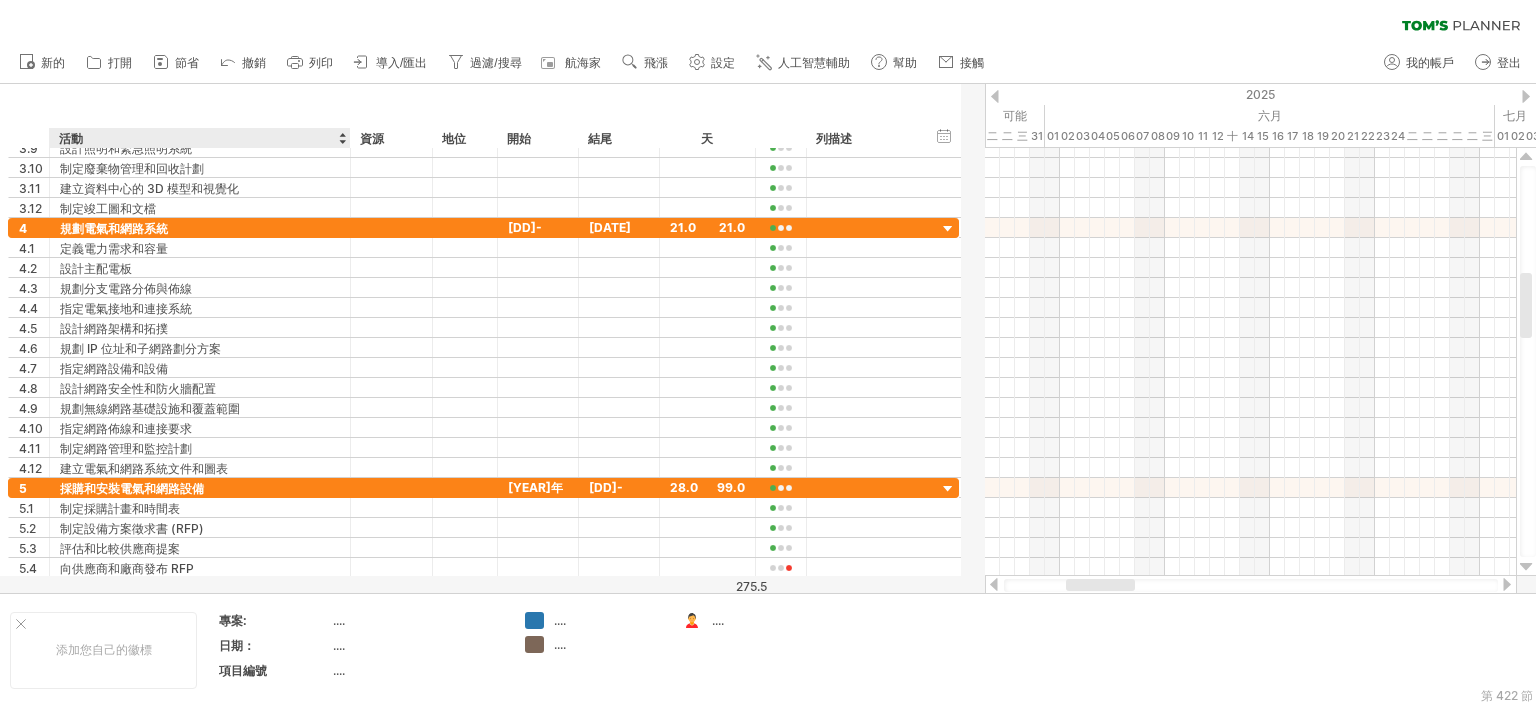 drag, startPoint x: 365, startPoint y: 135, endPoint x: 342, endPoint y: 135, distance: 23 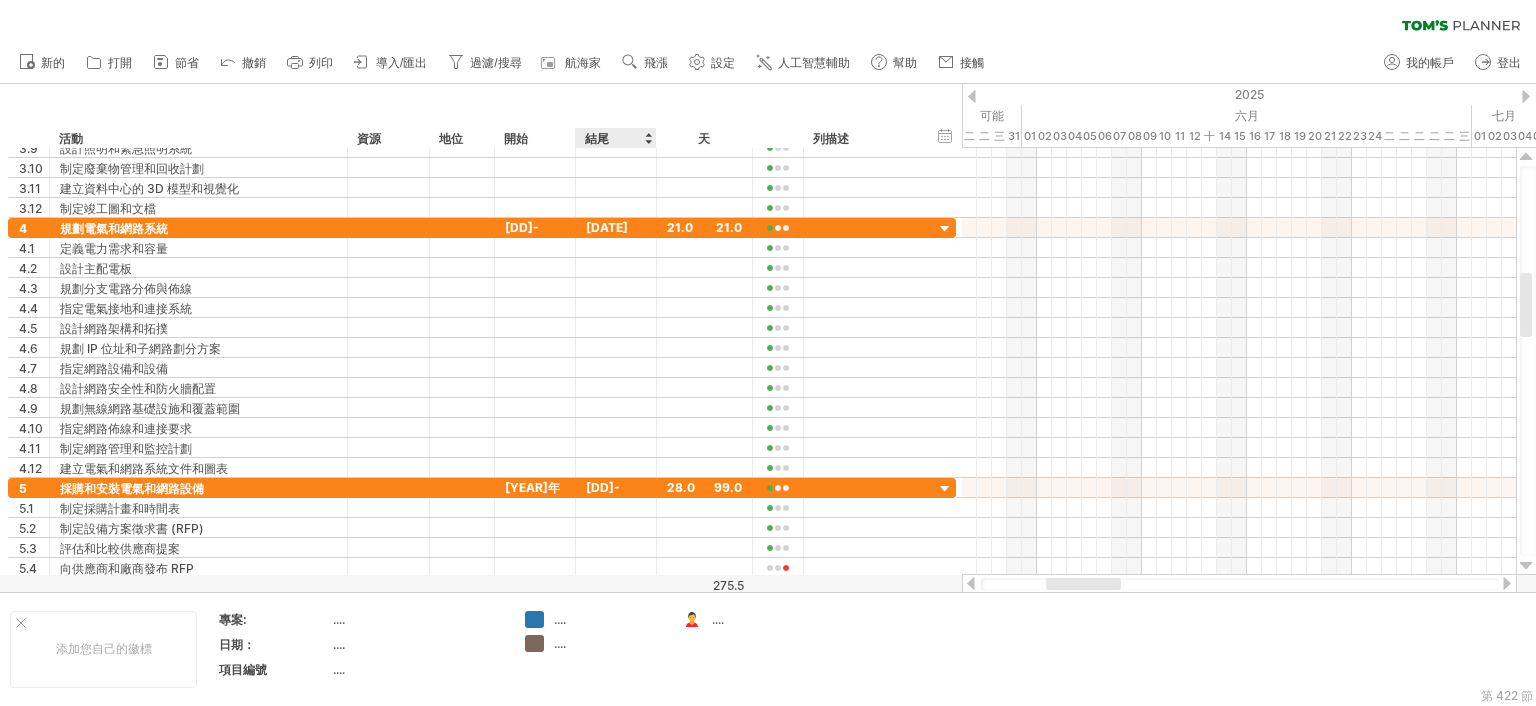 click on "結尾" at bounding box center [615, 138] 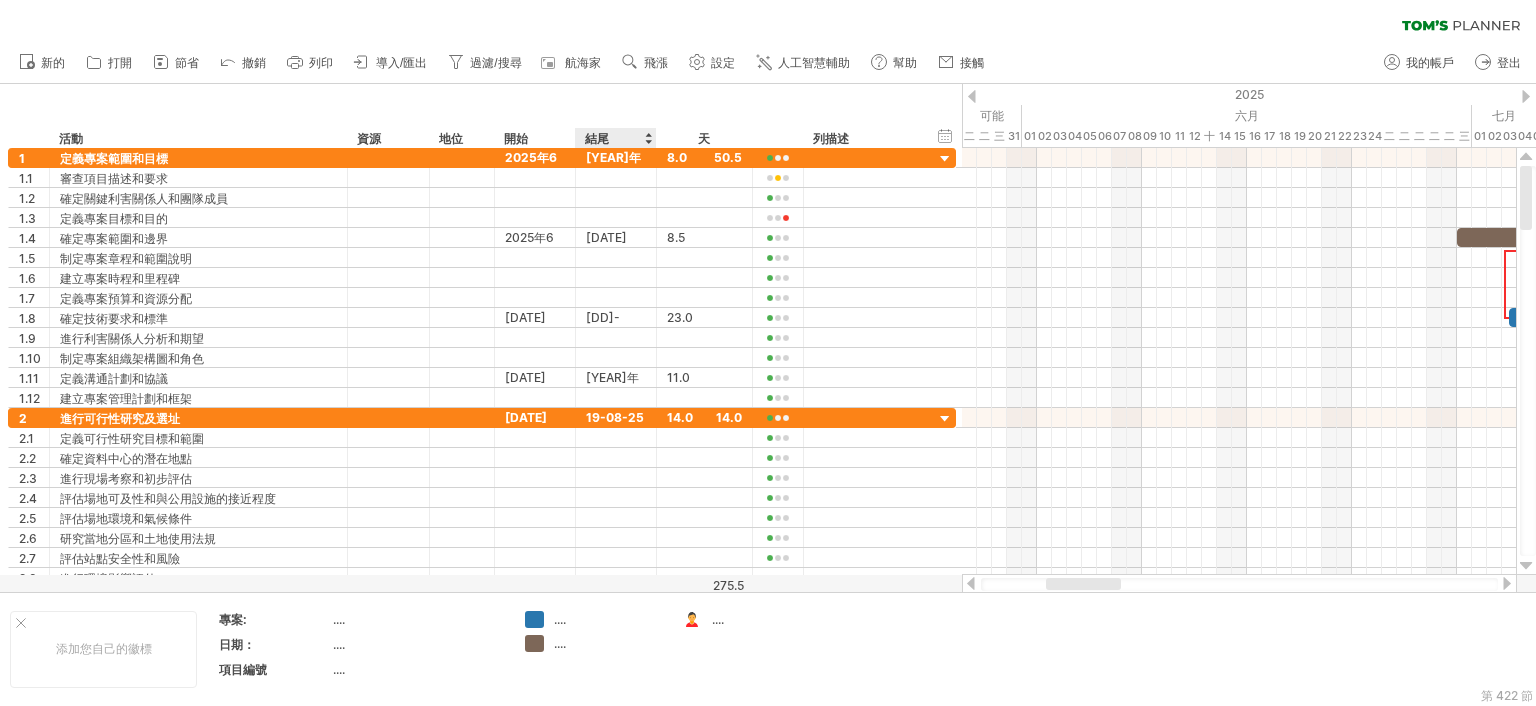 click on "結尾" at bounding box center (615, 138) 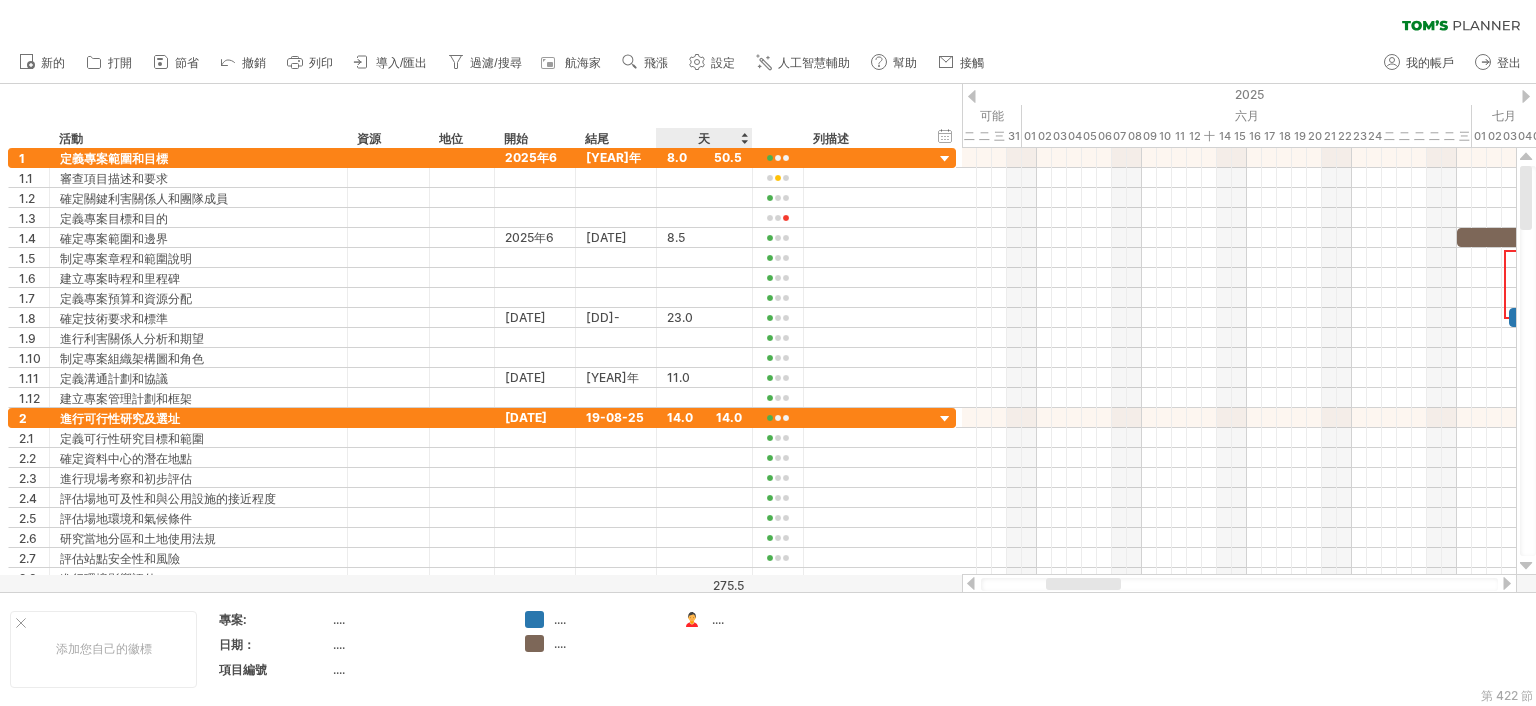 drag, startPoint x: 652, startPoint y: 138, endPoint x: 687, endPoint y: 145, distance: 35.69314 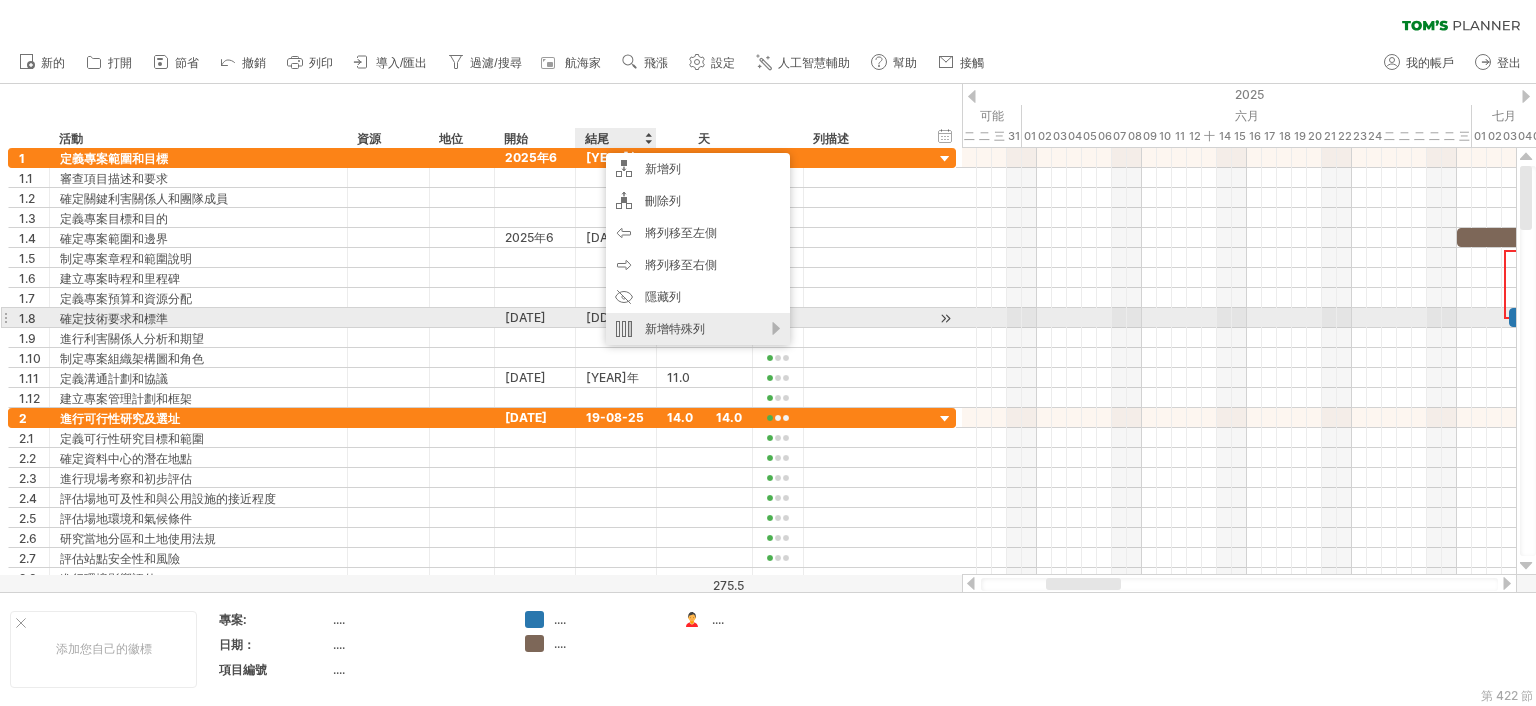click on "新增特殊列" at bounding box center [675, 328] 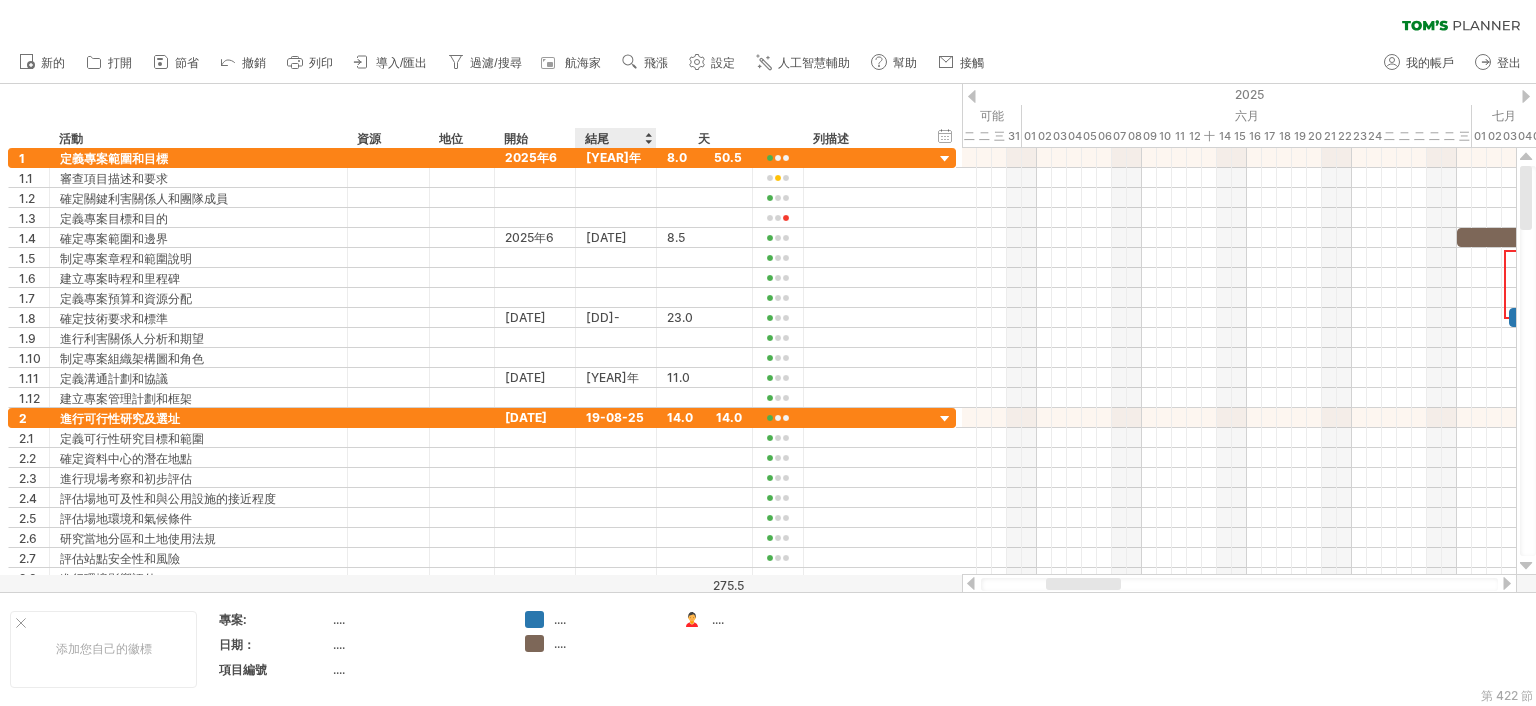 click on "**********" at bounding box center (481, 116) 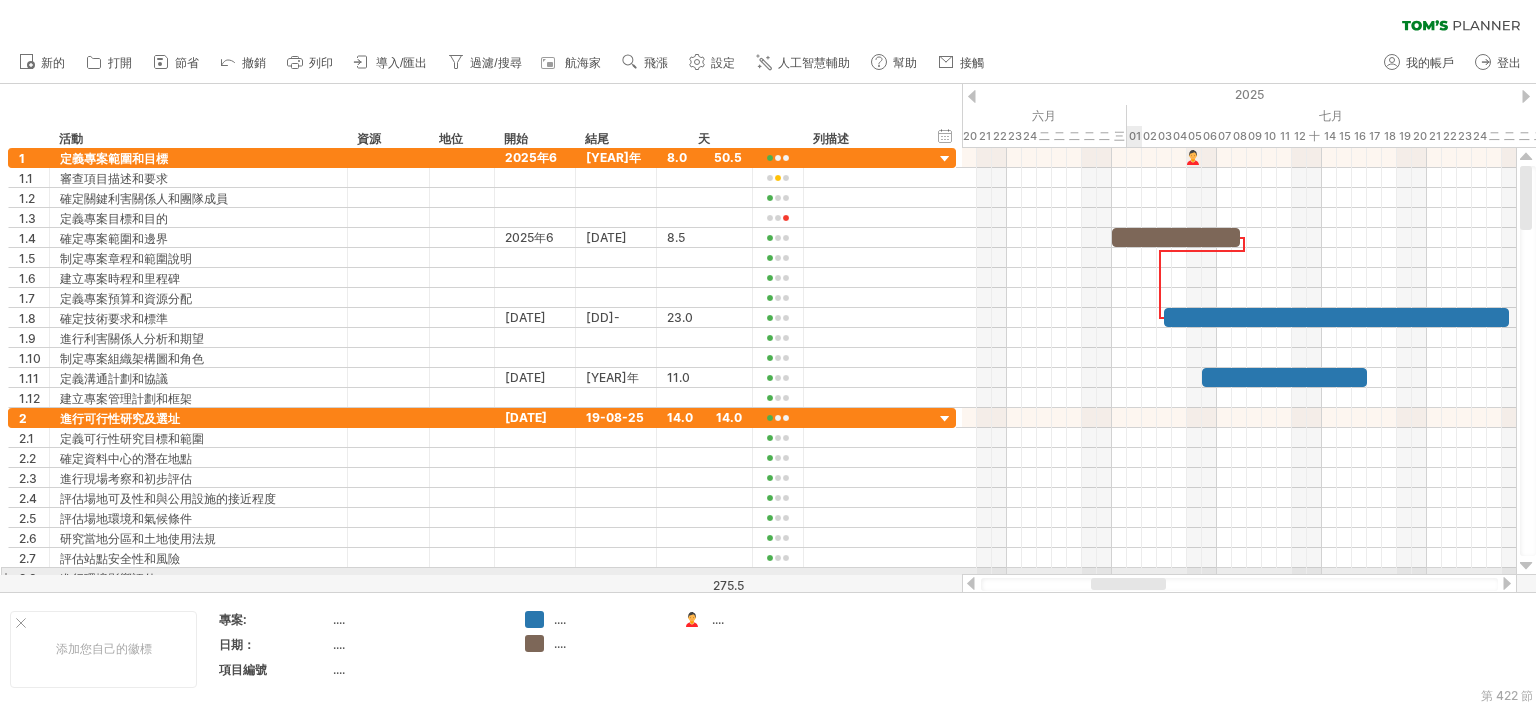 drag, startPoint x: 1087, startPoint y: 585, endPoint x: 1129, endPoint y: 572, distance: 43.965897 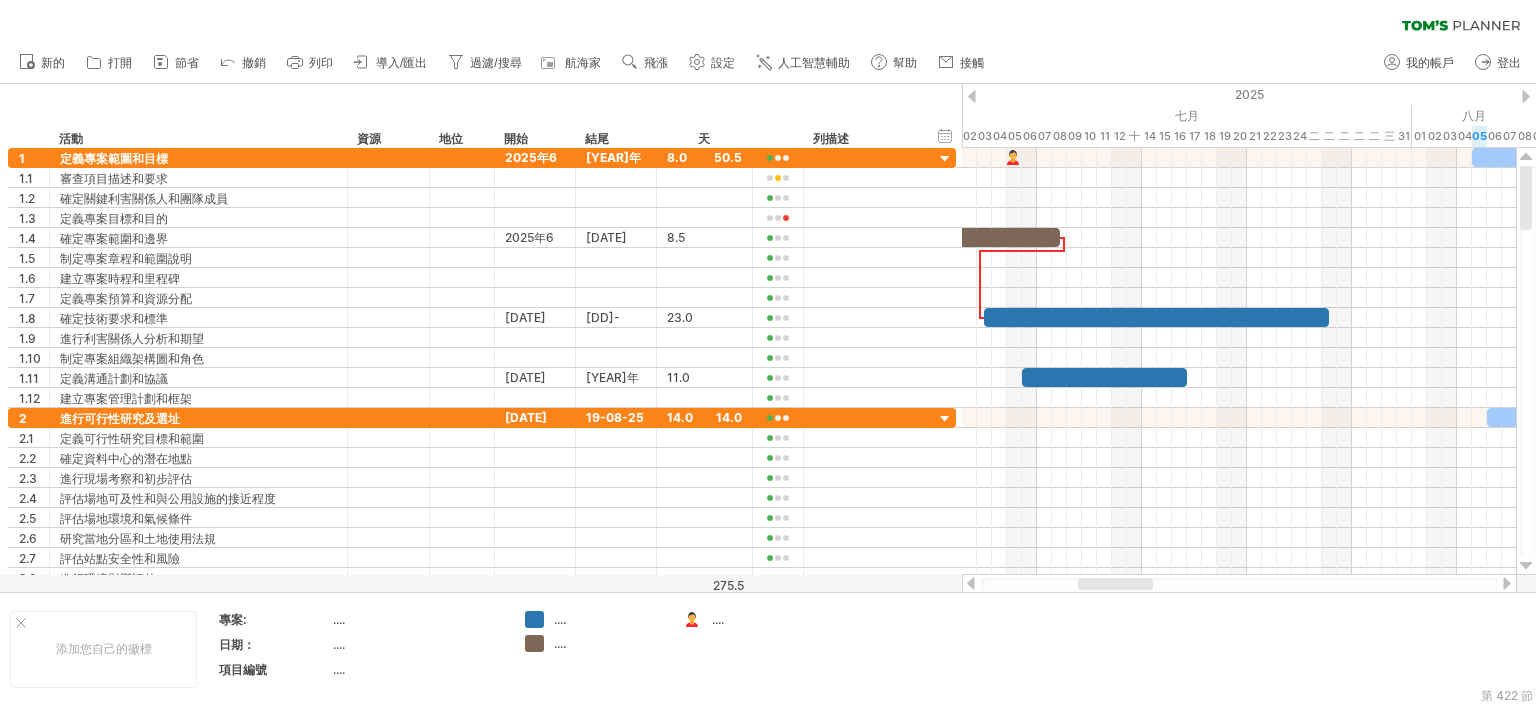 drag, startPoint x: 1106, startPoint y: 582, endPoint x: 1135, endPoint y: 567, distance: 32.649654 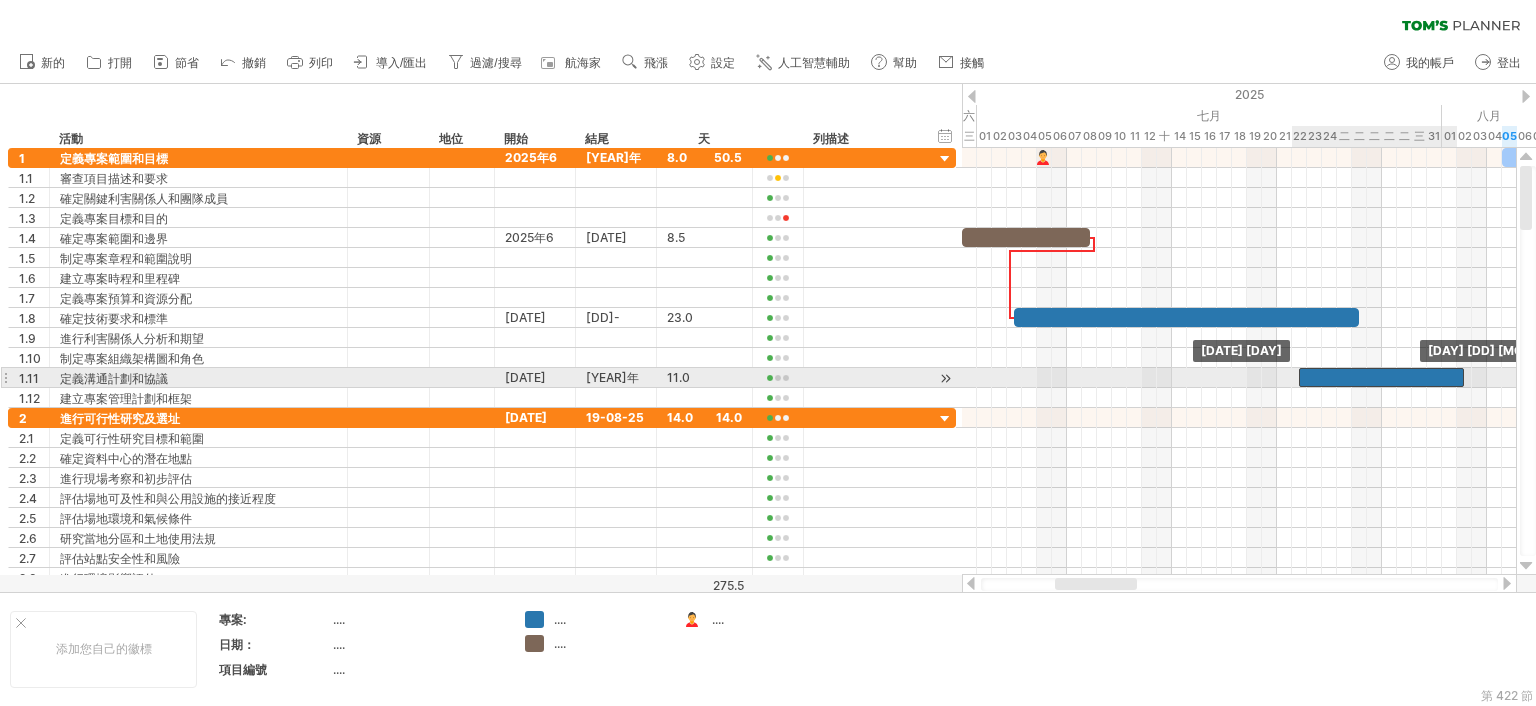 drag, startPoint x: 1171, startPoint y: 371, endPoint x: 1415, endPoint y: 369, distance: 244.0082 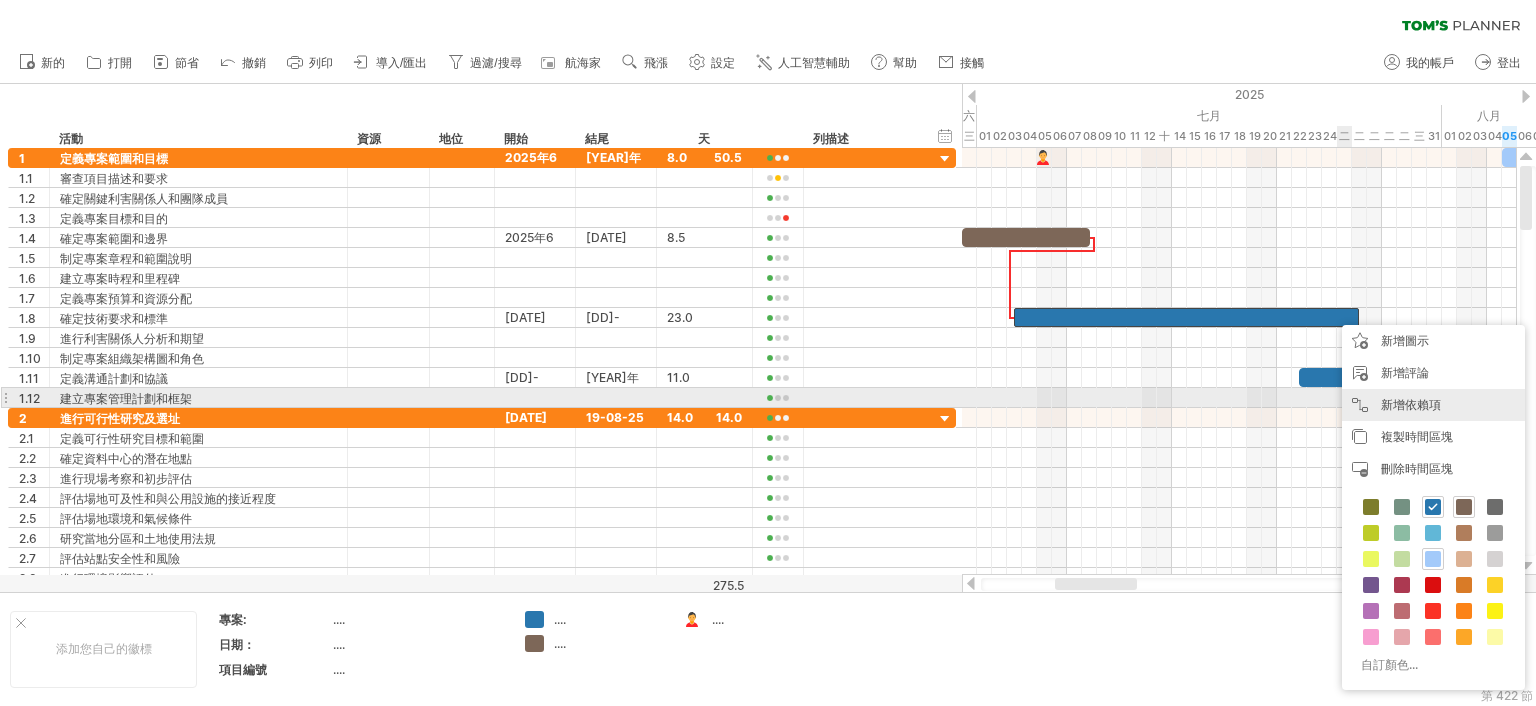 click on "新增依賴項" at bounding box center (1411, 404) 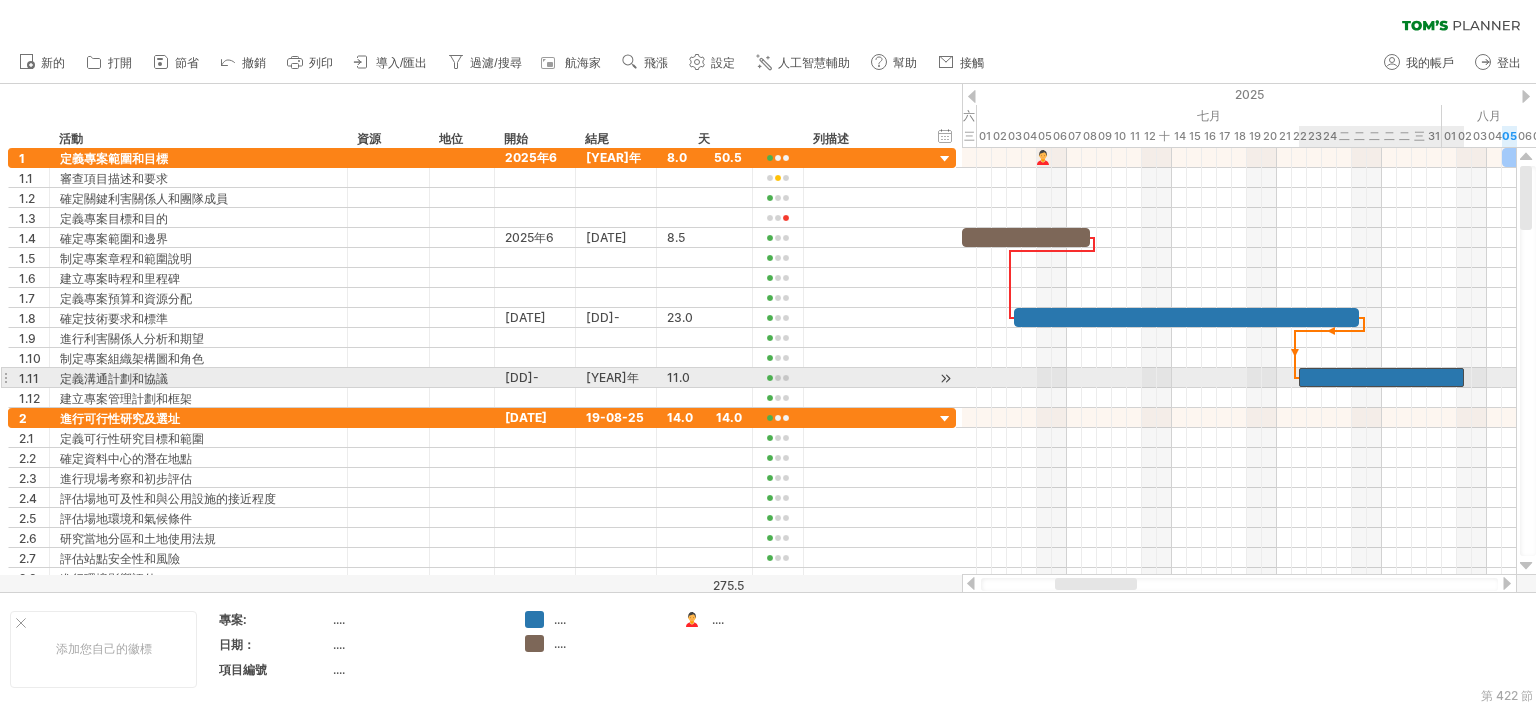 click at bounding box center [1381, 377] 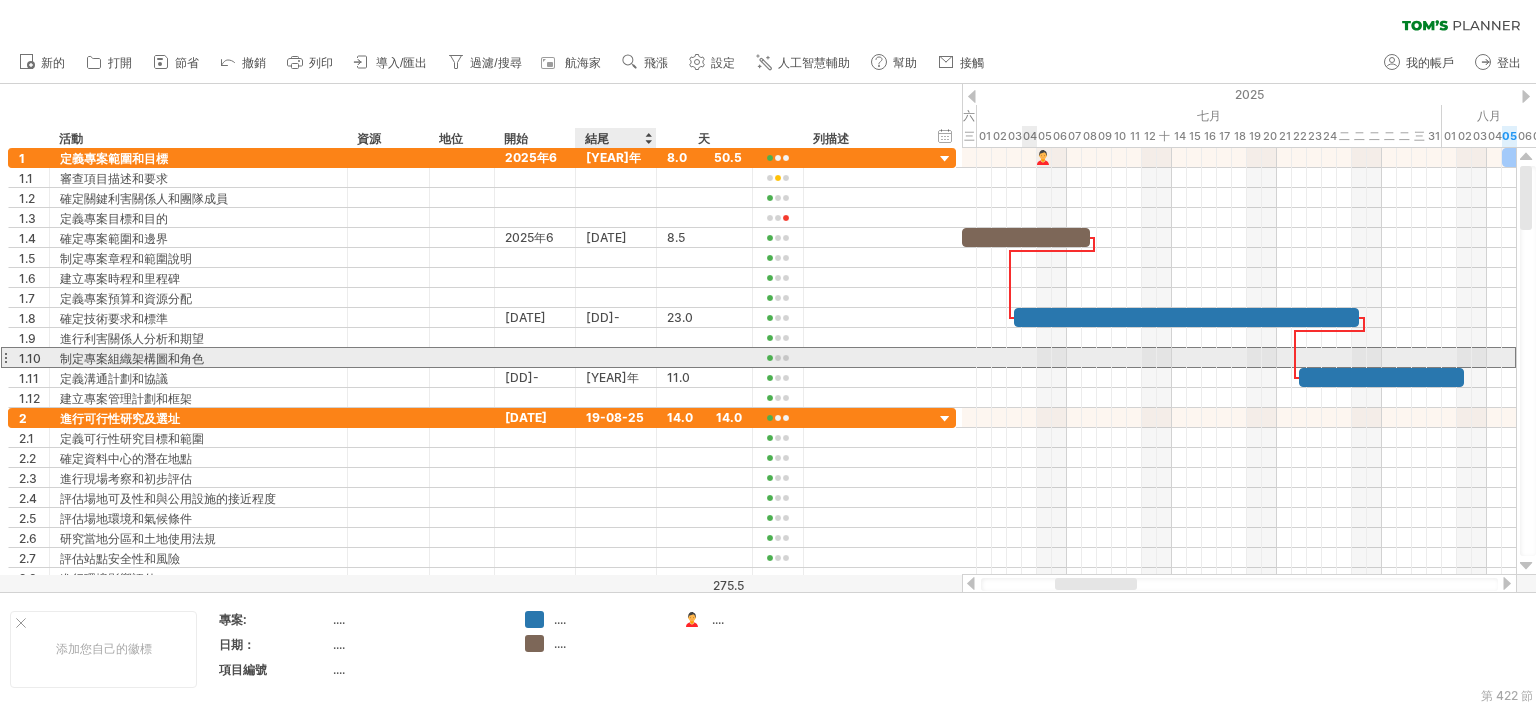 click at bounding box center (616, 357) 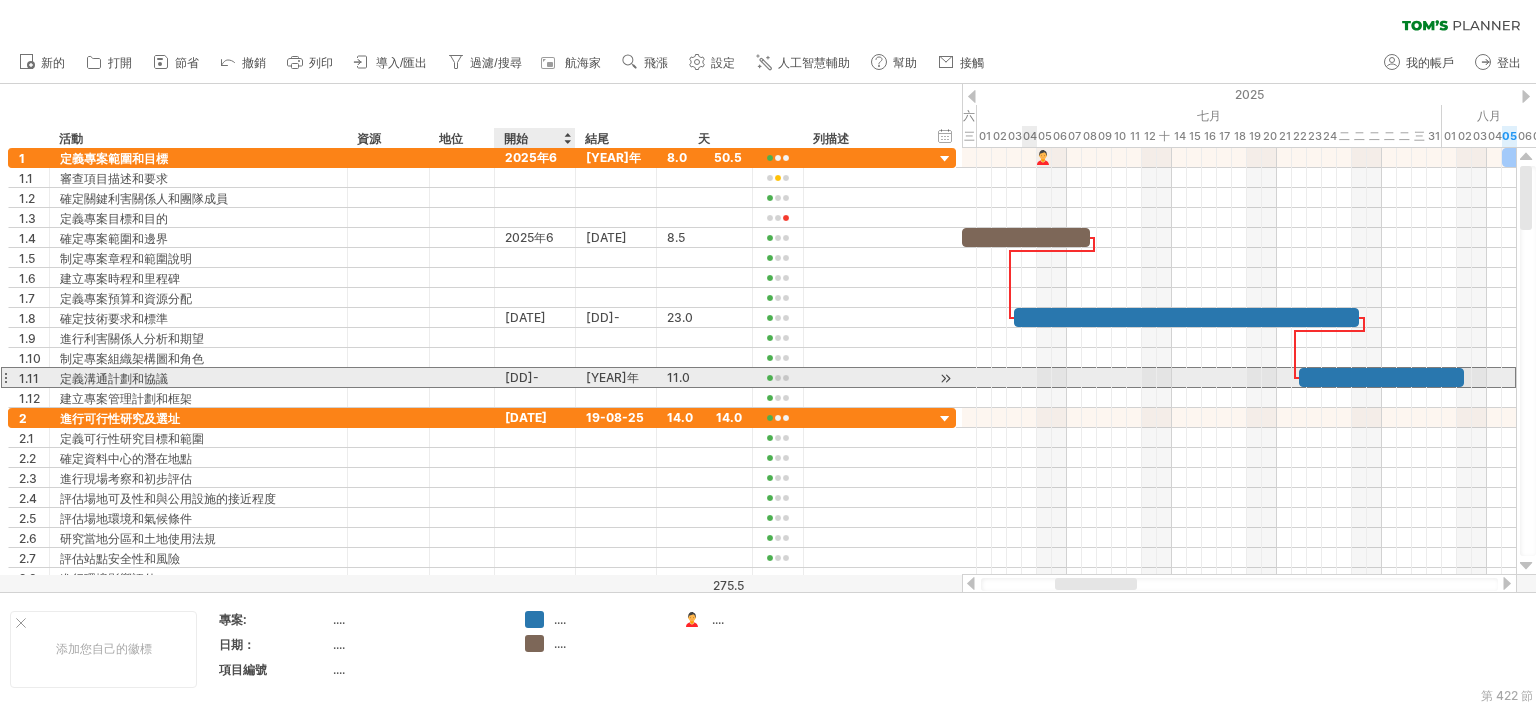click on "[YEAR]年[MONTH]月[DAY]日" at bounding box center [615, 397] 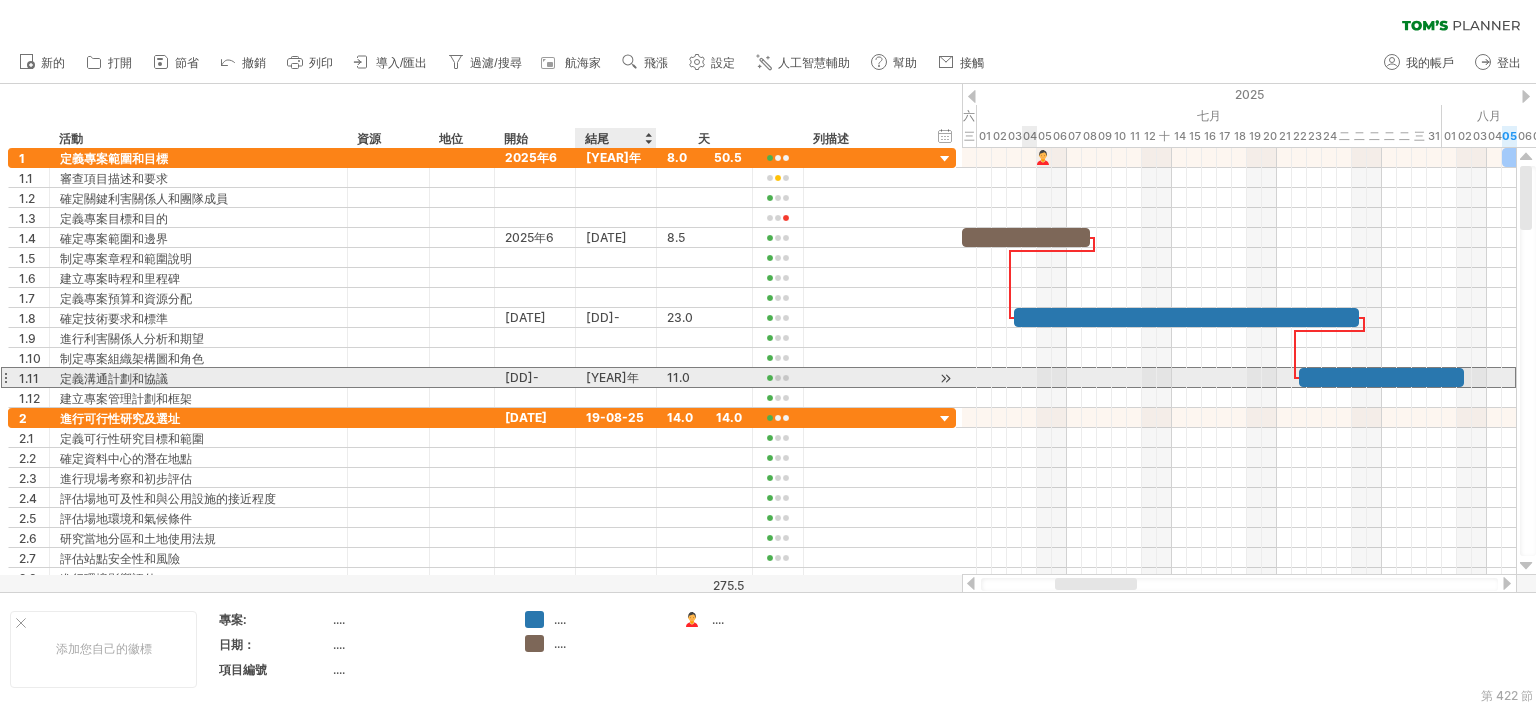 click on "[YEAR]年[MONTH]月[DAY]日" at bounding box center [615, 397] 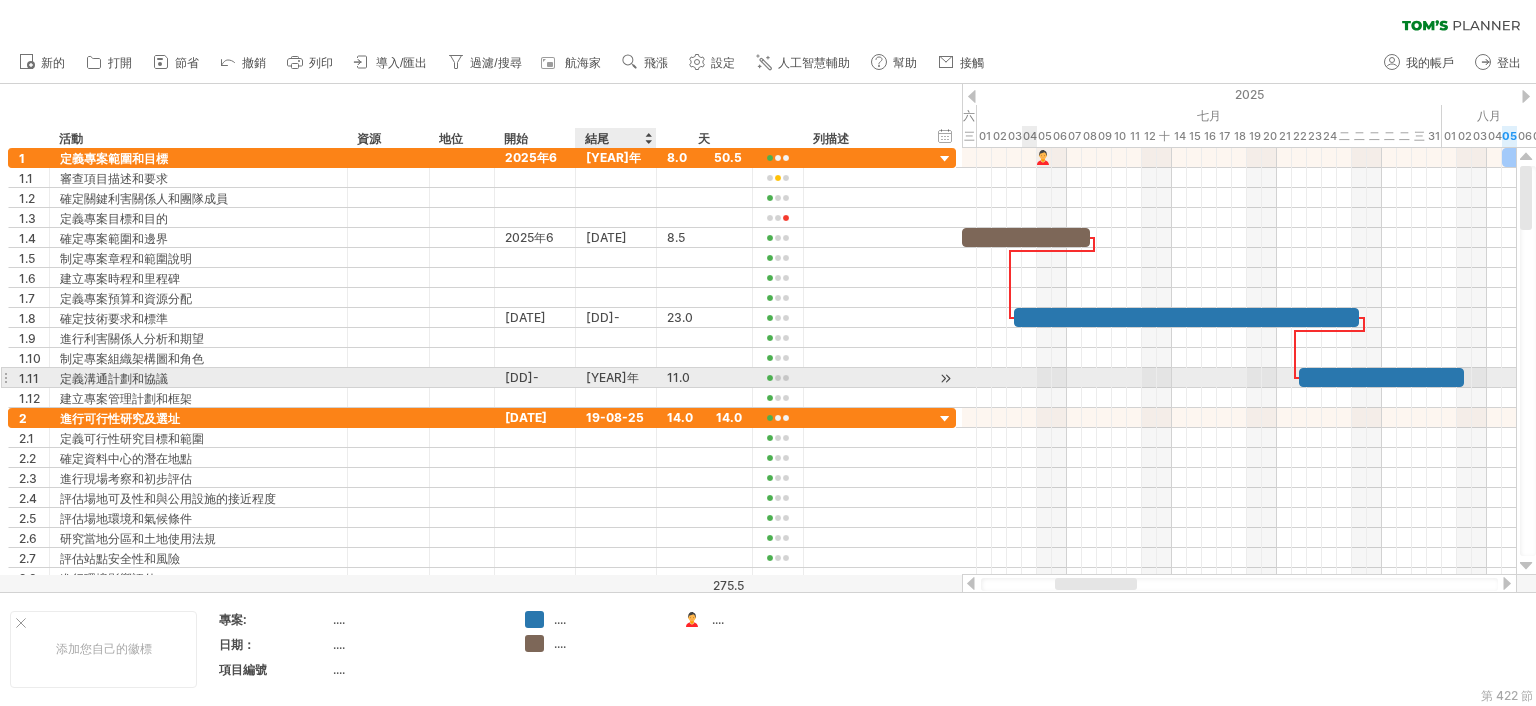 click on "[YEAR]年[MONTH]月[DAY]日" at bounding box center [615, 397] 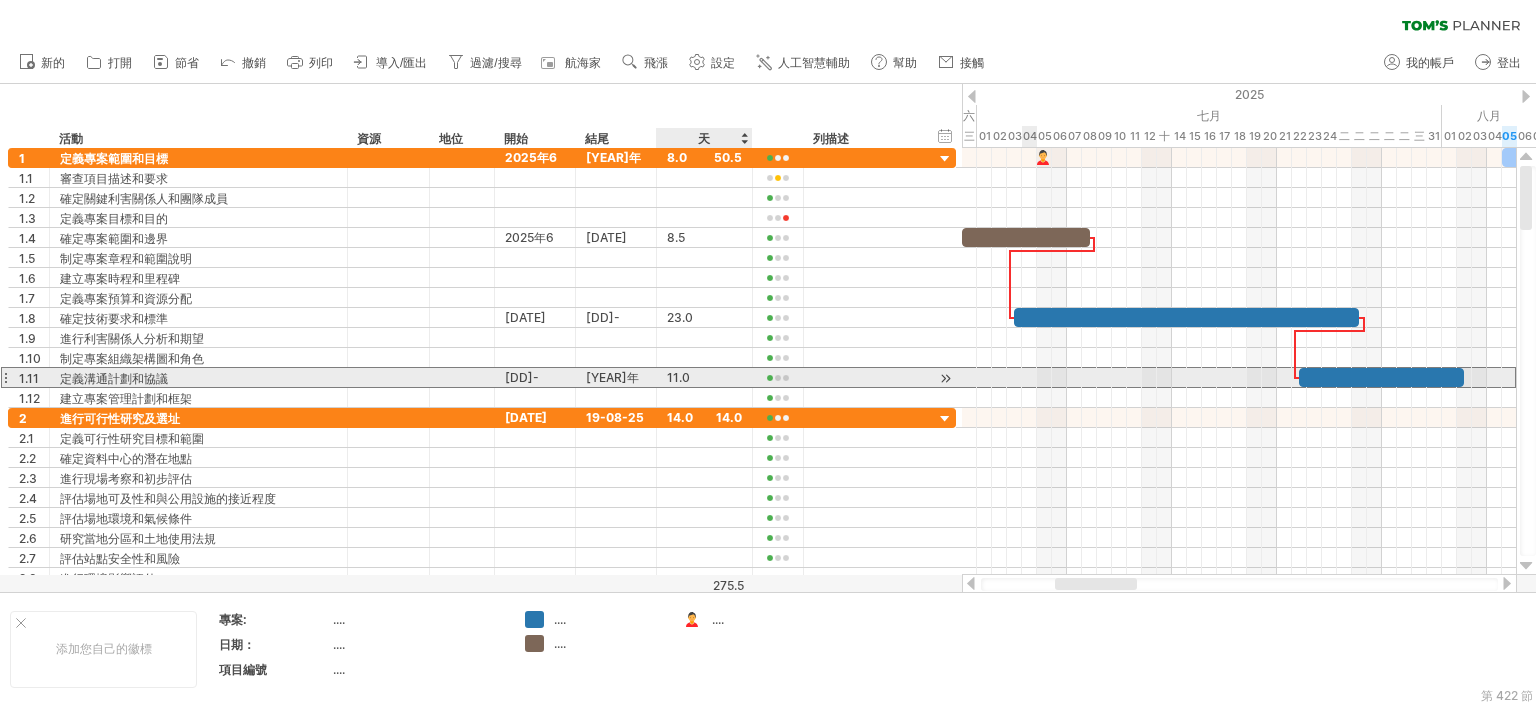 click on "11.0" at bounding box center [678, 377] 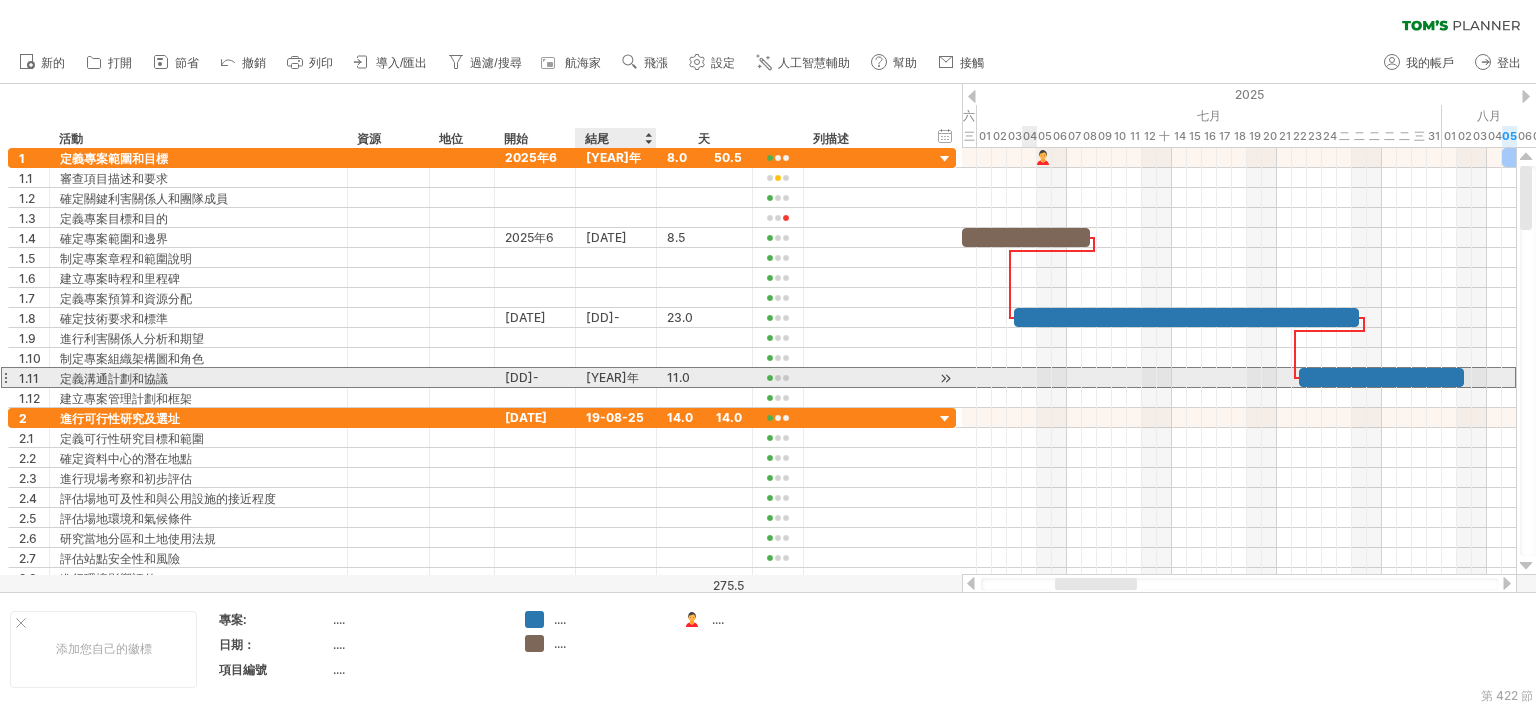 click on "[YEAR]年[MONTH]月[DAY]日" at bounding box center (615, 397) 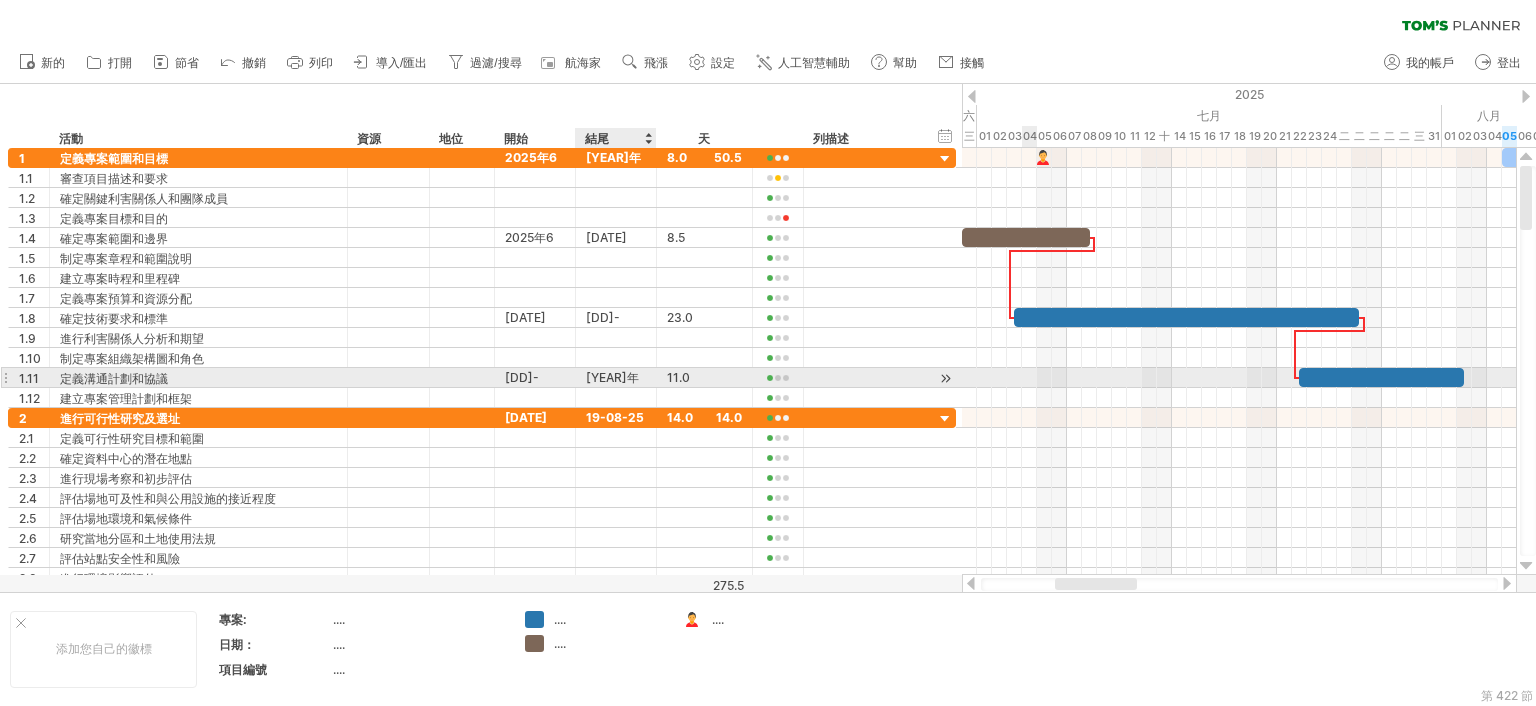 click on "[YEAR]年[MONTH]月[DAY]日" at bounding box center [615, 397] 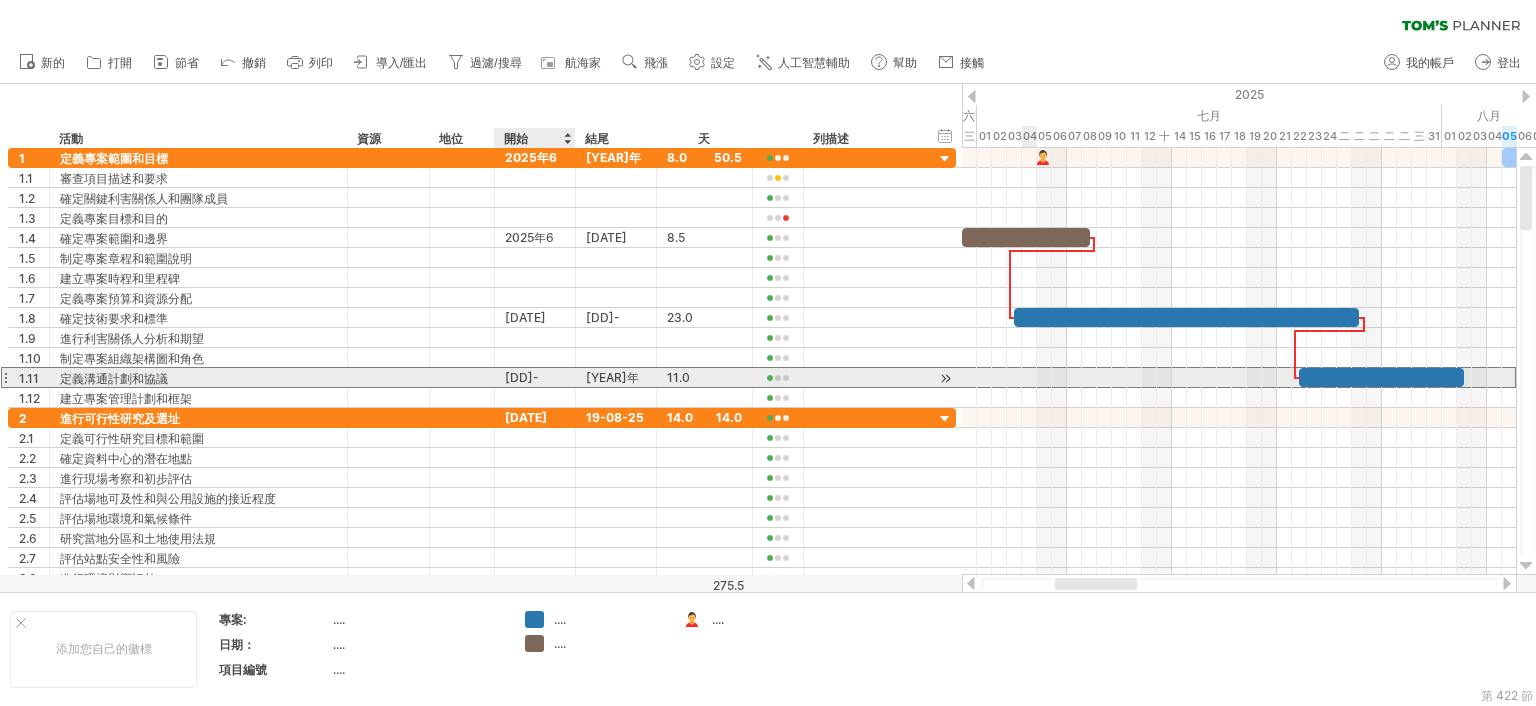 click on "[DD]-[MM]-[YY]" at bounding box center (524, 397) 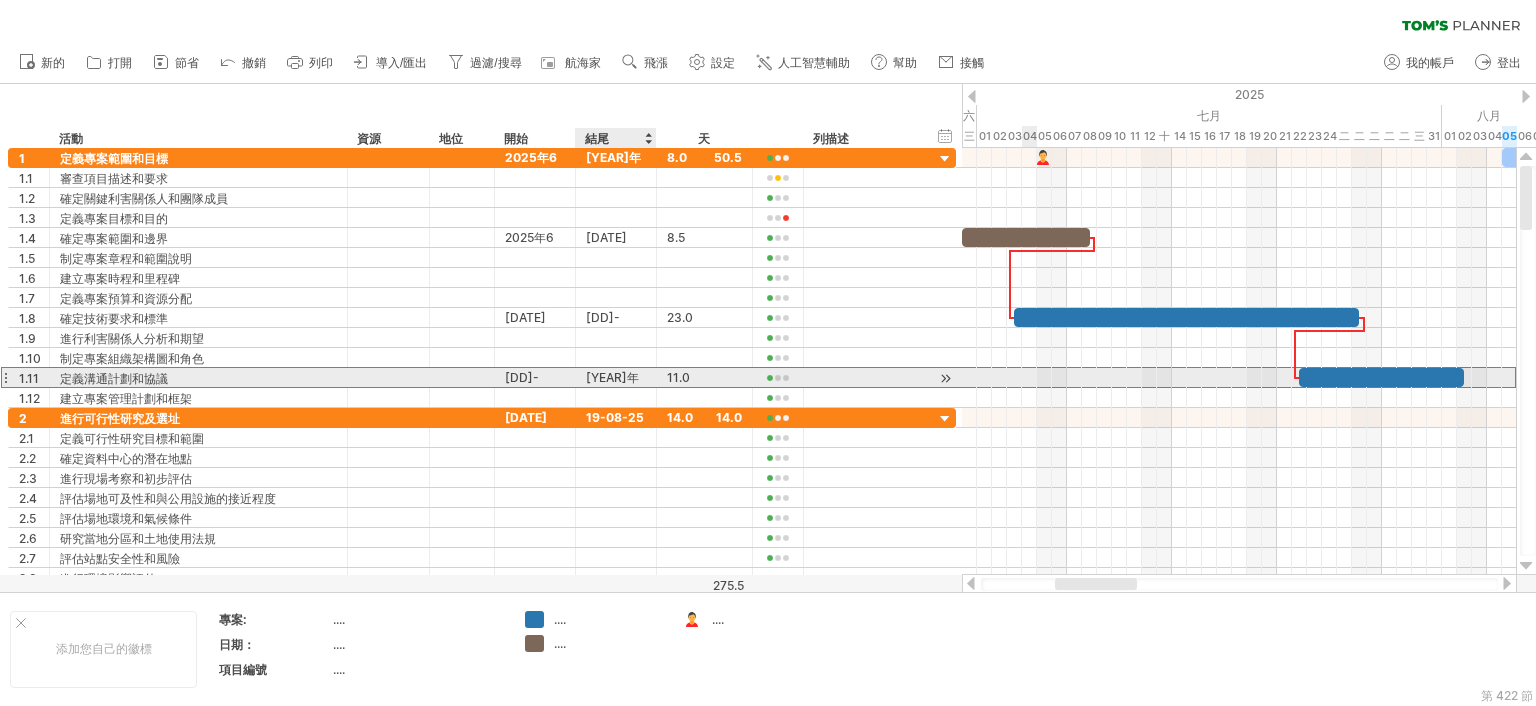 click on "[YEAR]年[MONTH]月[DAY]日" at bounding box center [615, 397] 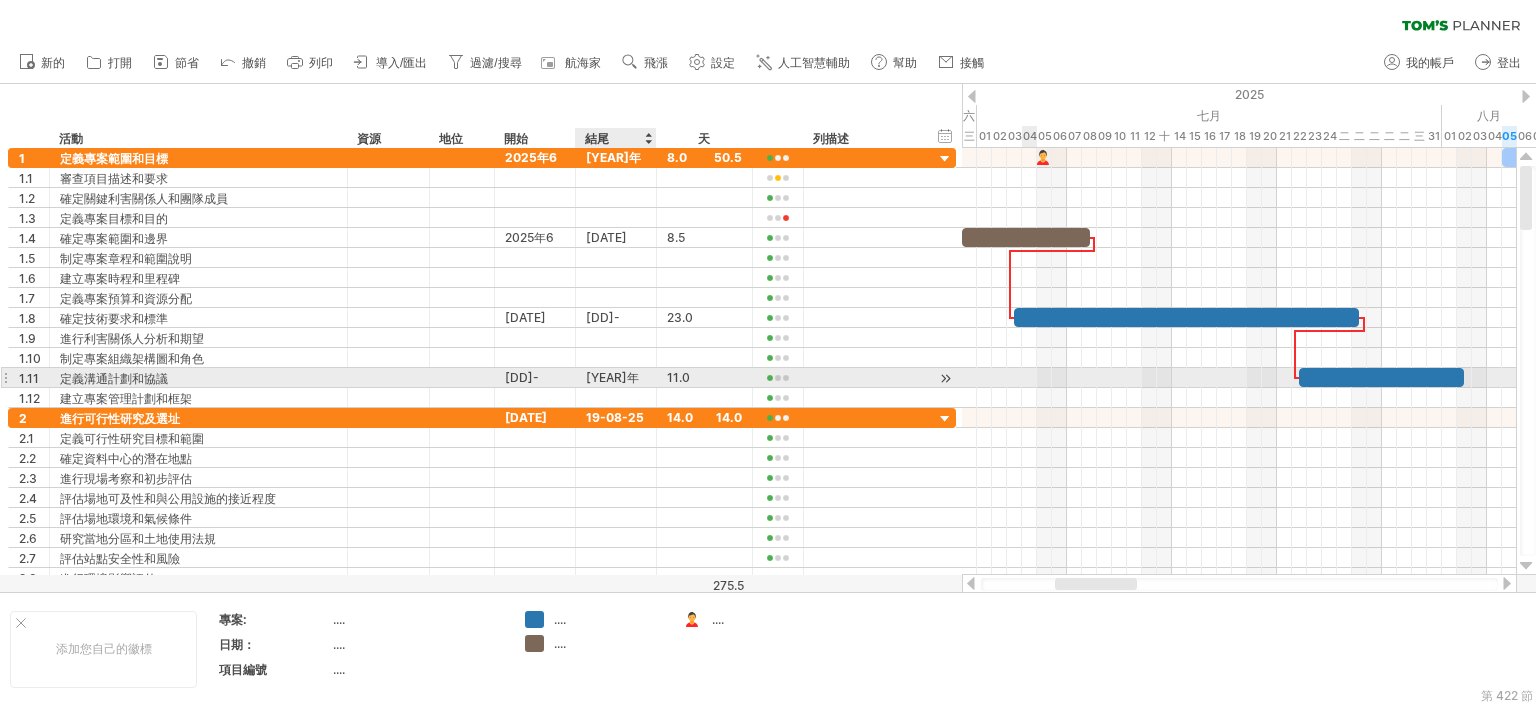 click on "[YEAR]年[MONTH]月[DAY]日" at bounding box center [615, 397] 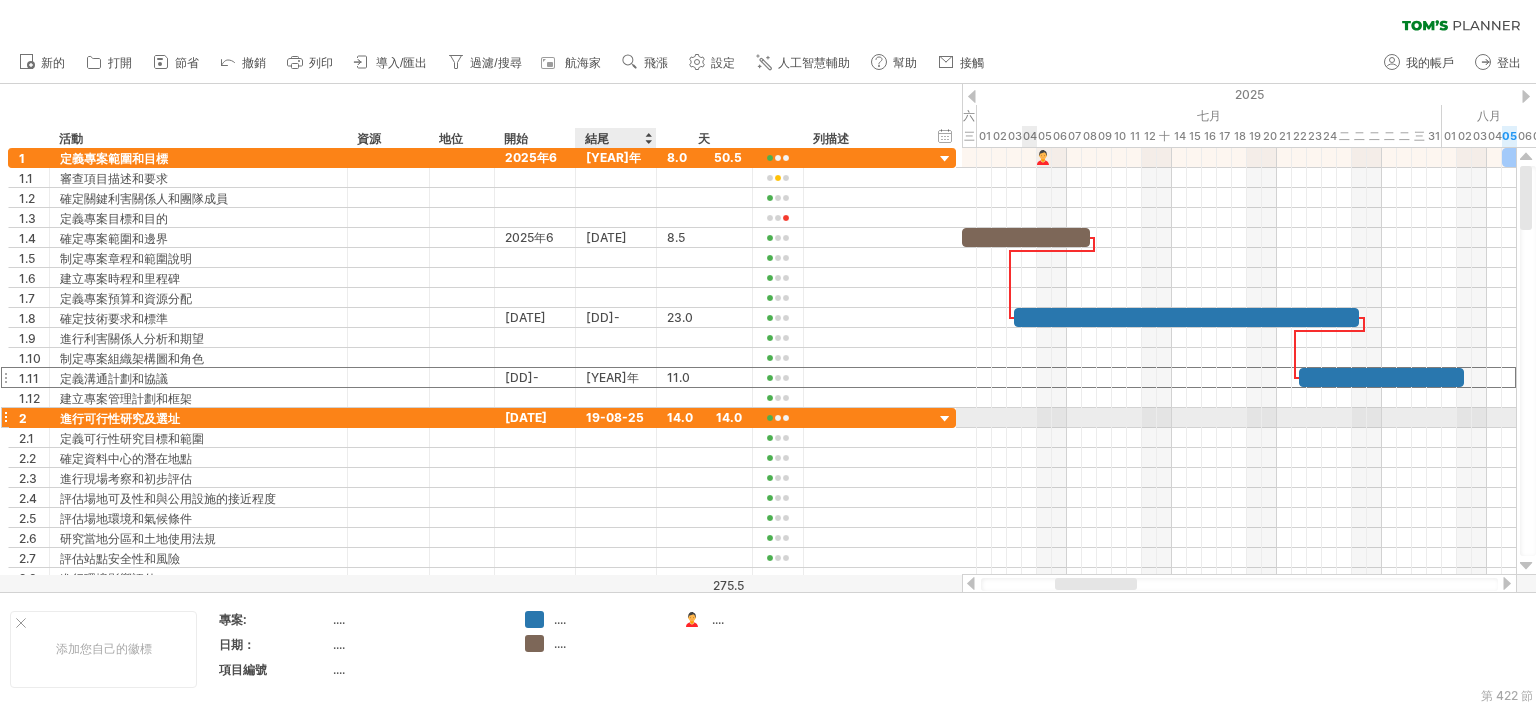 click on "19-08-25" at bounding box center (615, 417) 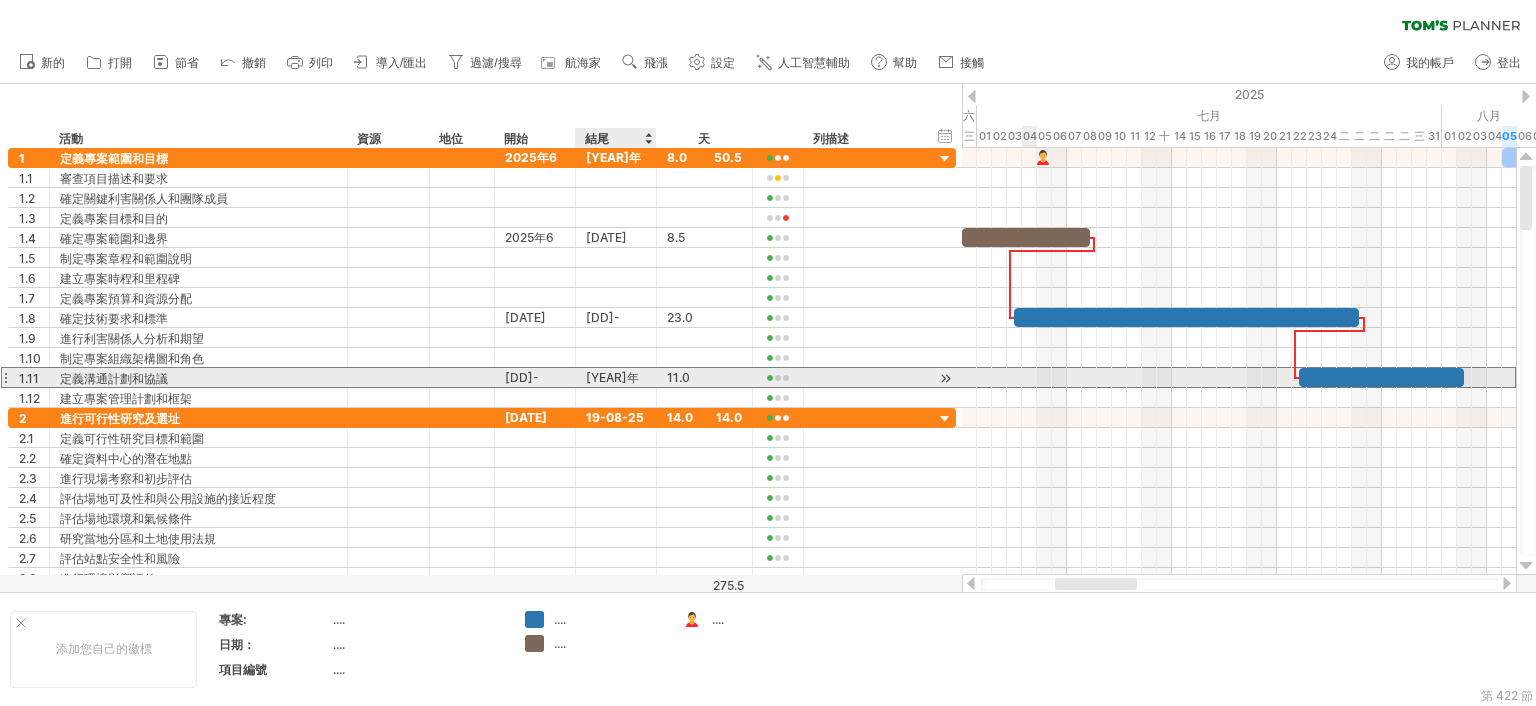 click on "[YEAR]年[MONTH]月[DAY]日" at bounding box center [615, 397] 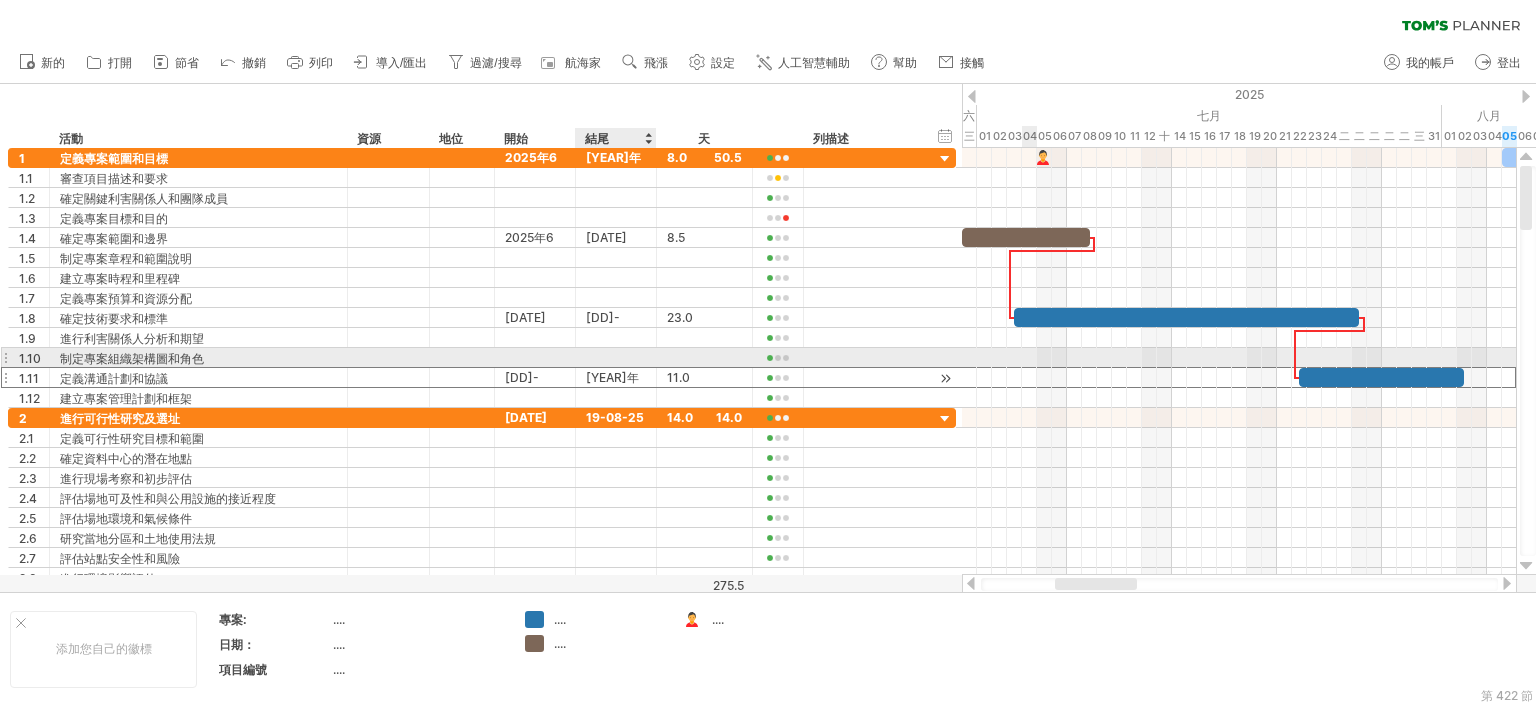 click on "**********" at bounding box center (482, 377) 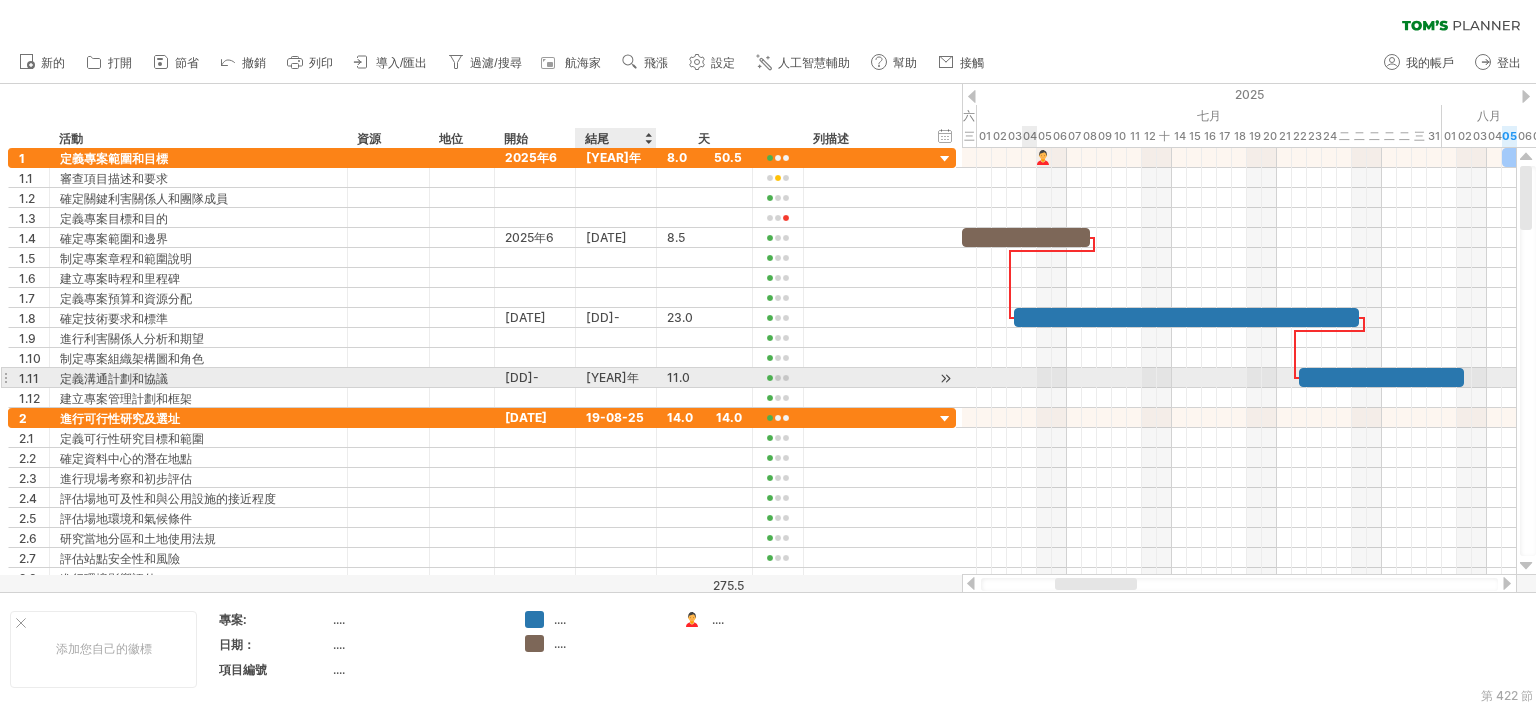 click on "[YEAR]年[MONTH]月[DAY]日" at bounding box center [615, 397] 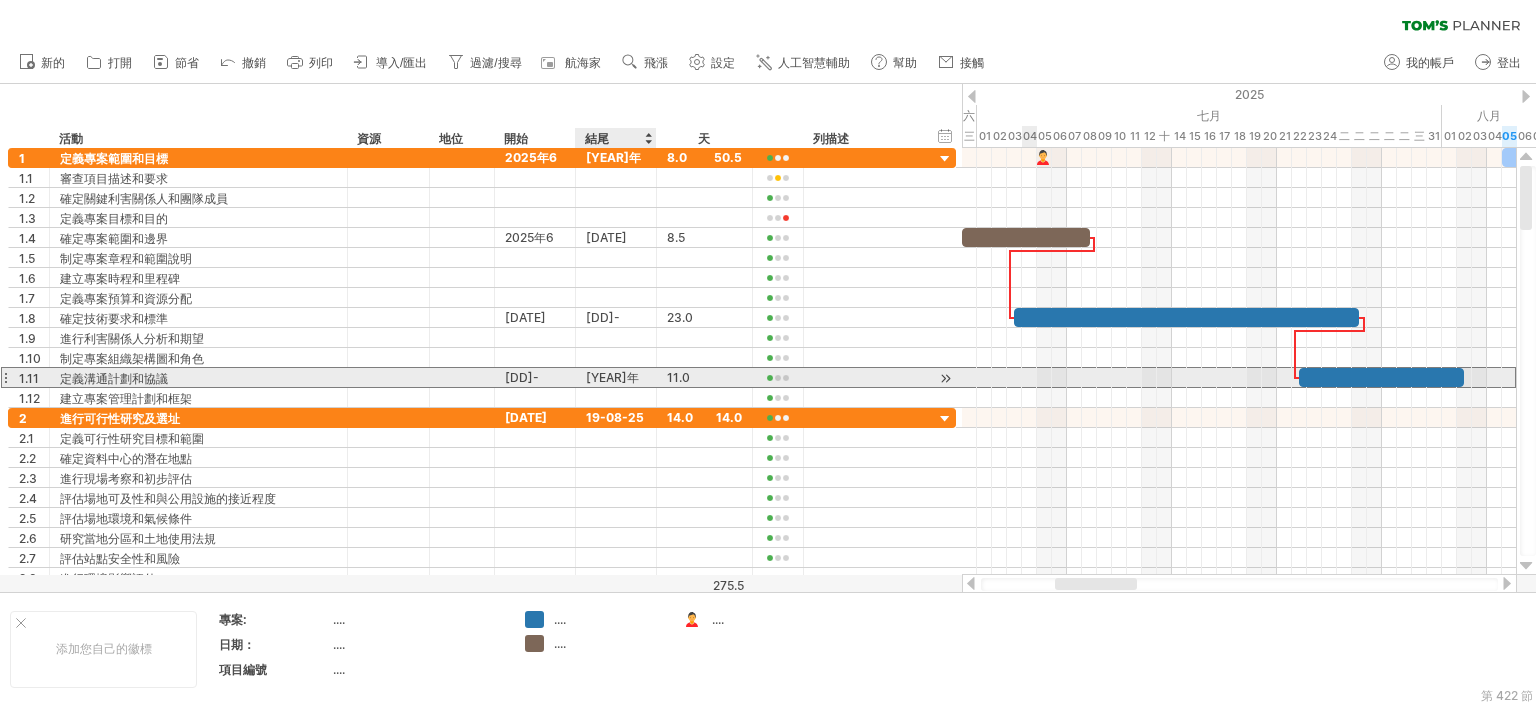 click on "[YEAR]年[MONTH]月[DAY]日" at bounding box center (615, 397) 